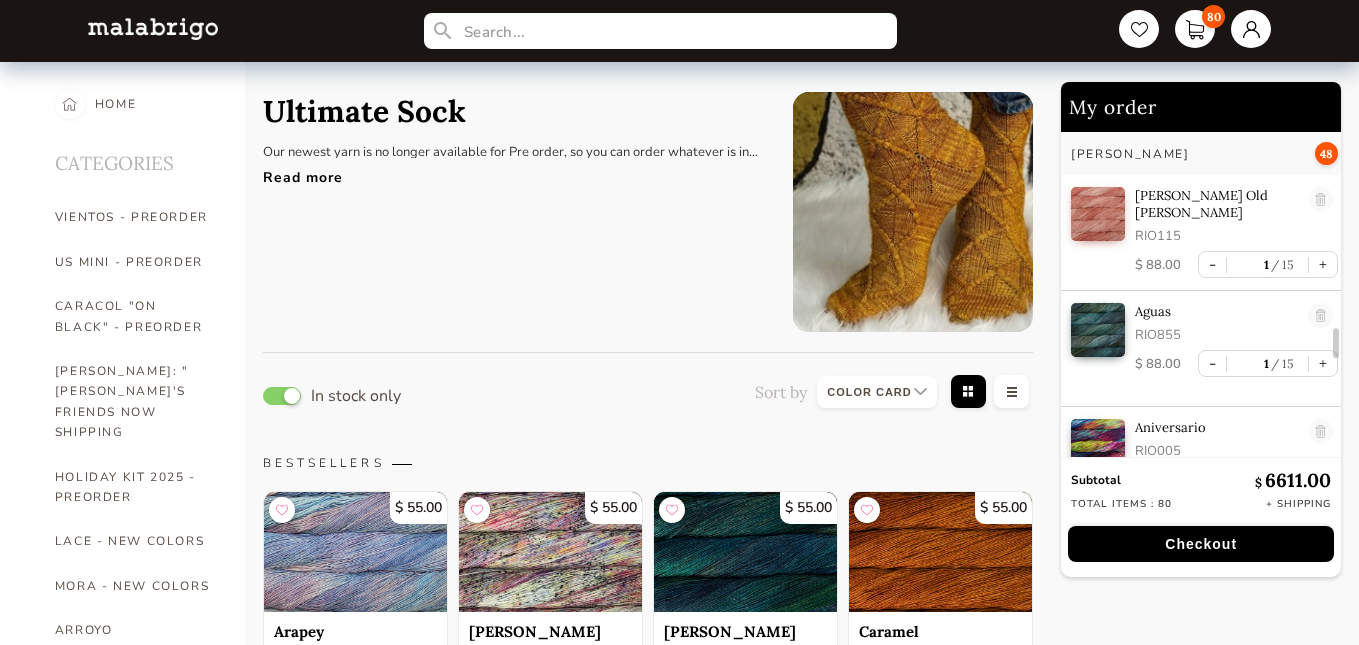 select on "INDEX" 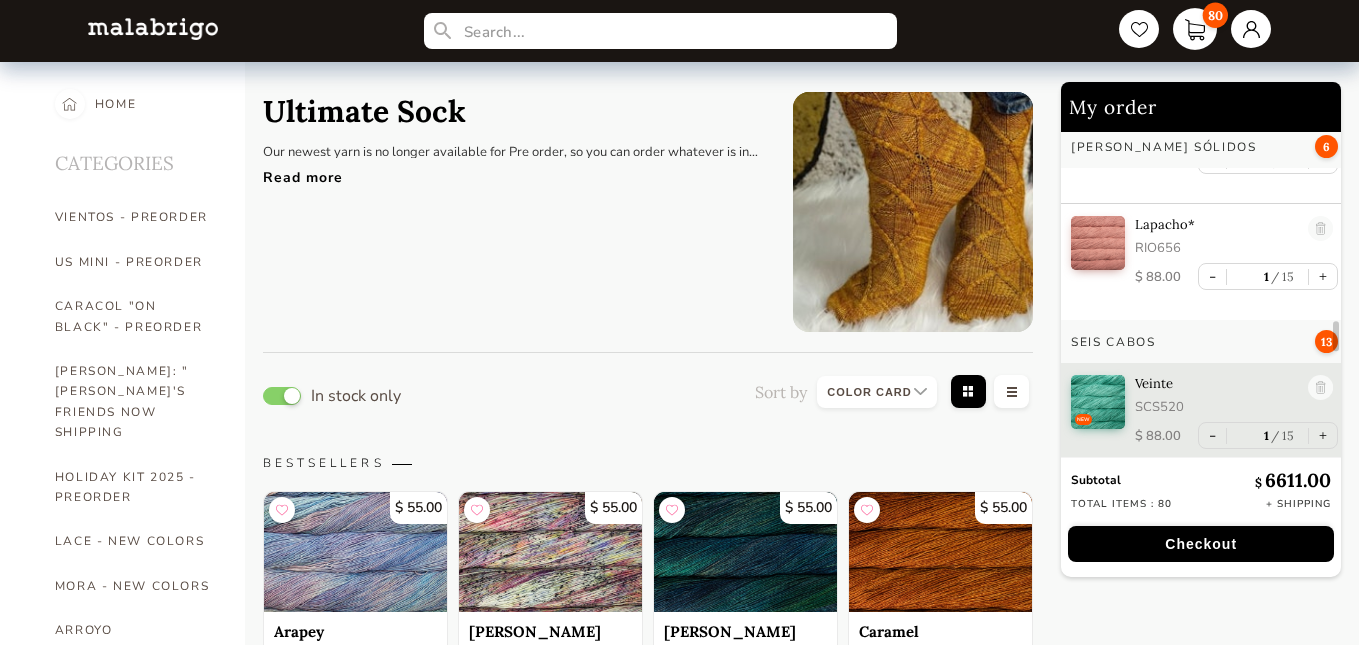 click on "80" at bounding box center (1195, 29) 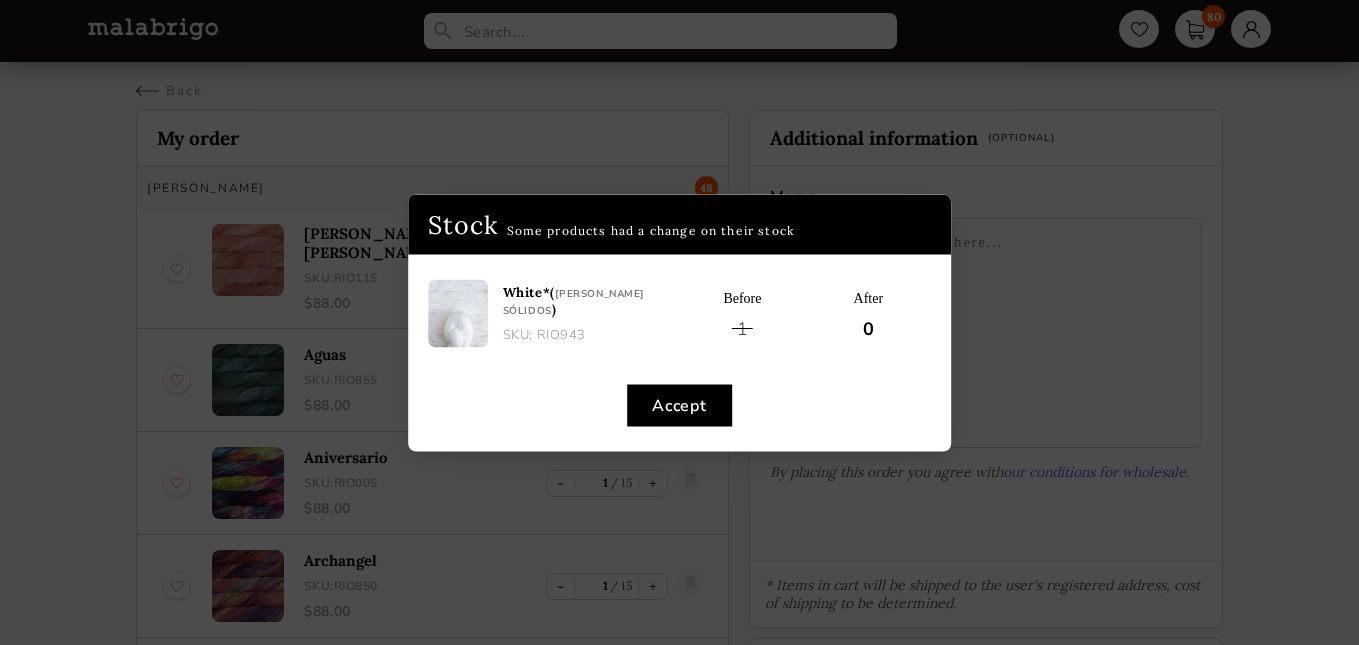 click on "Accept" at bounding box center [679, 405] 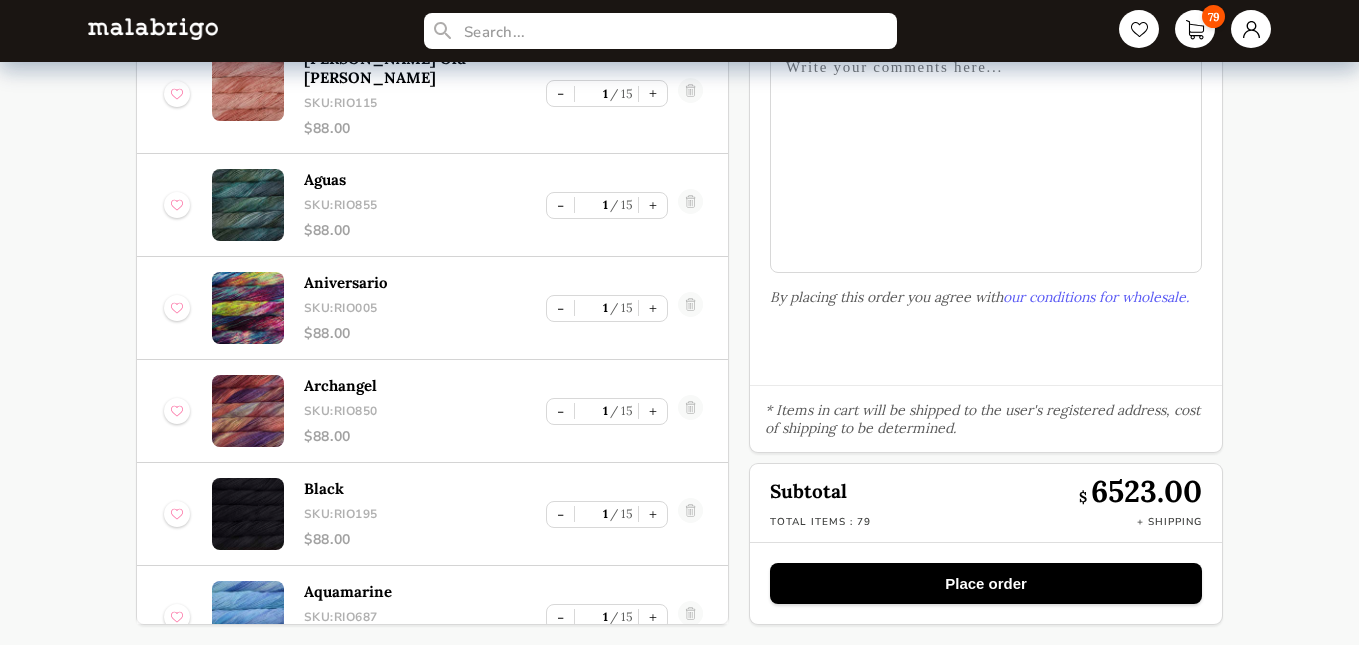 scroll, scrollTop: 0, scrollLeft: 0, axis: both 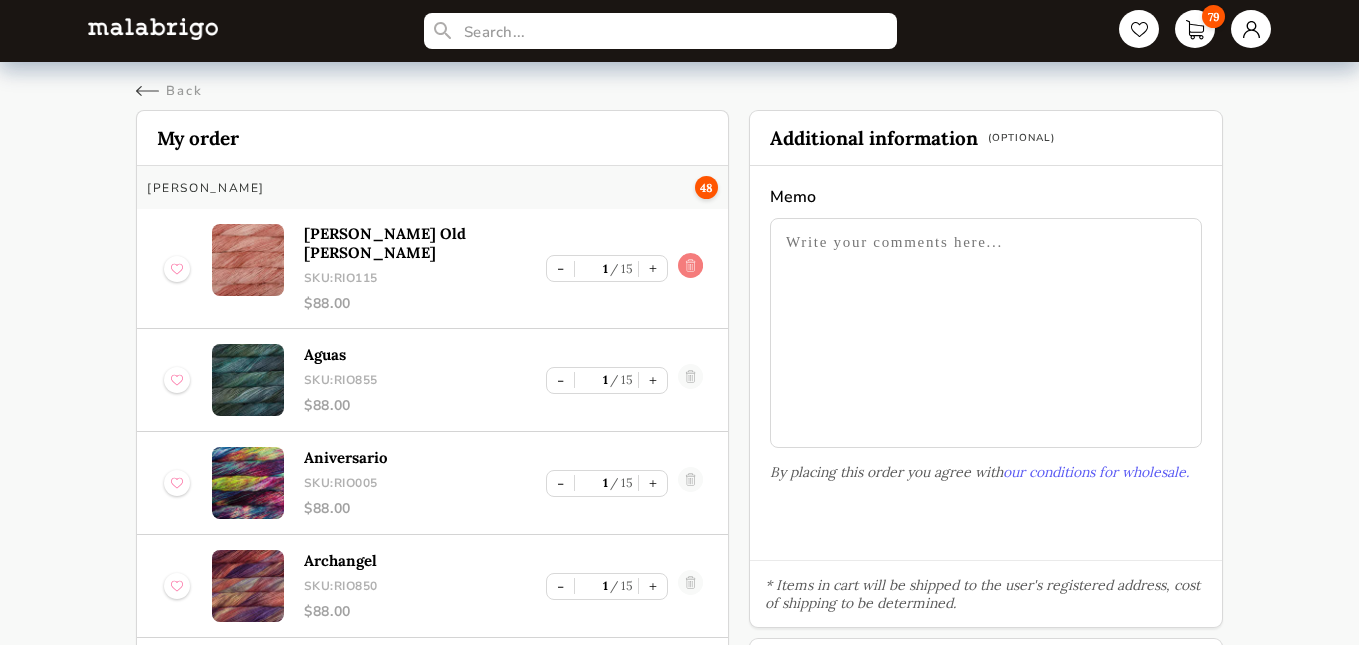 click at bounding box center (690, 269) 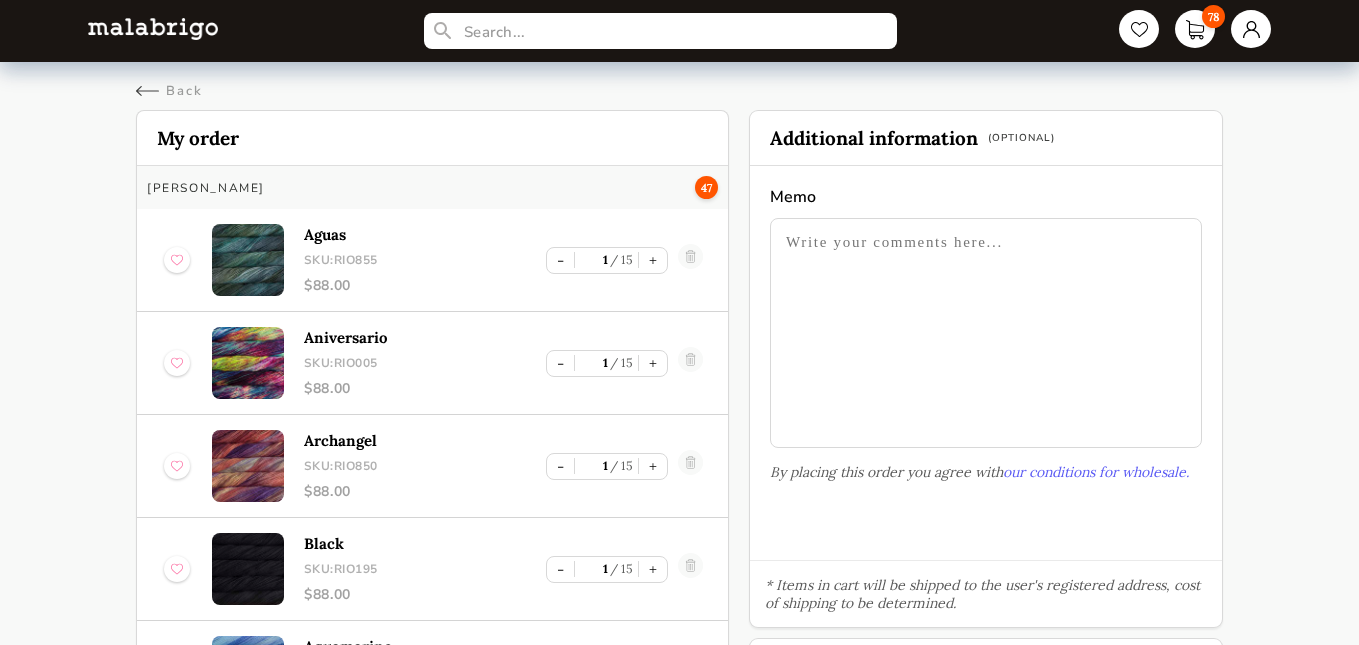 click at bounding box center [690, 260] 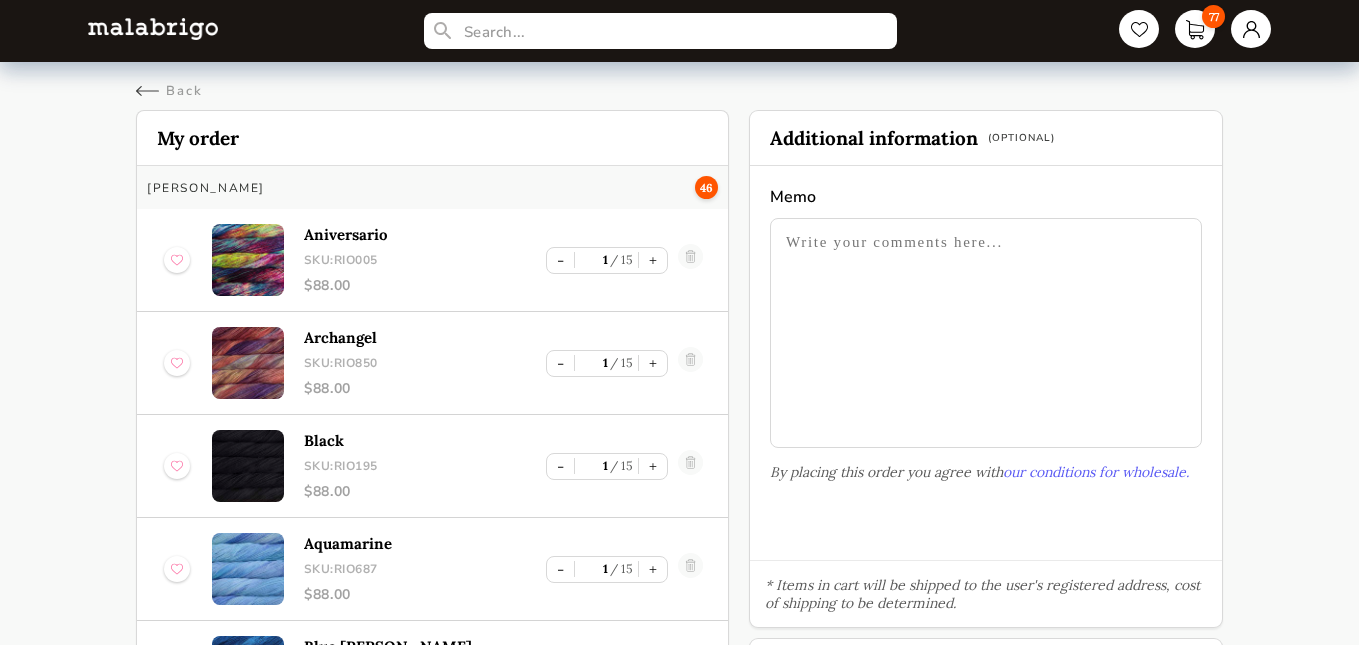 click at bounding box center (690, 260) 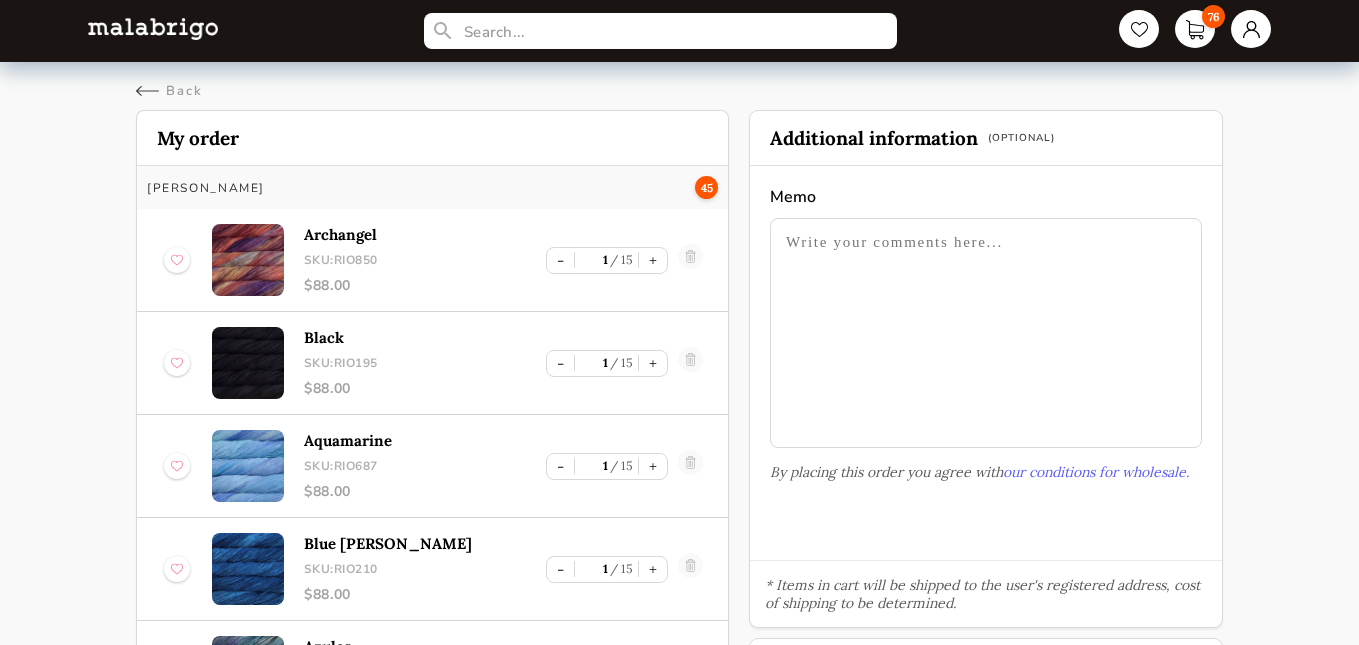 click at bounding box center [690, 260] 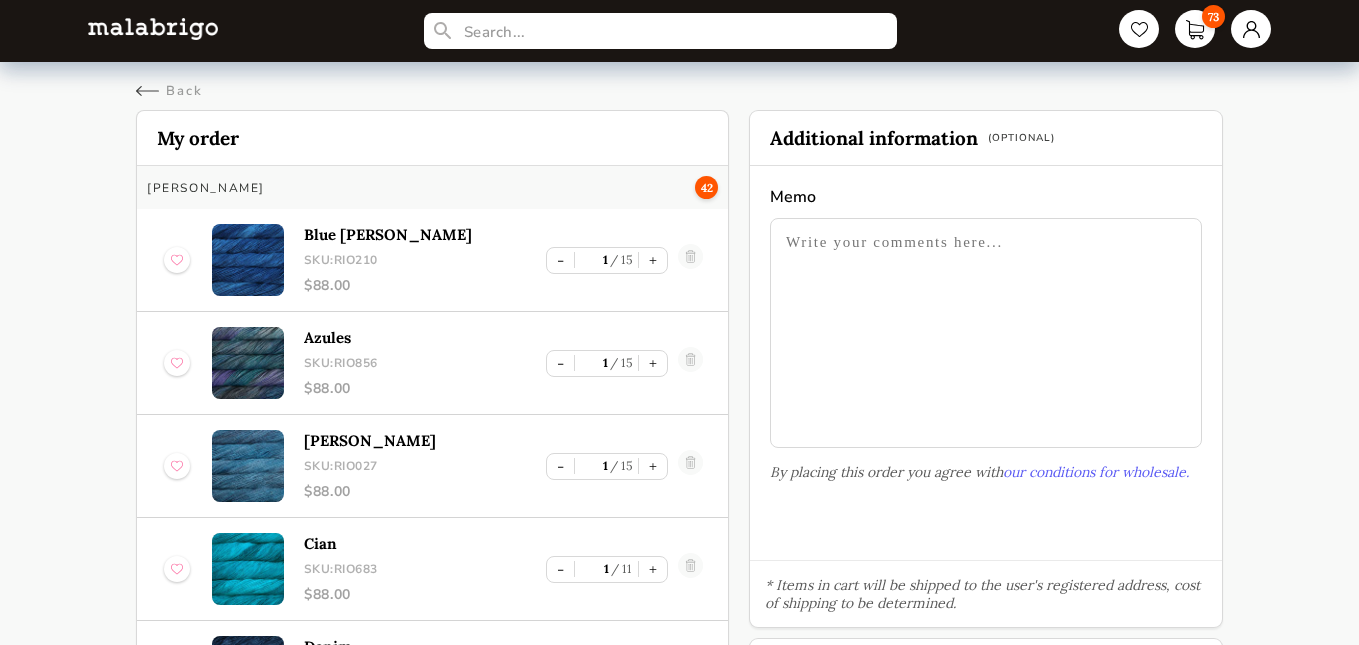 click at bounding box center [690, 260] 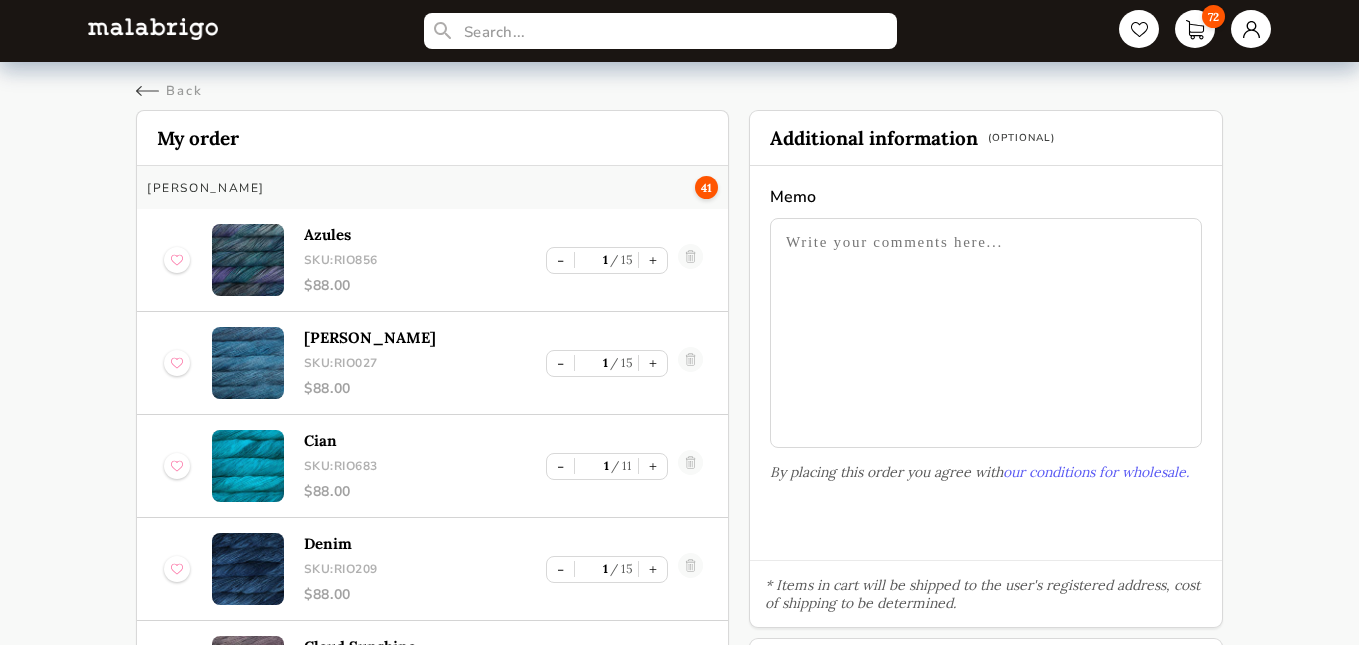 click at bounding box center [690, 260] 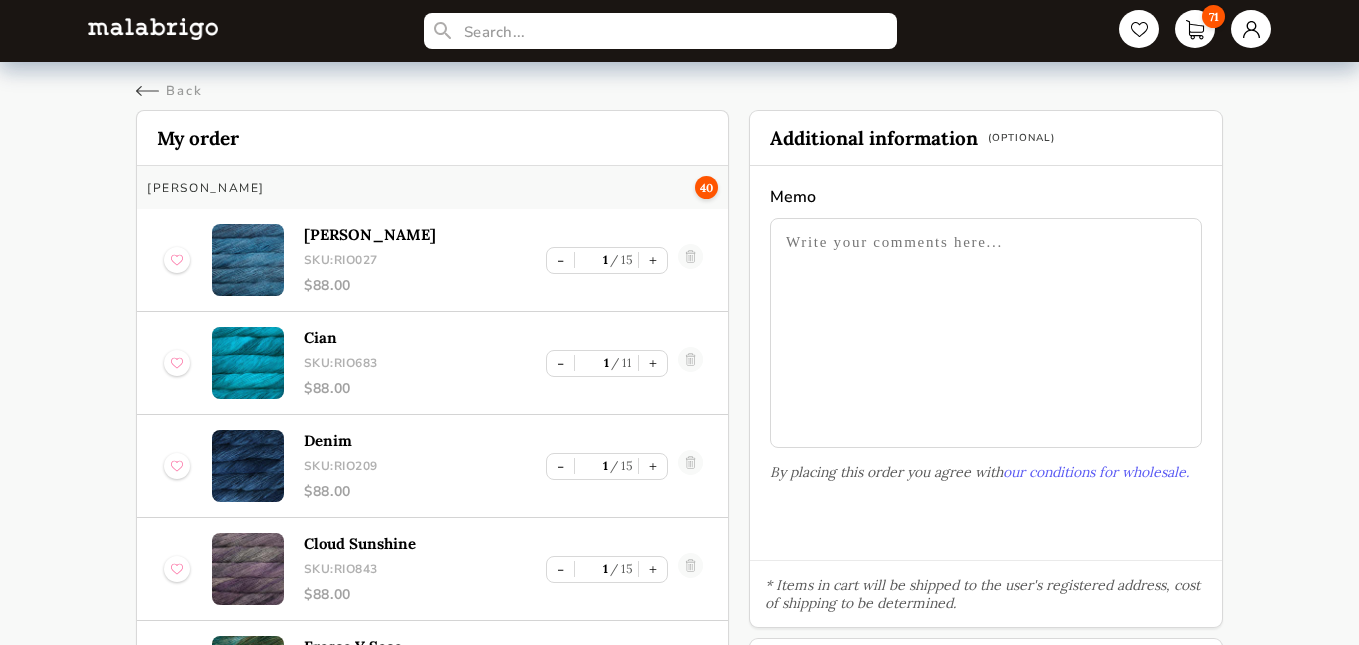 click at bounding box center (690, 260) 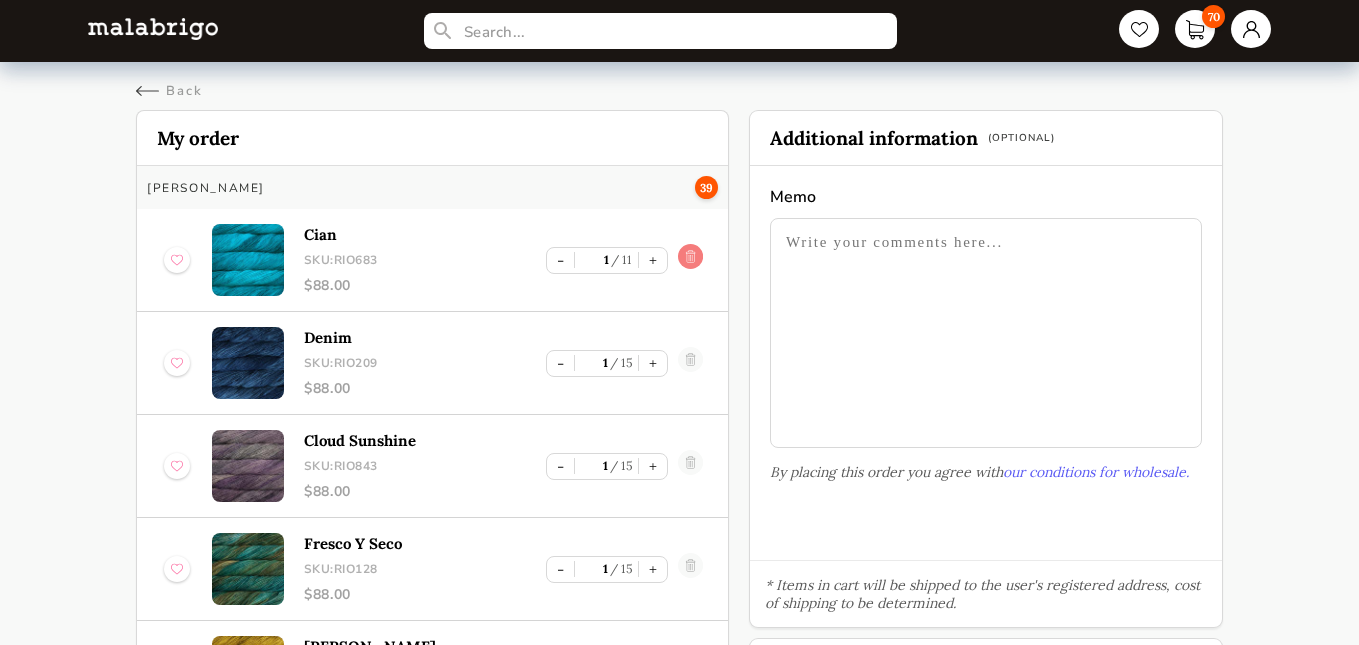 click at bounding box center [690, 260] 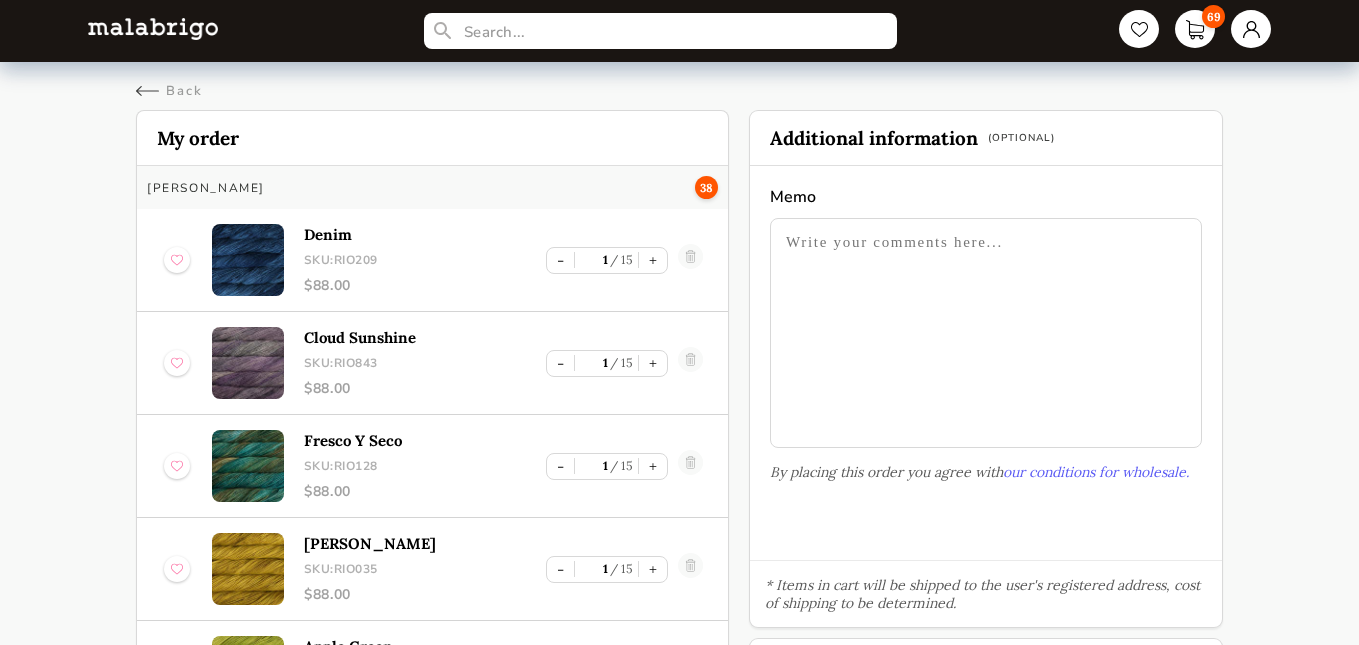 click at bounding box center (690, 260) 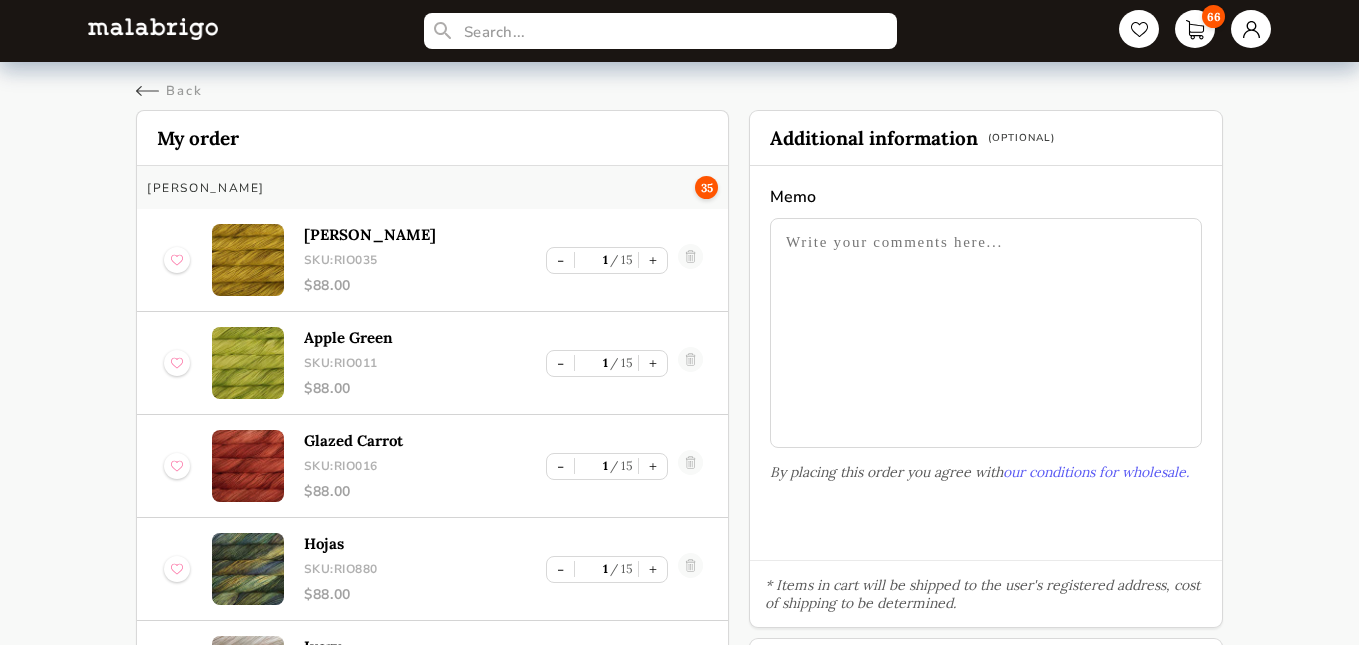 click at bounding box center [690, 260] 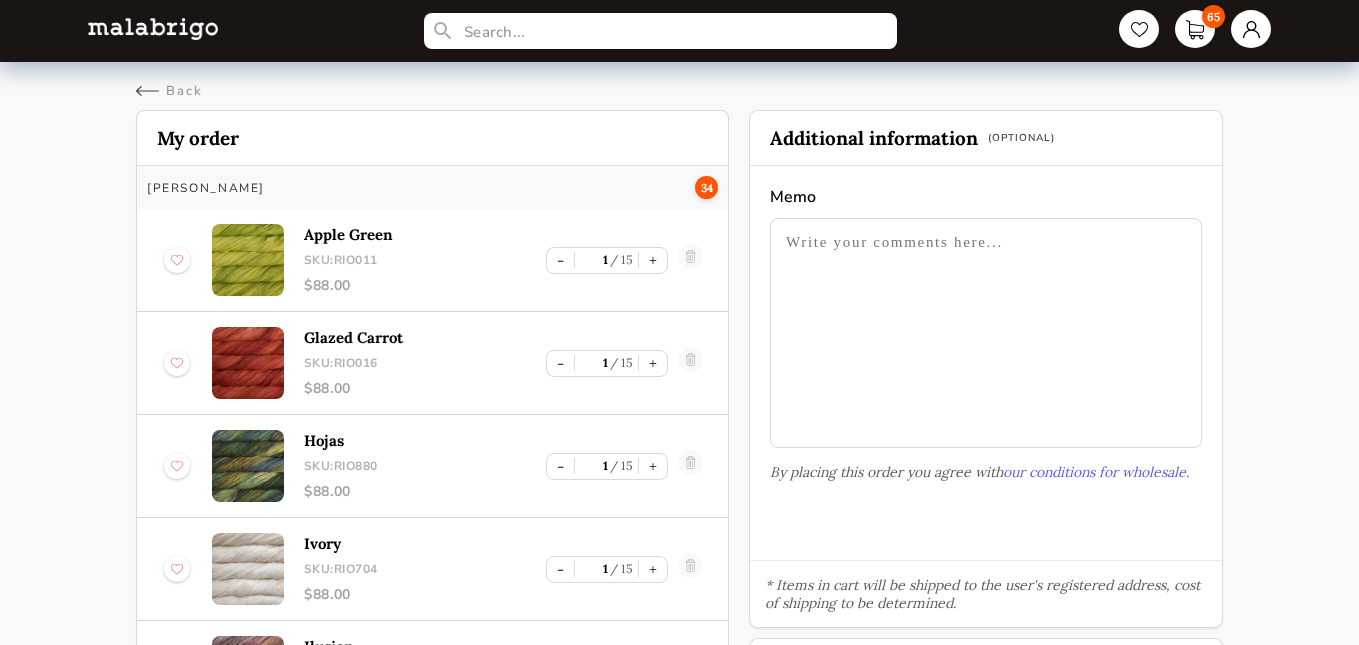 click at bounding box center (690, 260) 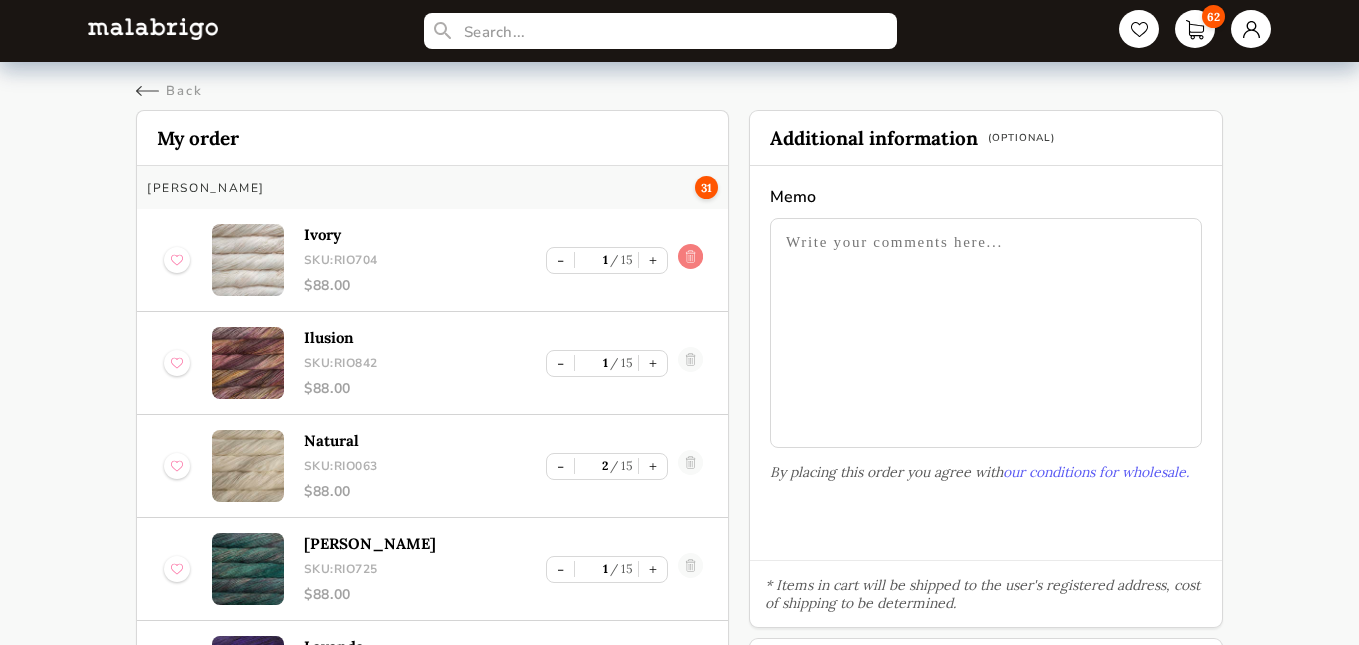 click at bounding box center [690, 260] 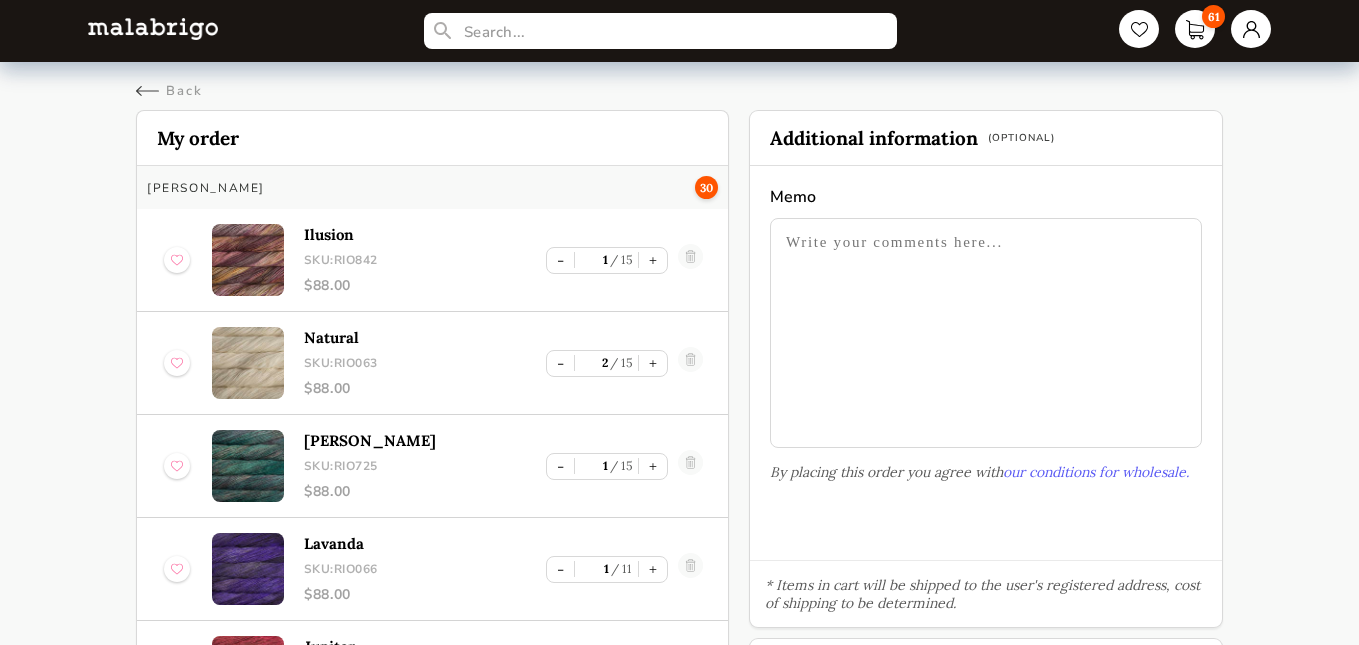 click at bounding box center (690, 260) 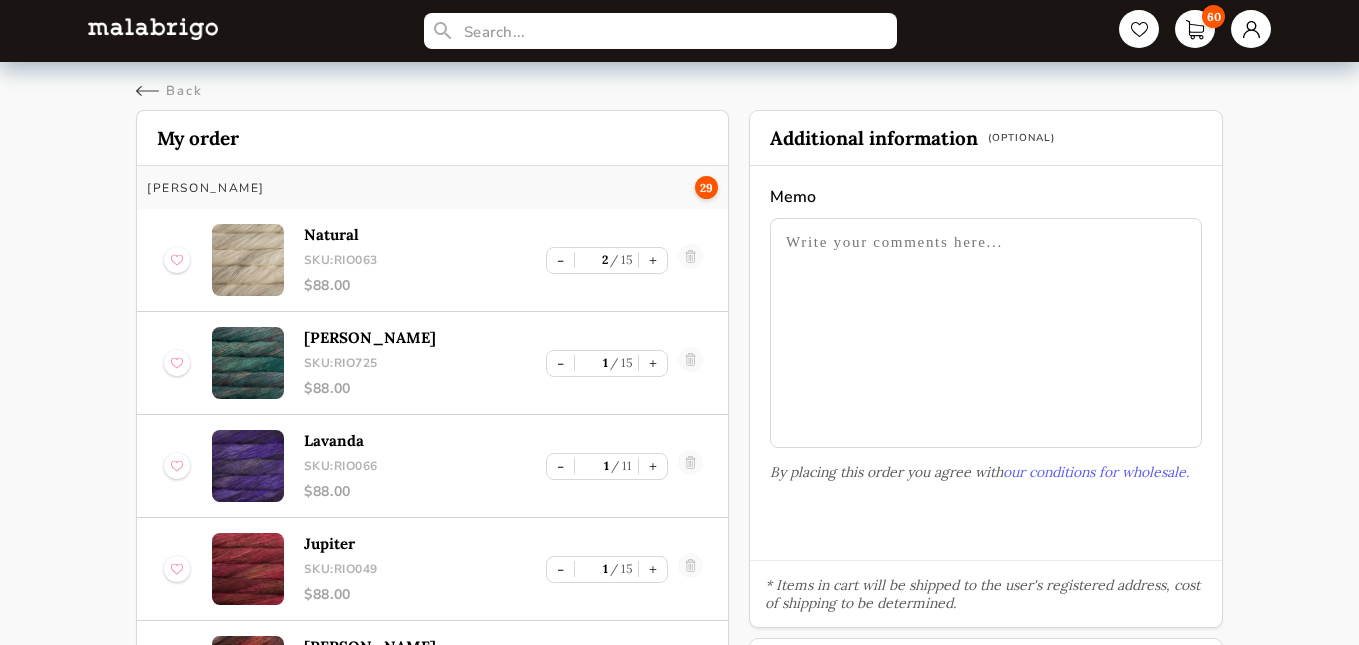 click at bounding box center (690, 260) 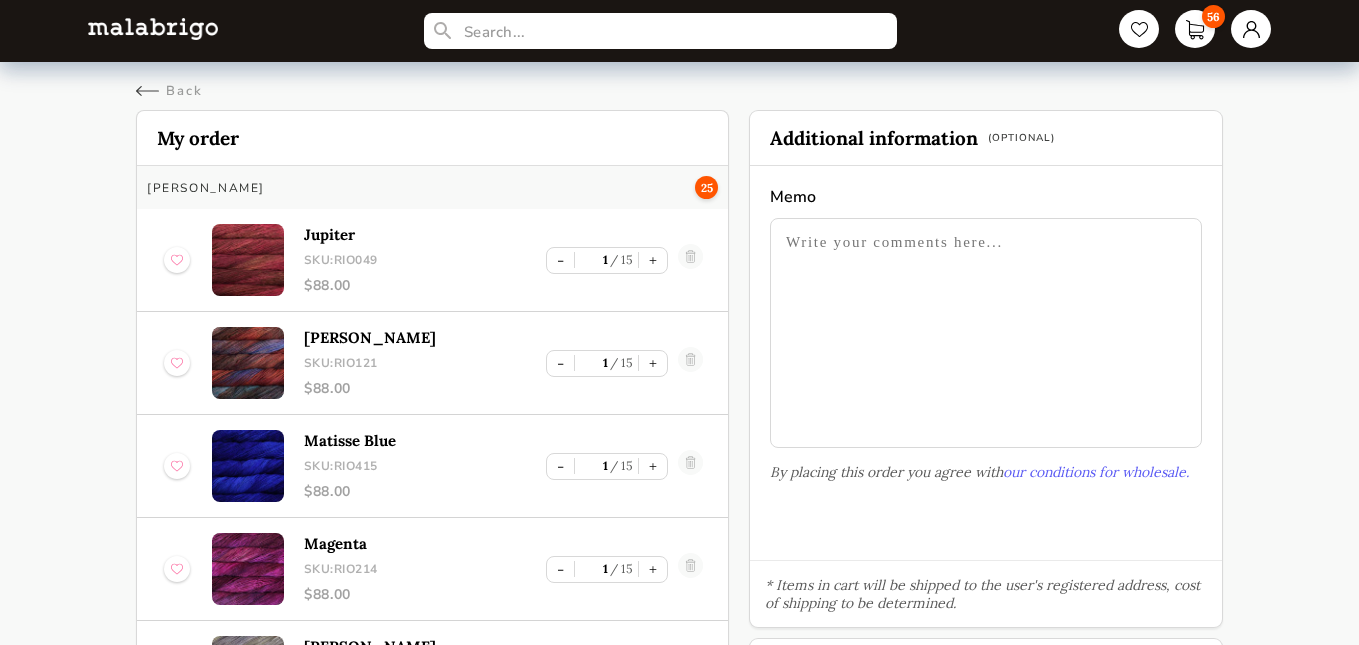 click at bounding box center [690, 260] 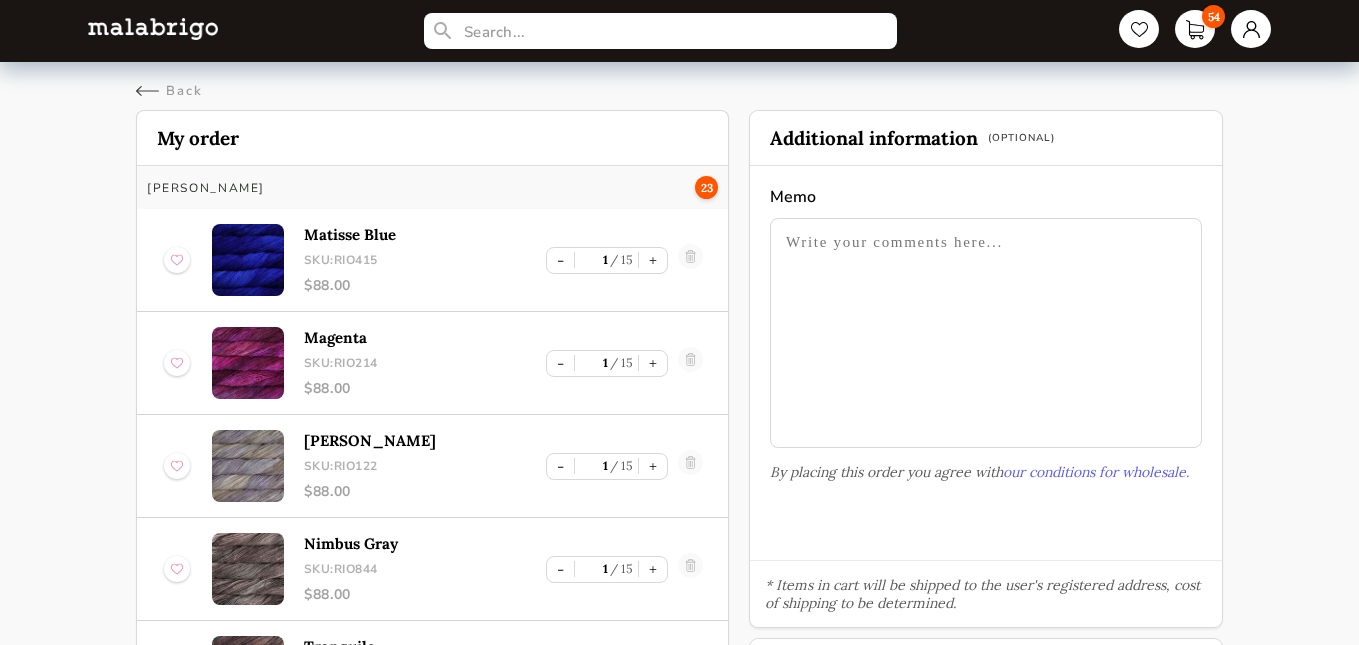 click at bounding box center (690, 260) 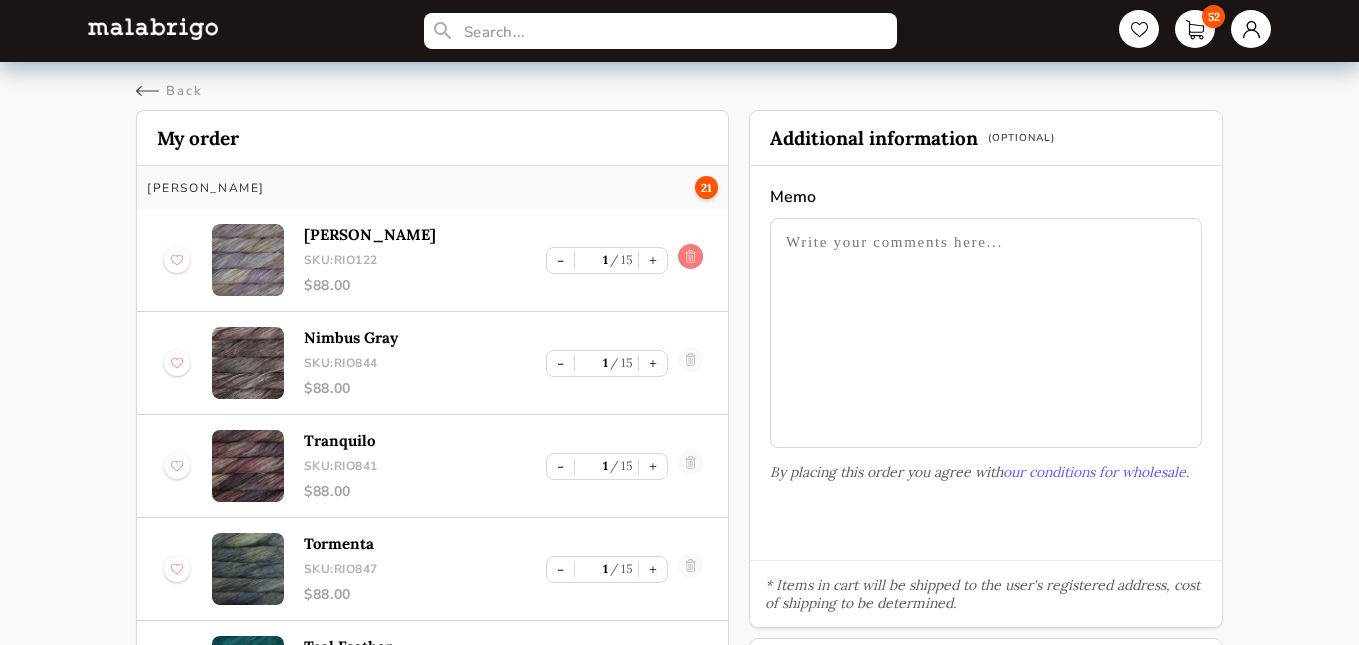 click at bounding box center [690, 260] 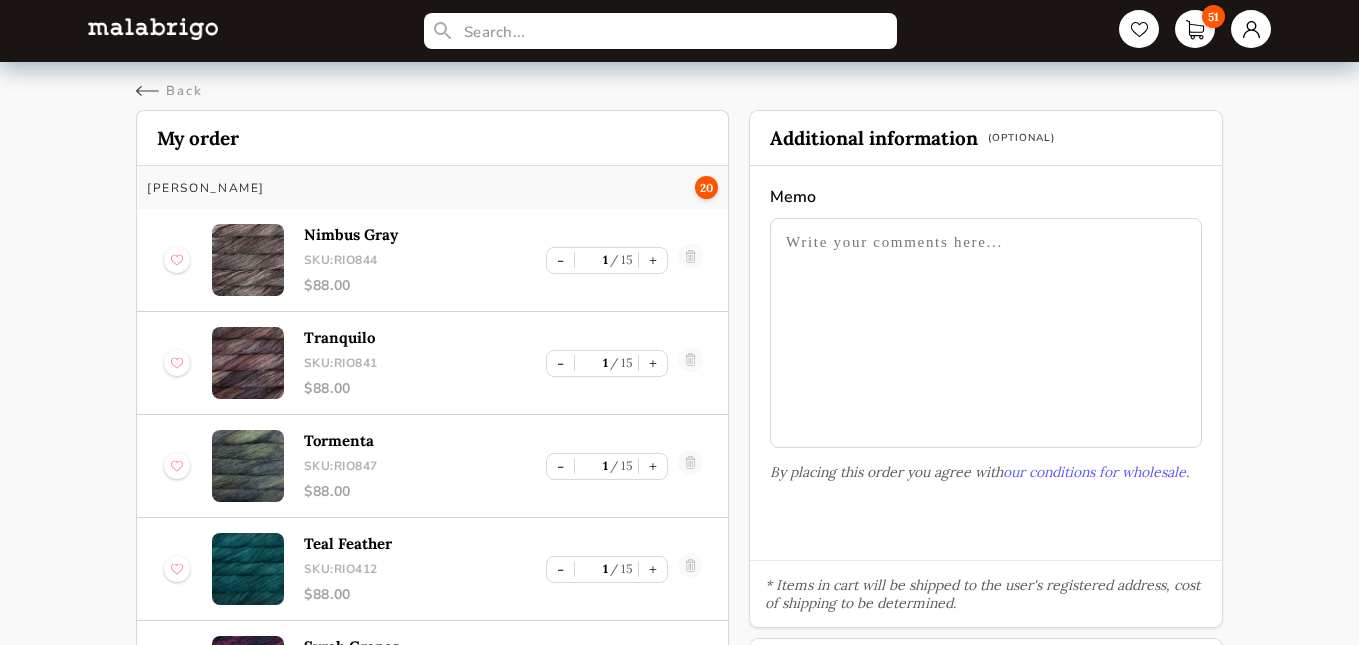 click at bounding box center [690, 260] 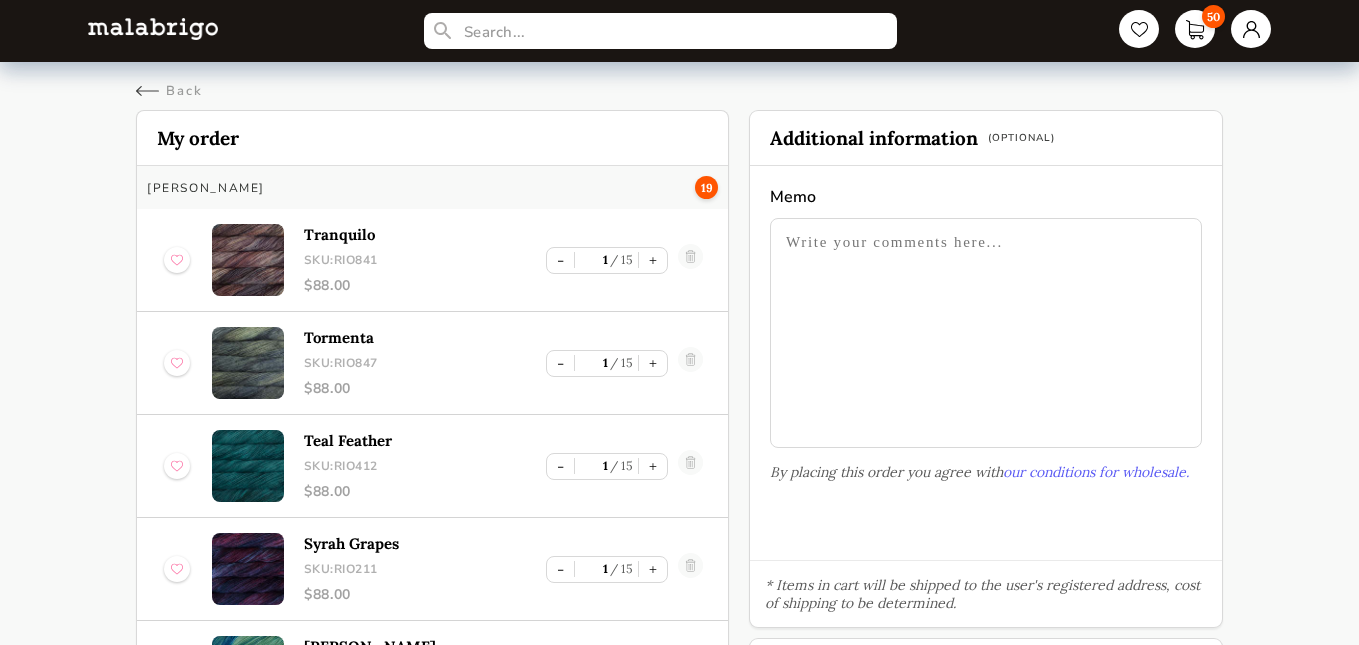 click at bounding box center (690, 260) 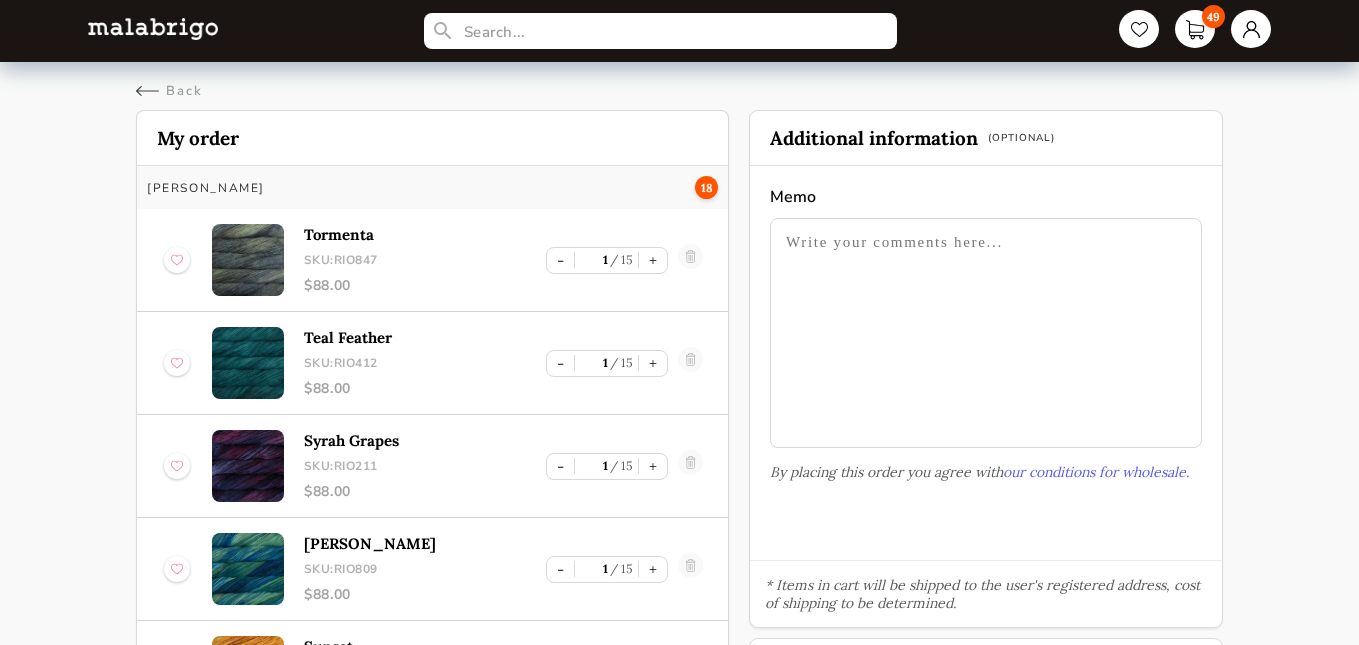 click at bounding box center (690, 260) 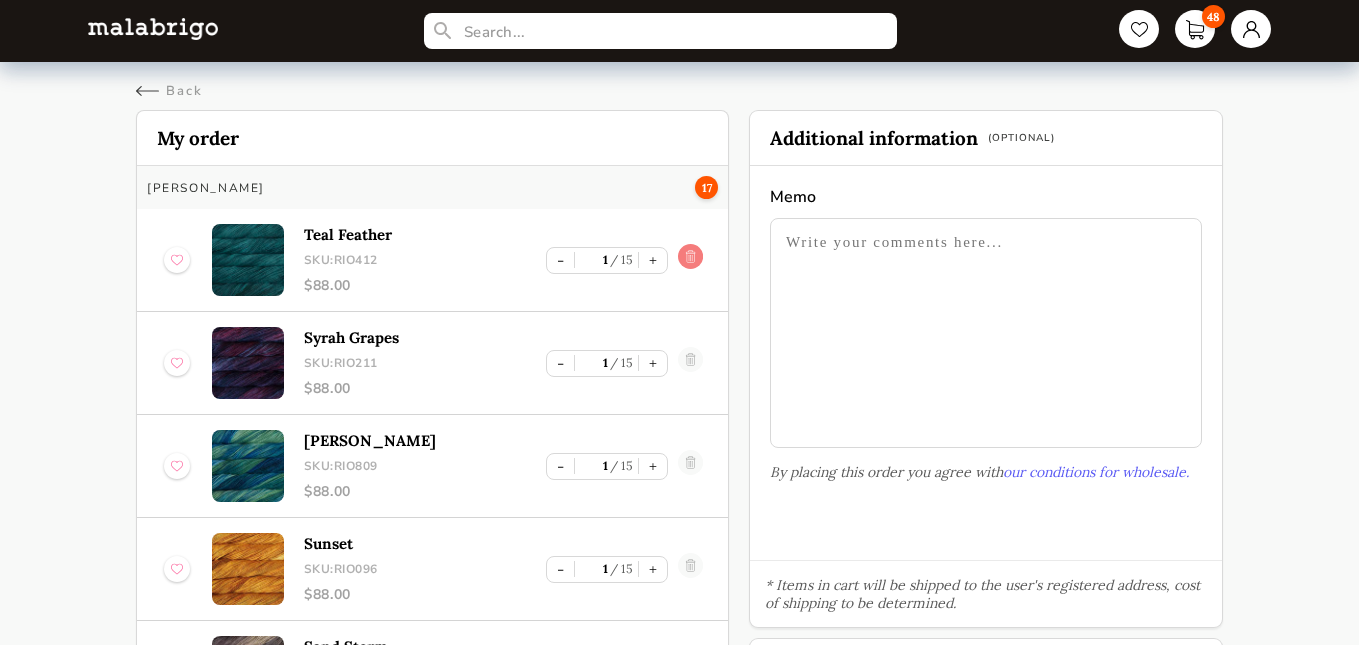 click at bounding box center (690, 260) 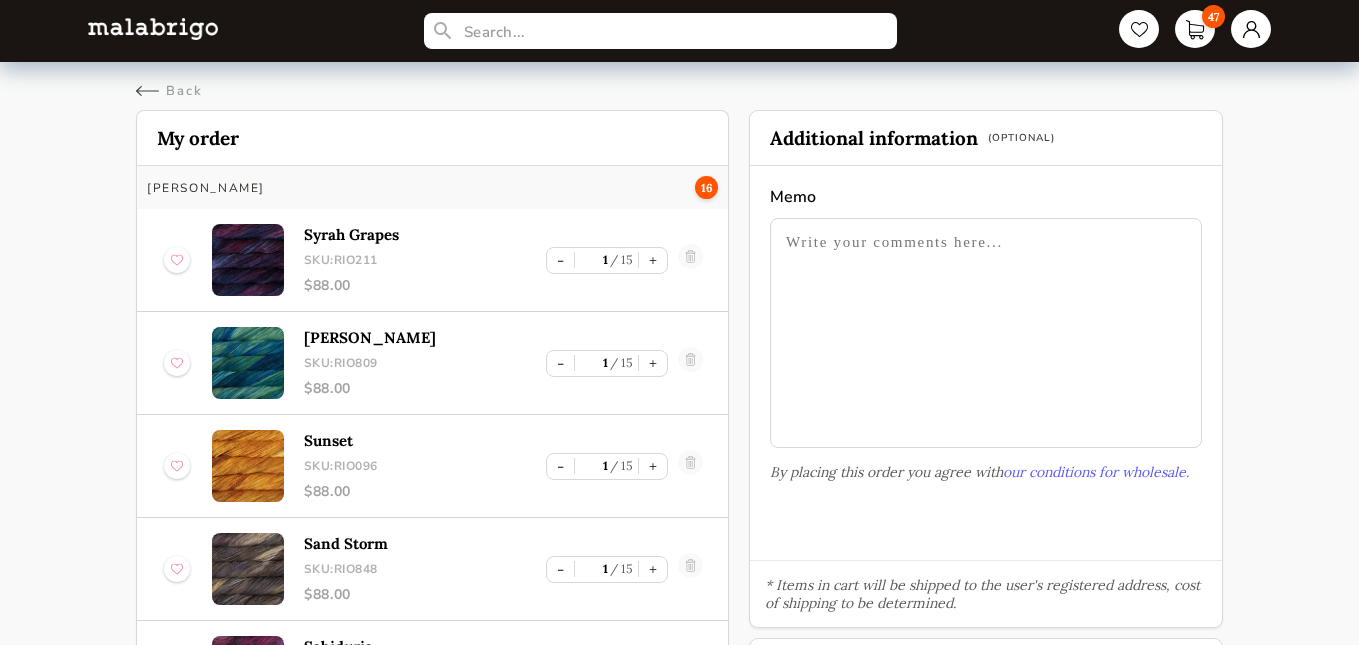 click at bounding box center [690, 260] 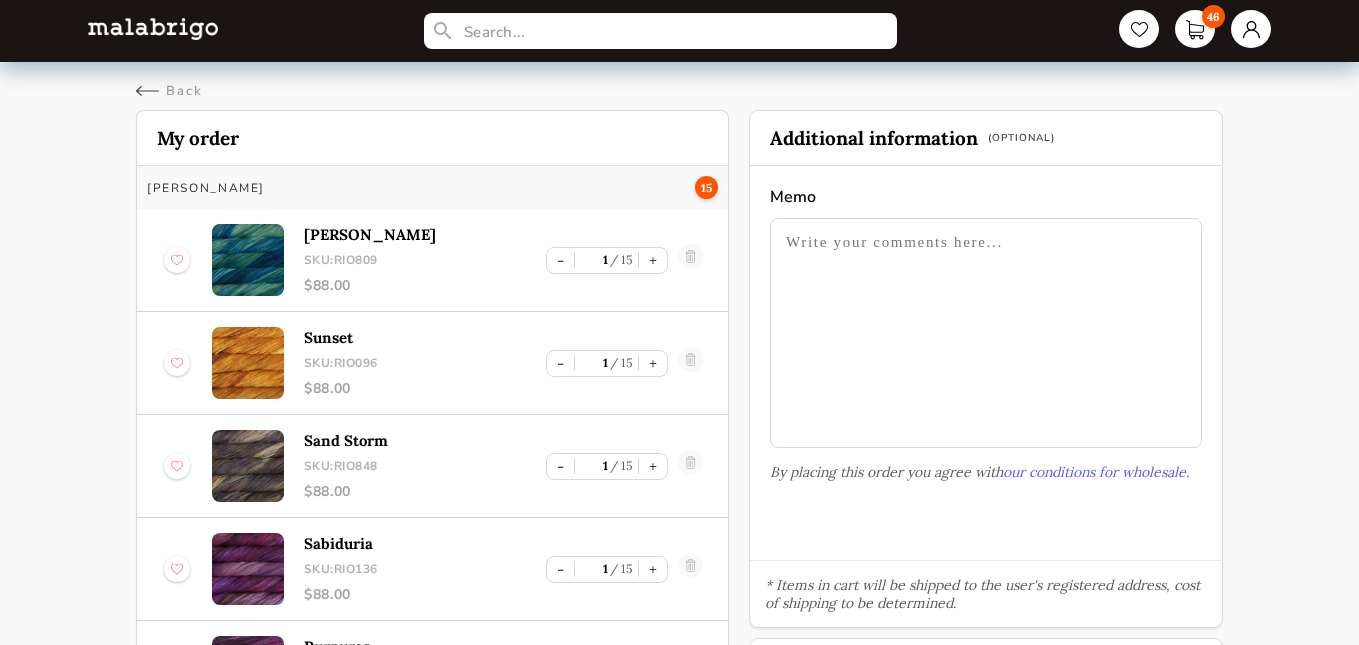 click at bounding box center [690, 260] 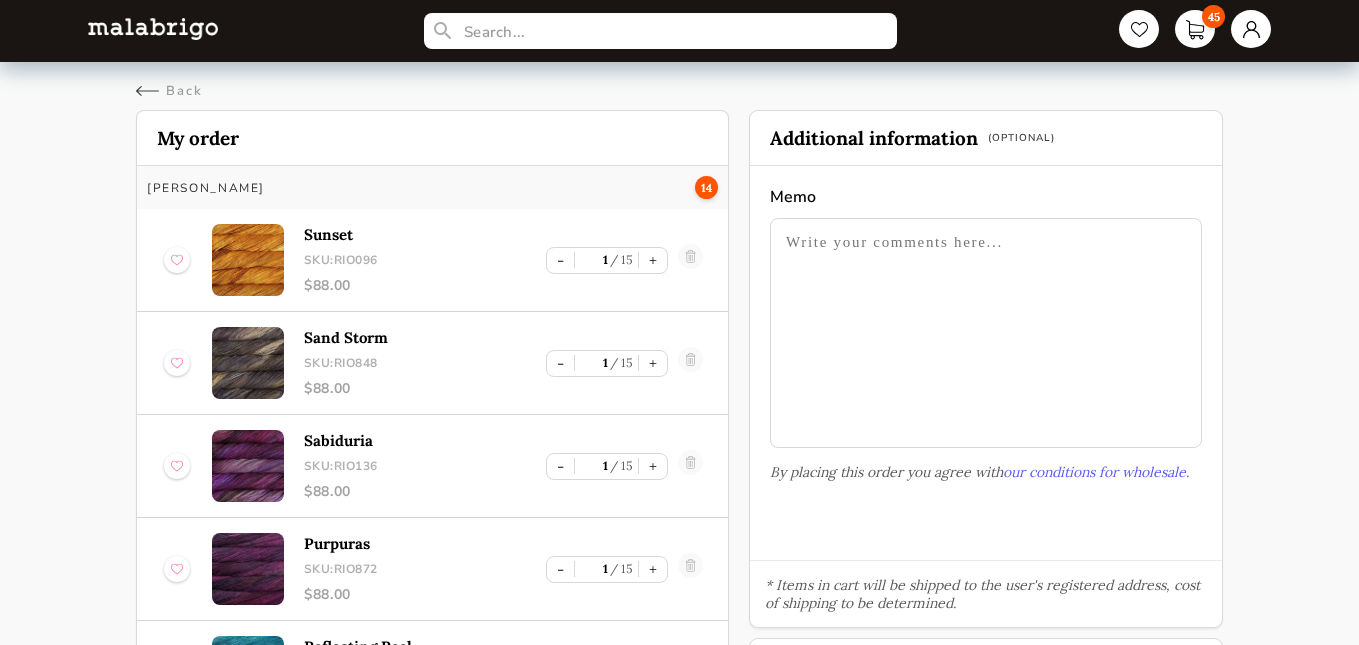 click at bounding box center [690, 260] 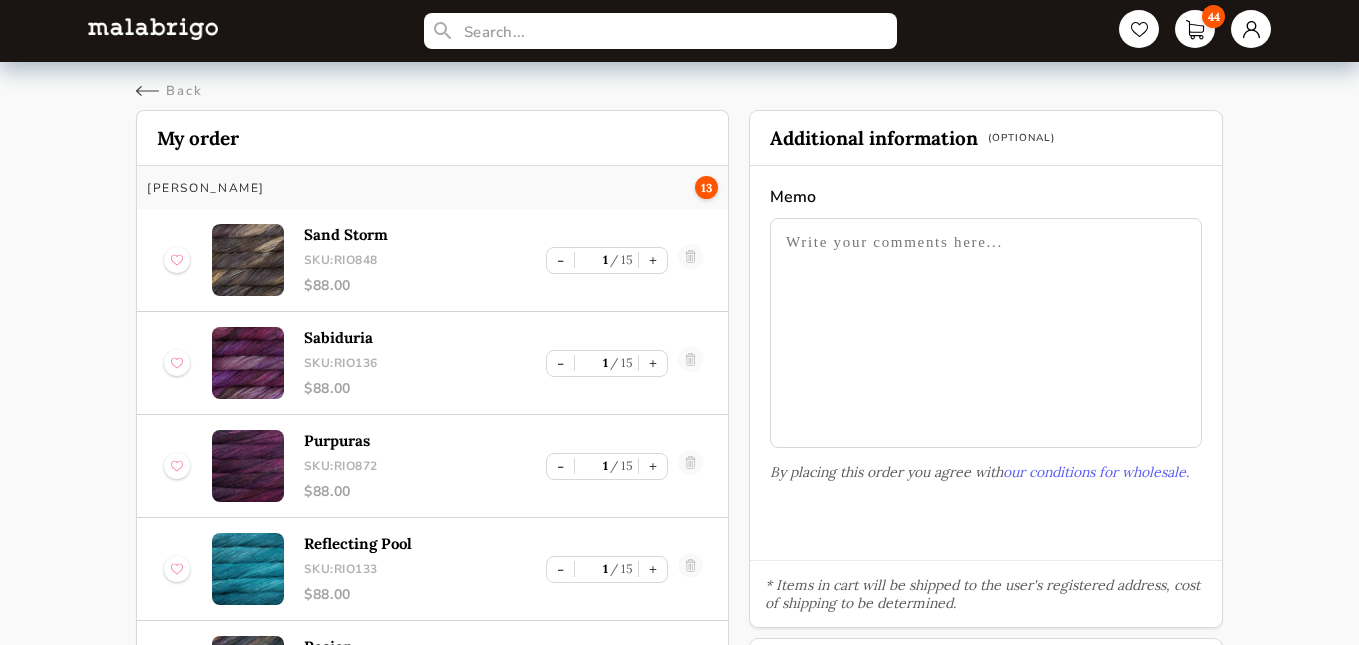 click at bounding box center (690, 260) 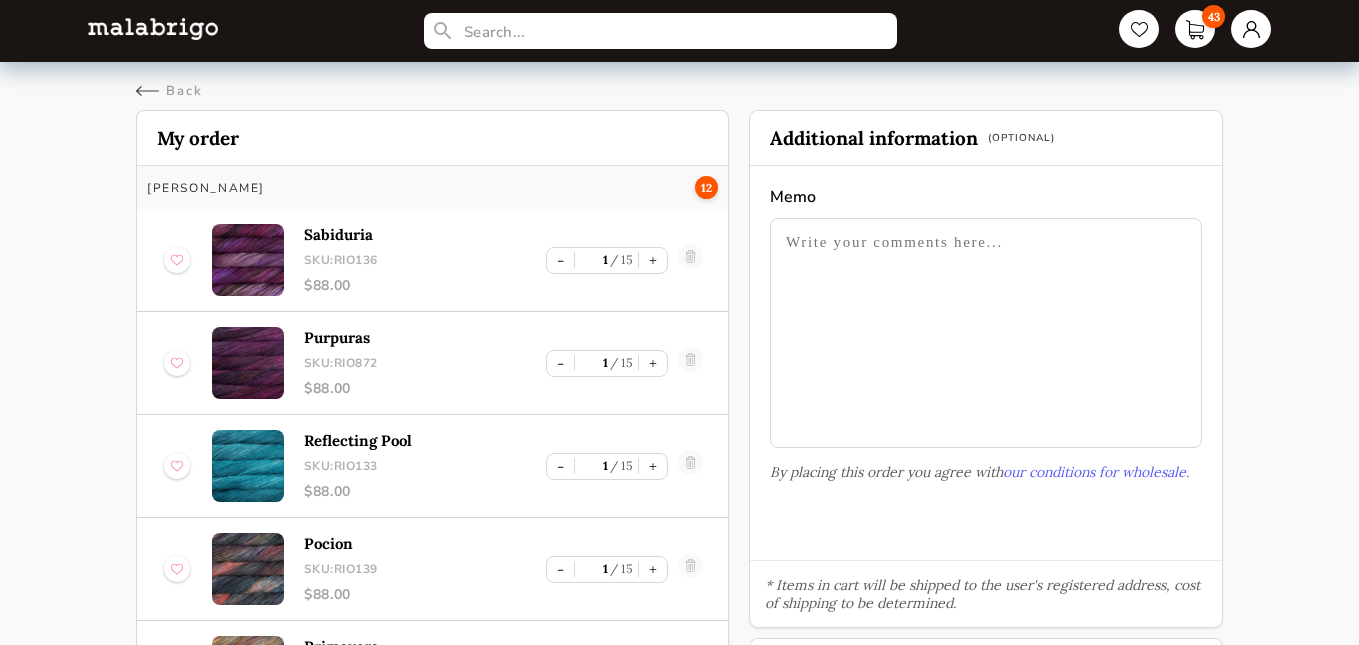 click at bounding box center [690, 260] 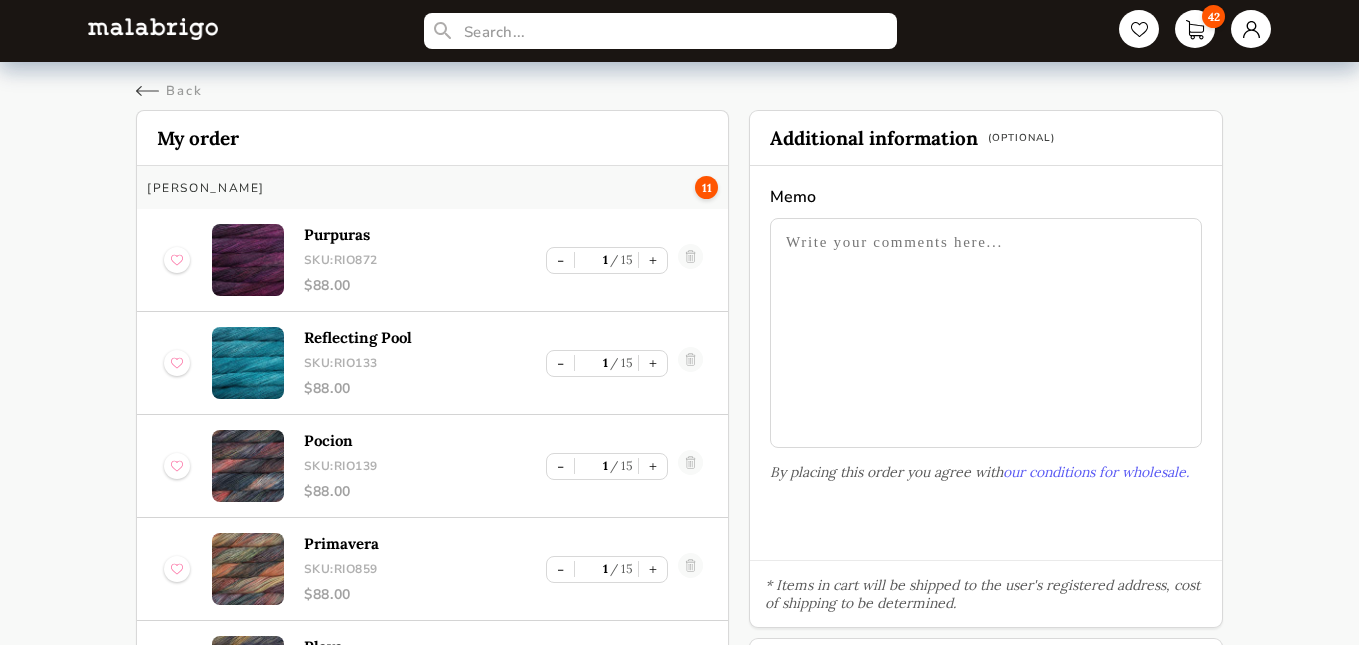 click at bounding box center (690, 260) 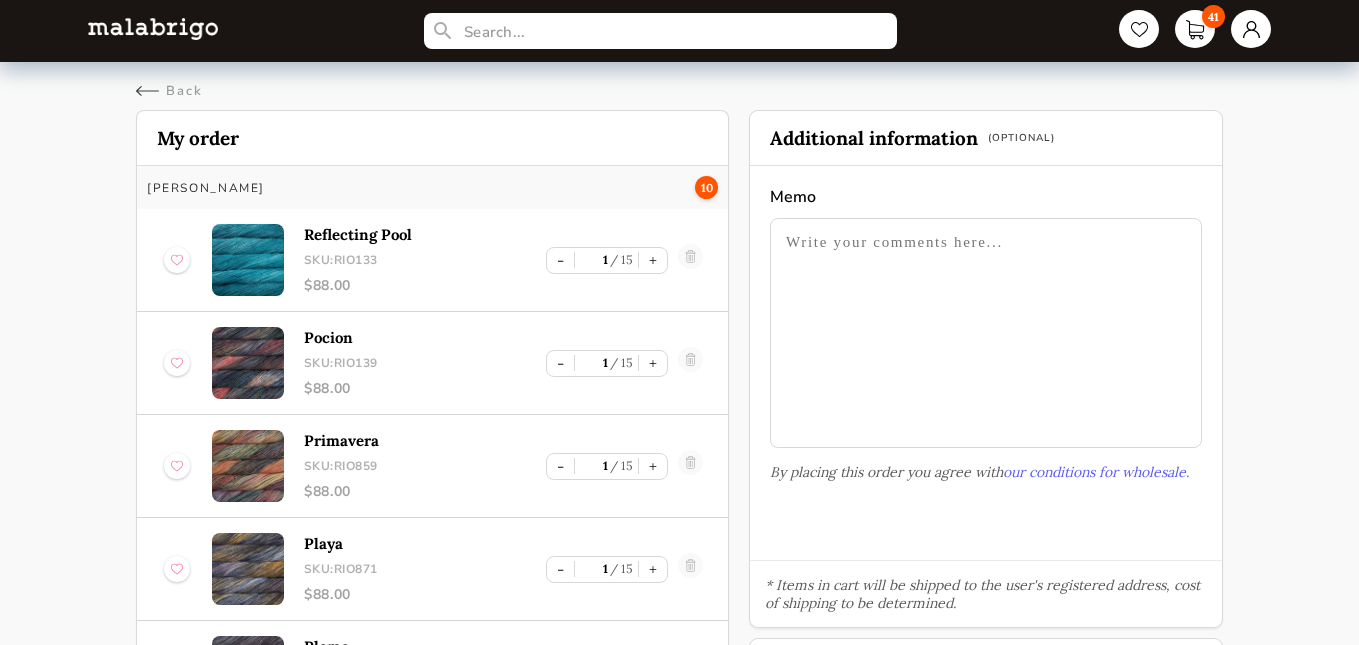 click at bounding box center [690, 260] 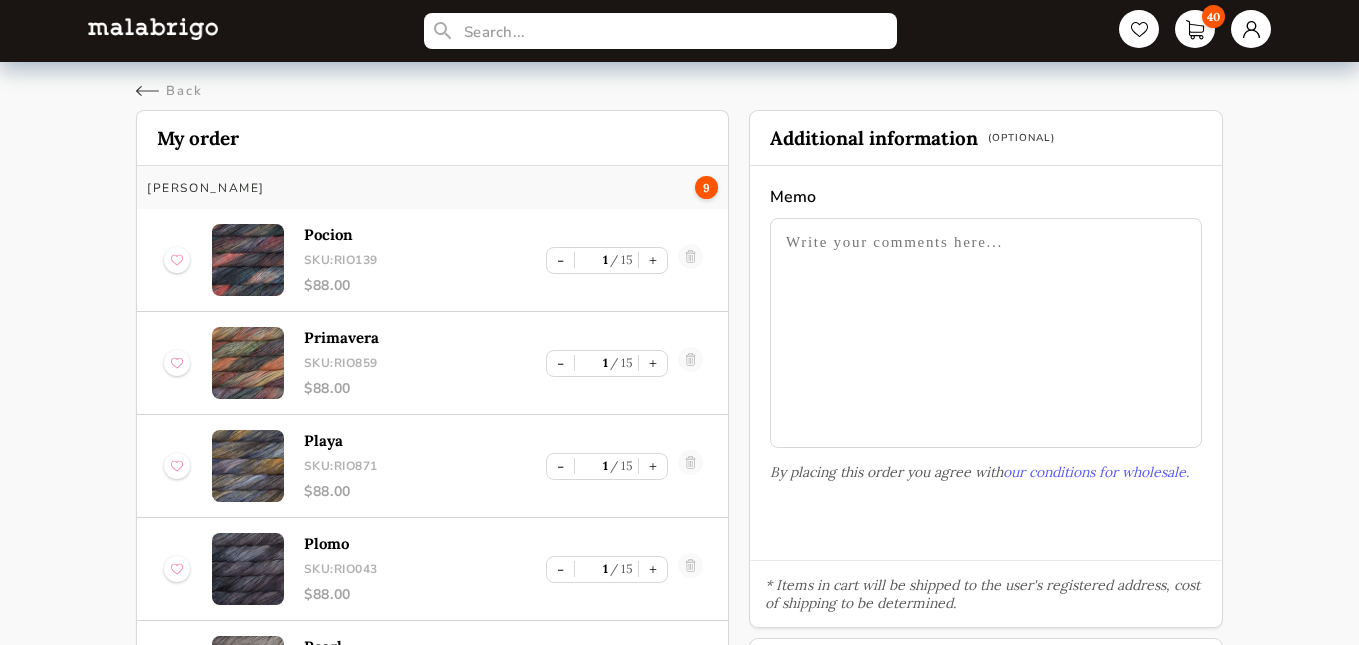 click at bounding box center (690, 260) 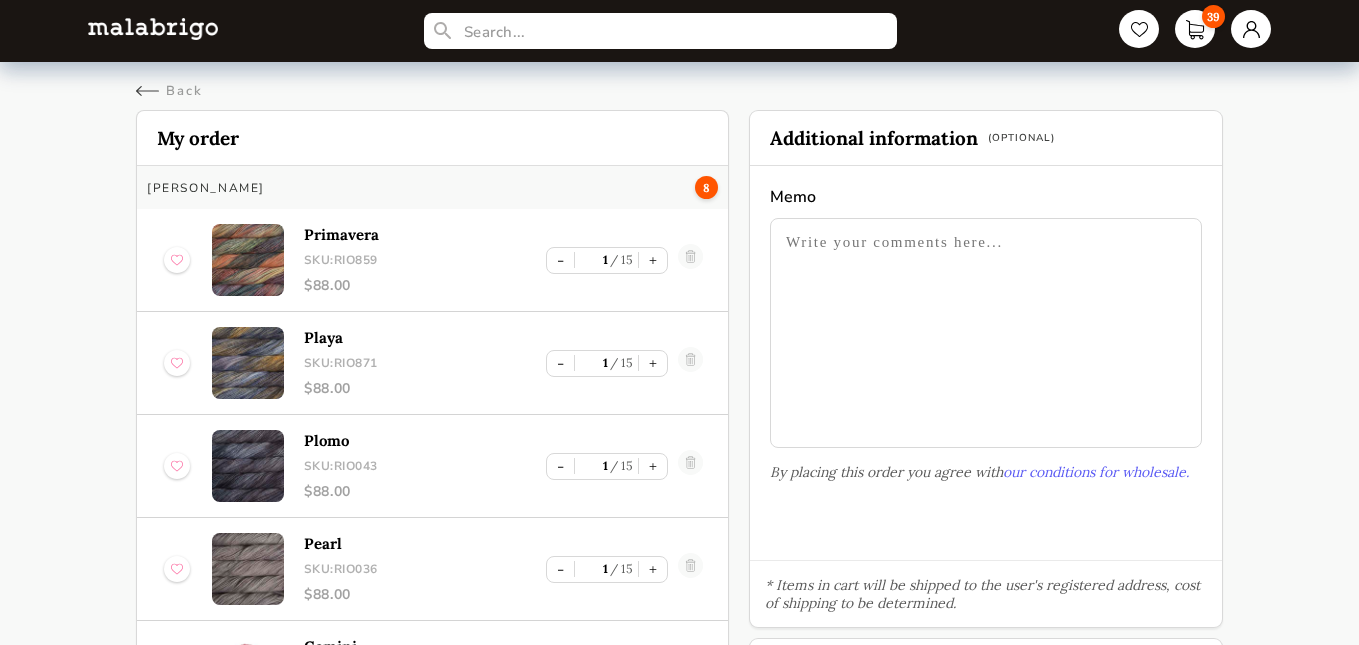 click at bounding box center [690, 260] 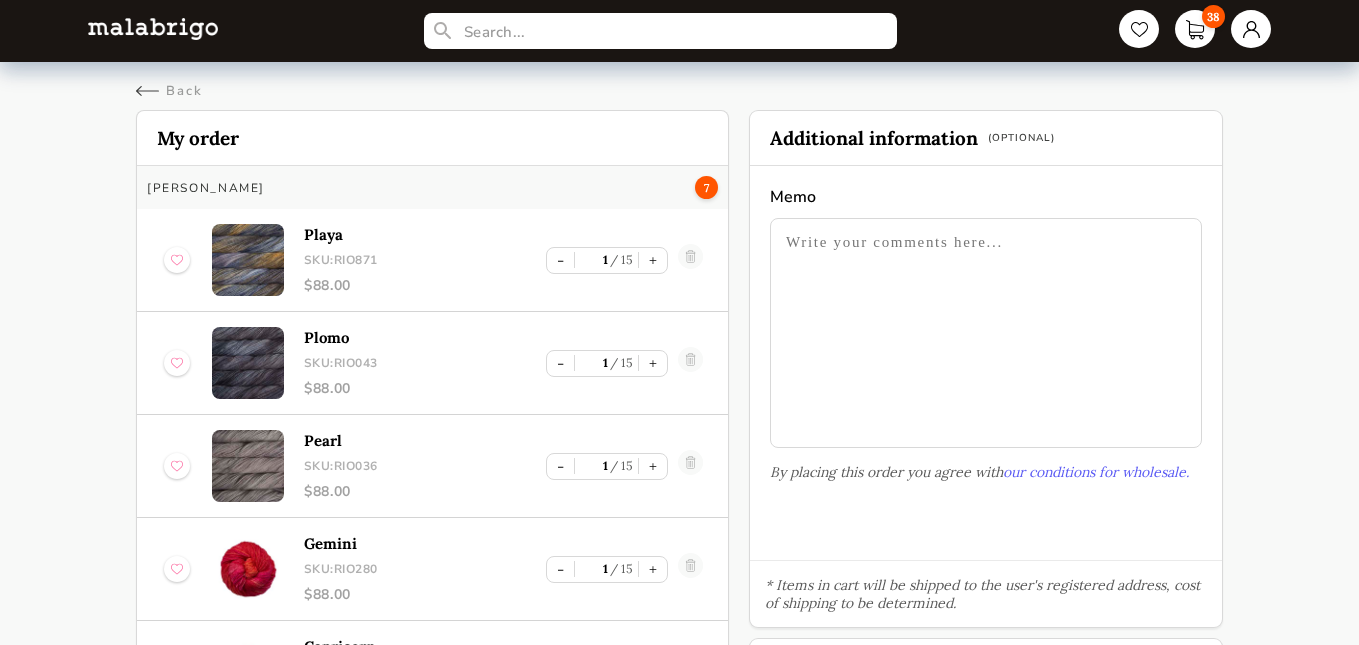 click at bounding box center [690, 260] 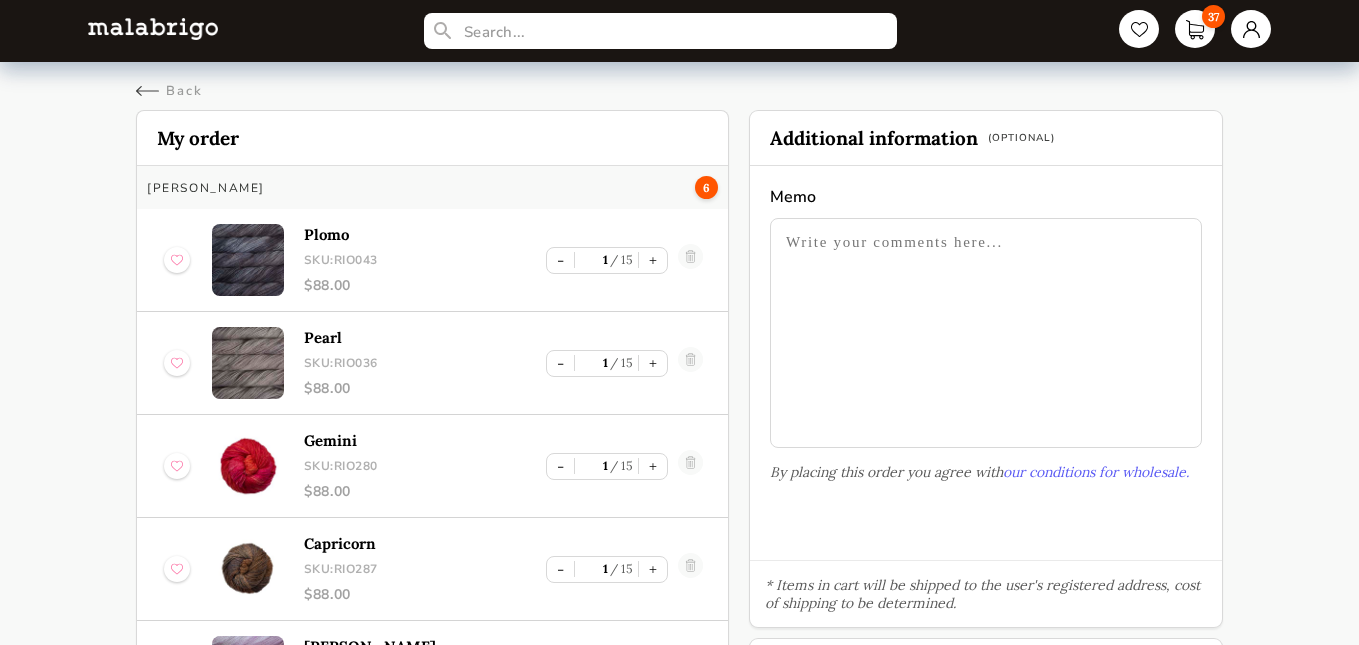 click at bounding box center (690, 260) 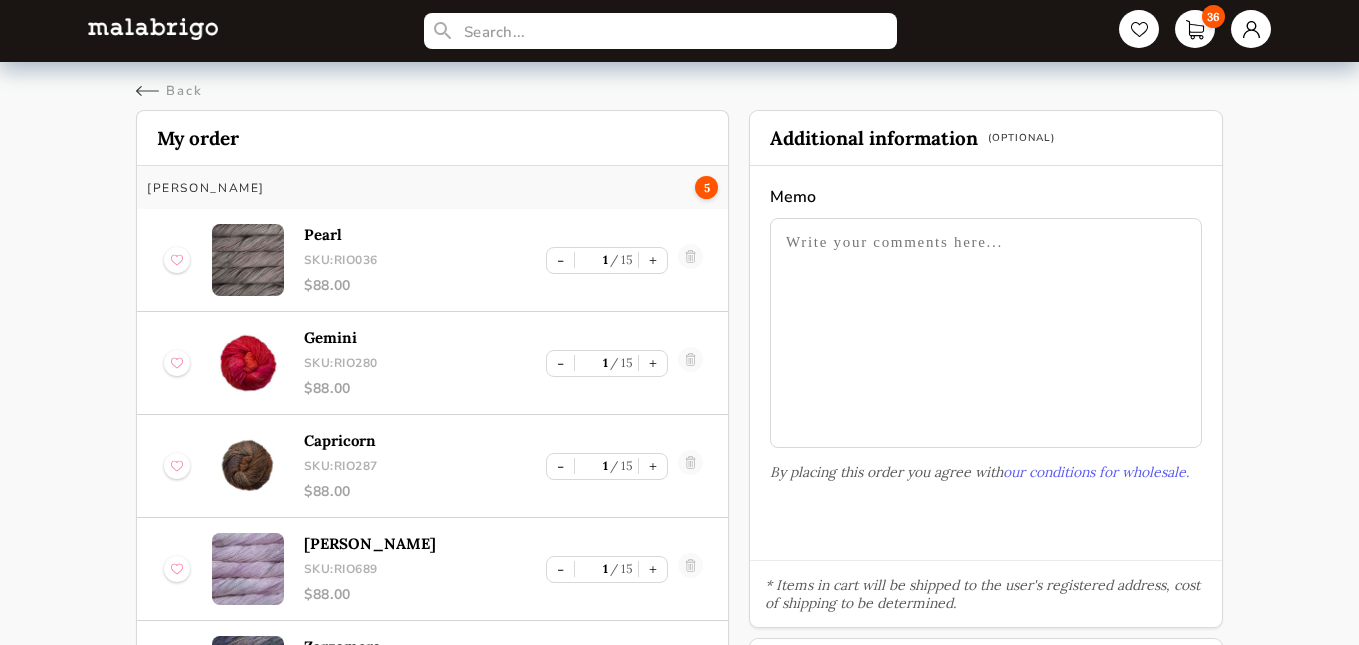 click at bounding box center [690, 260] 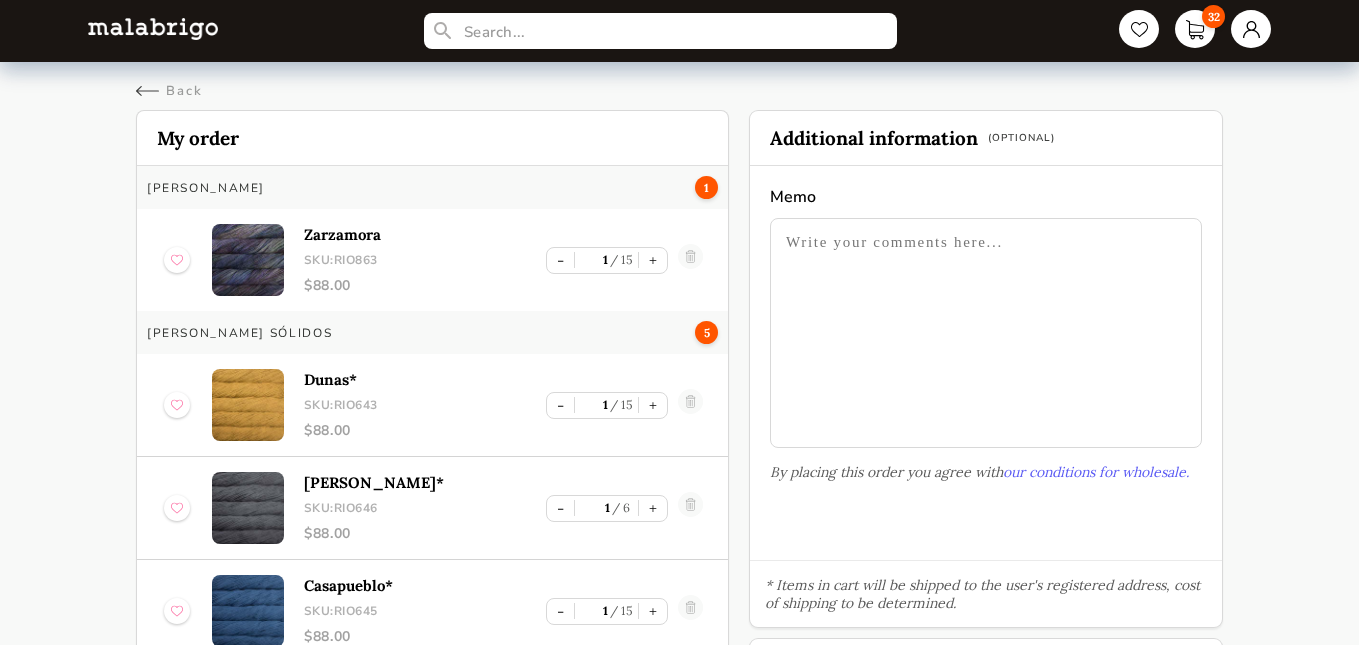 click at bounding box center (690, 260) 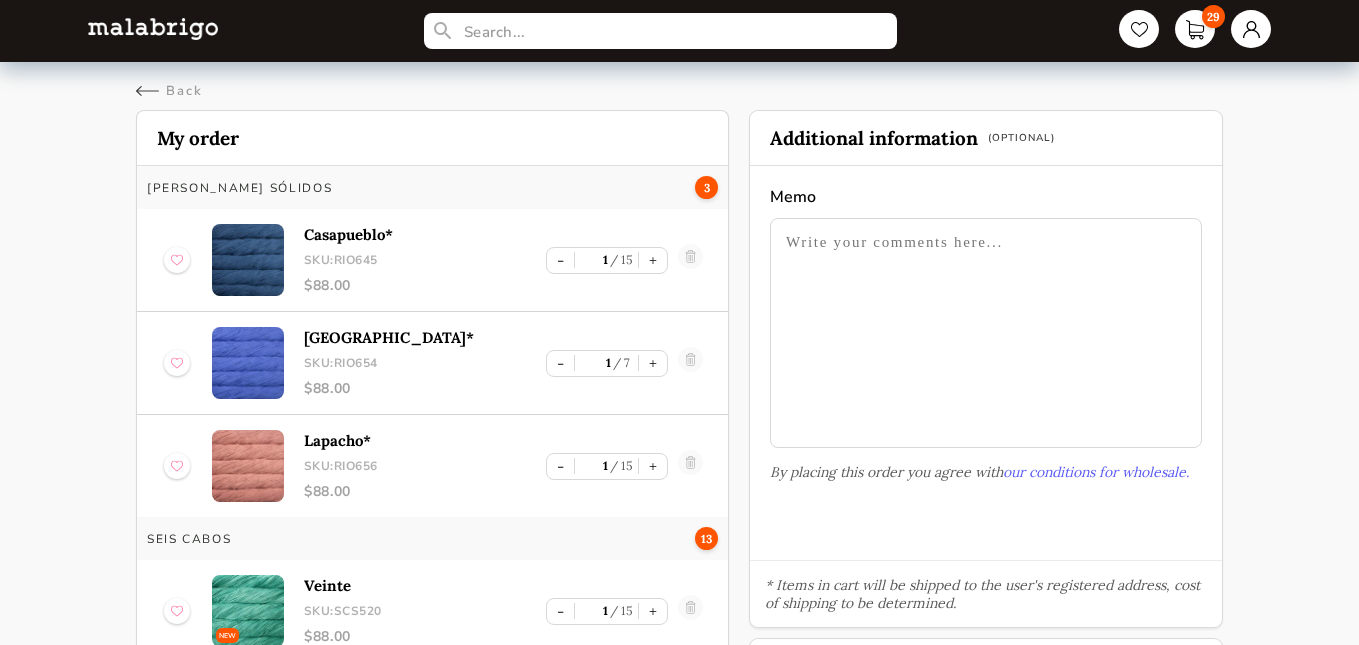 click at bounding box center (690, 260) 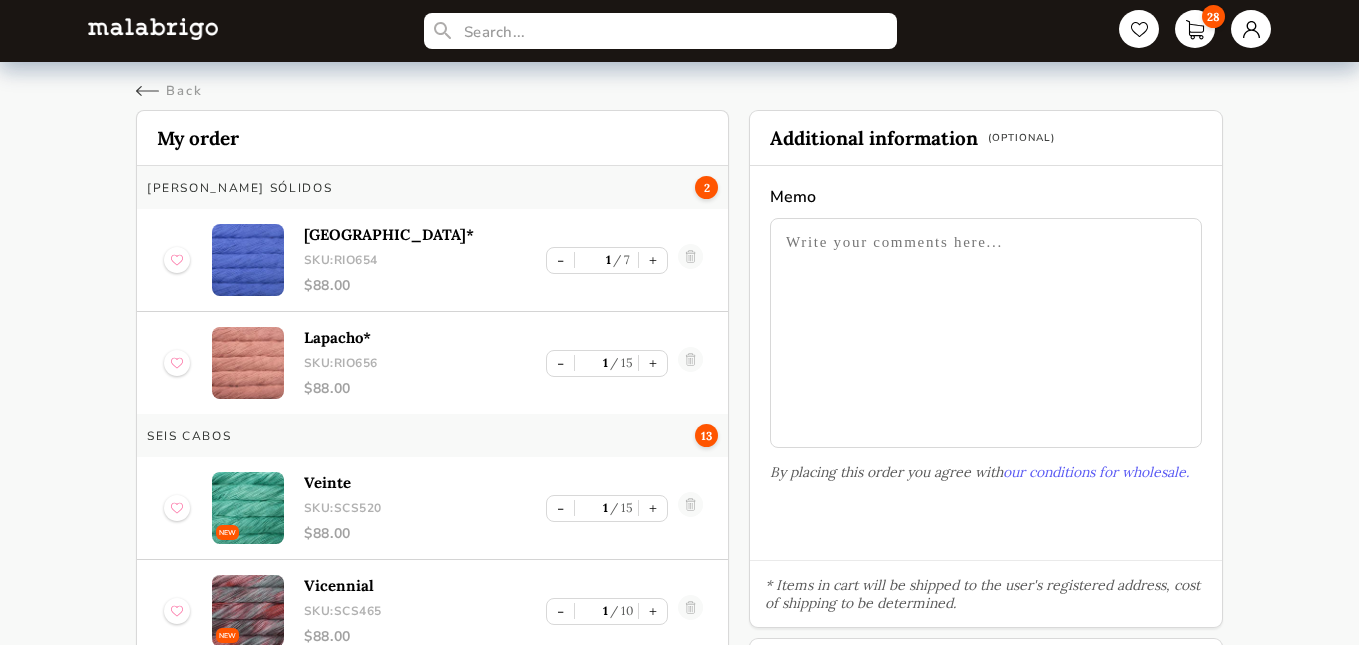 click at bounding box center (690, 260) 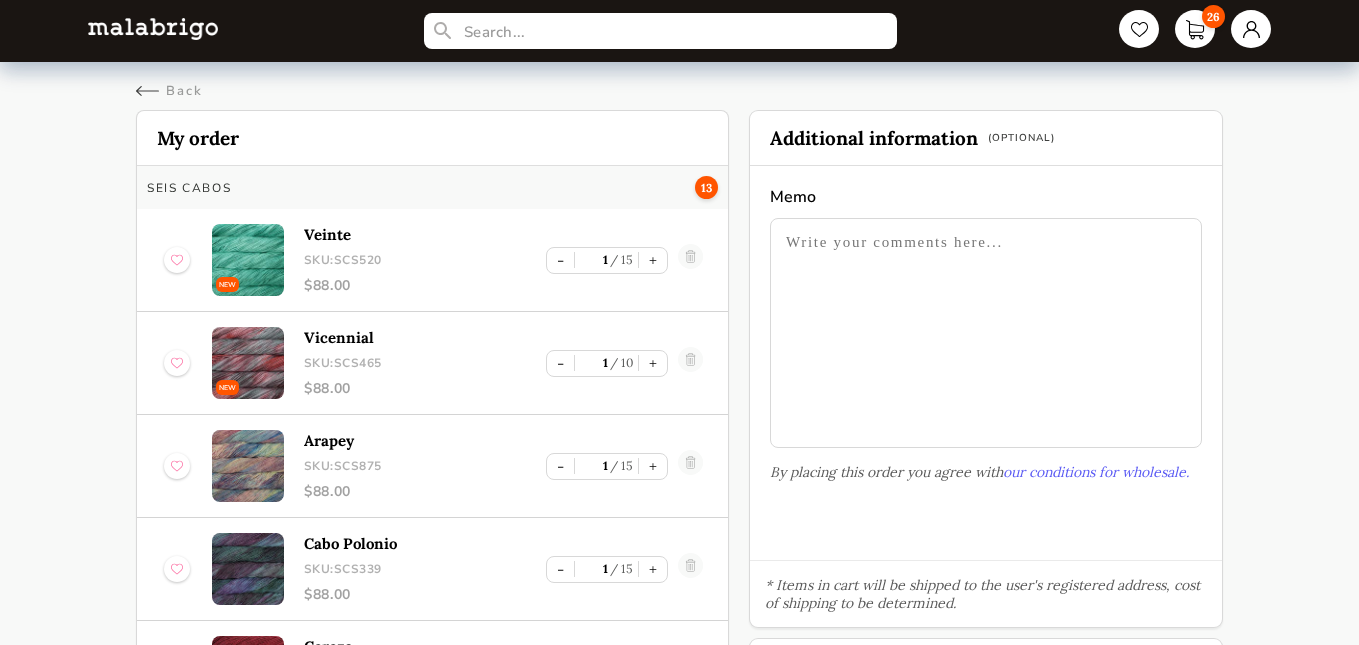 click at bounding box center [690, 260] 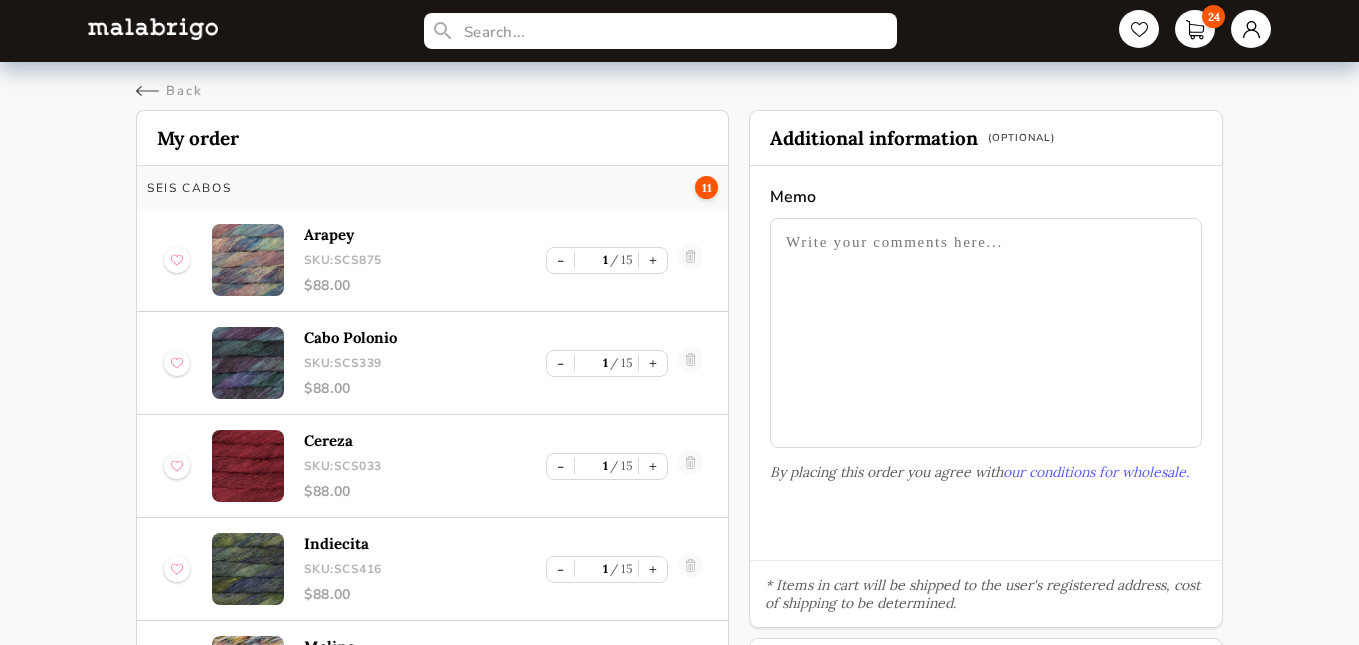 click at bounding box center [690, 260] 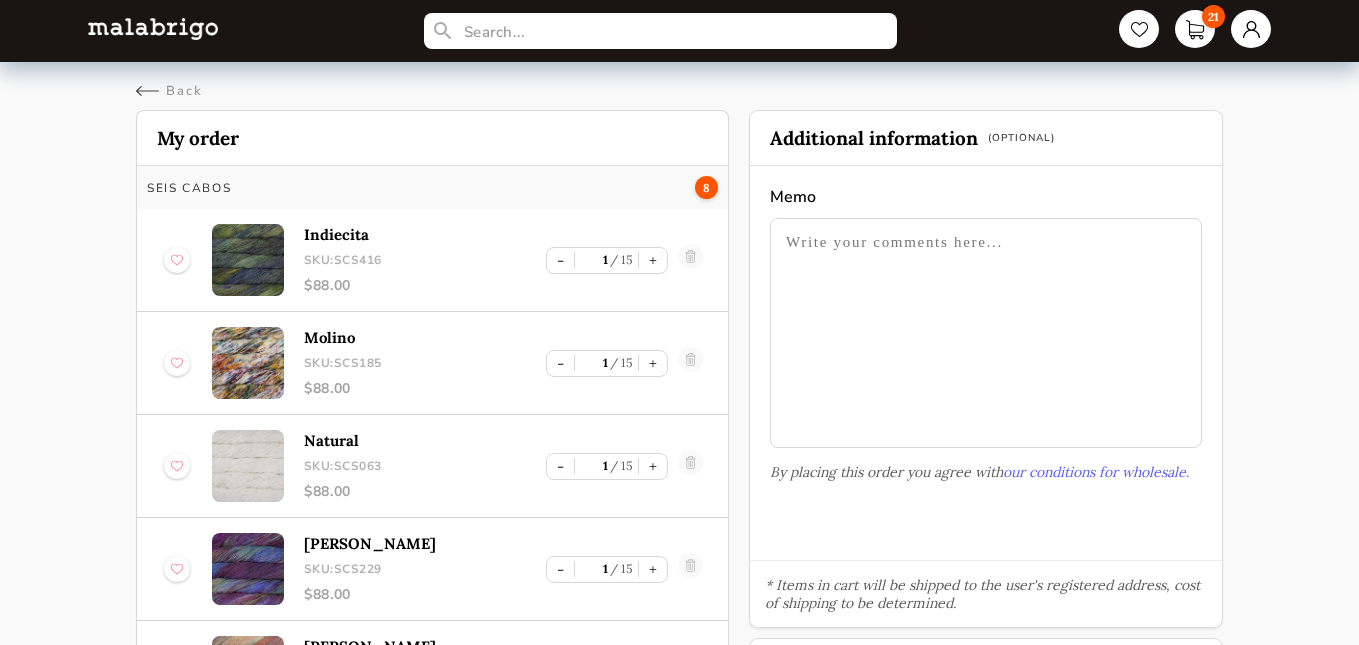click at bounding box center [690, 260] 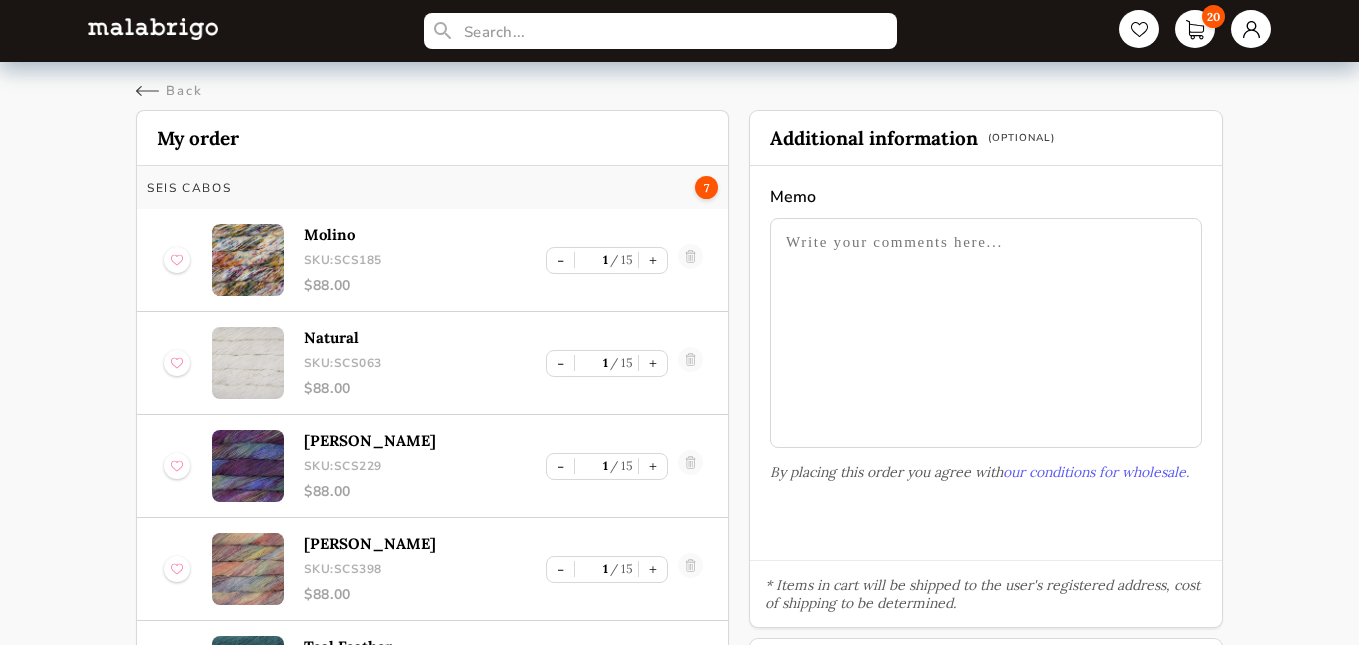 click at bounding box center (690, 260) 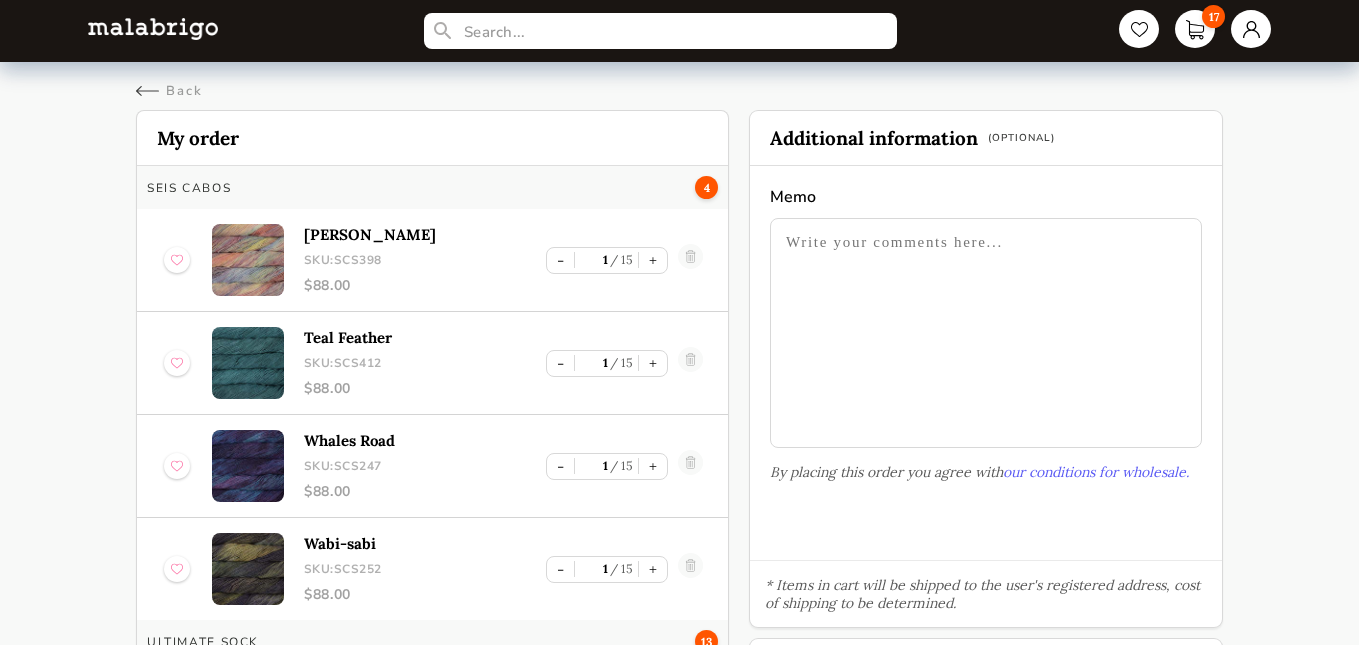 click at bounding box center (690, 260) 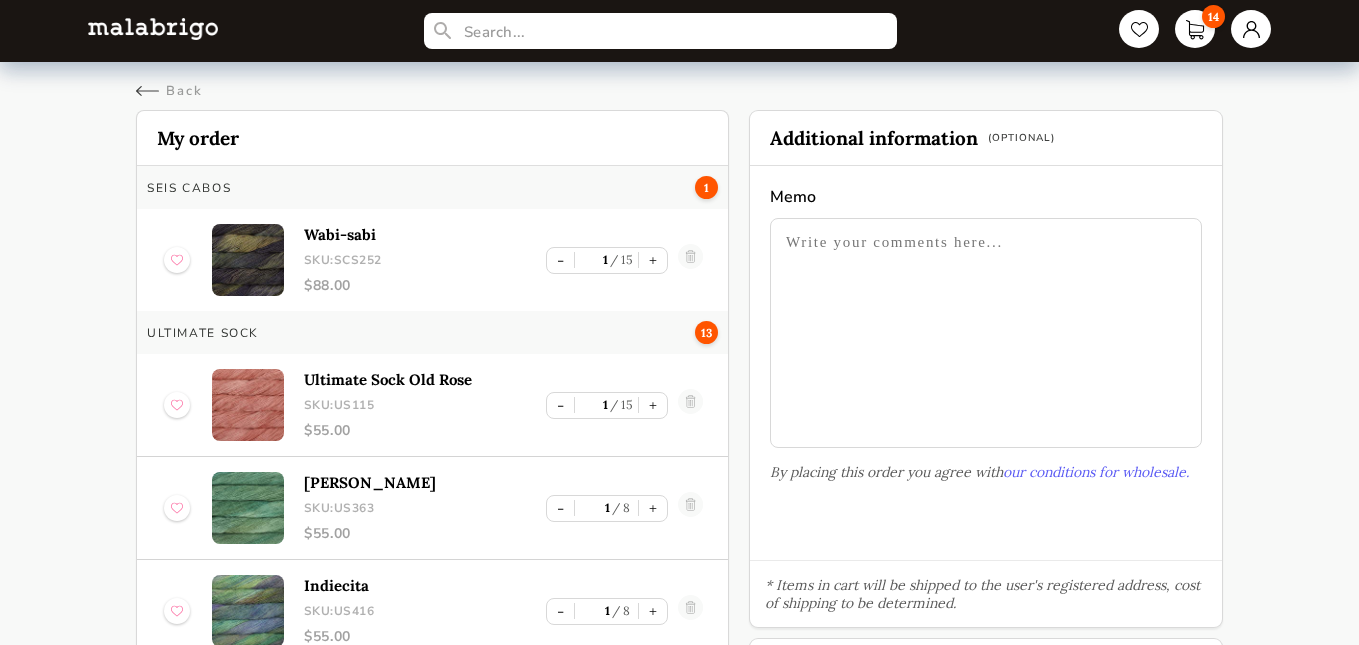 click at bounding box center [690, 260] 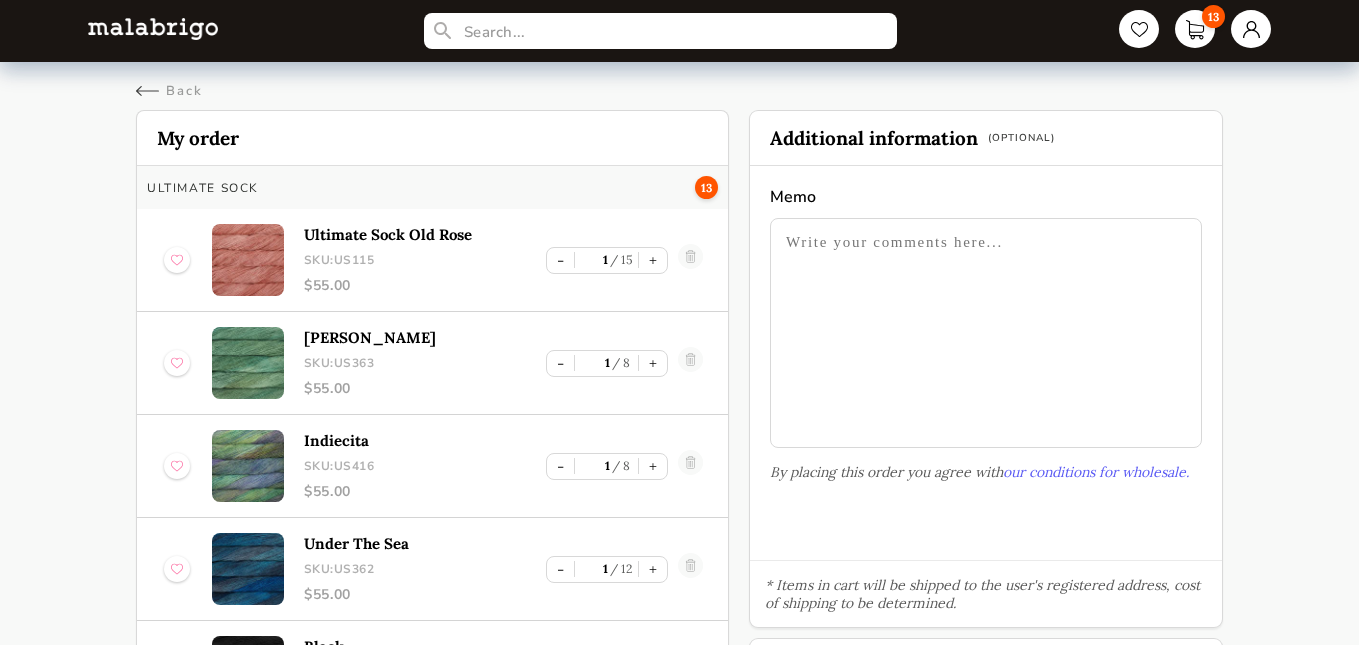 click at bounding box center (690, 260) 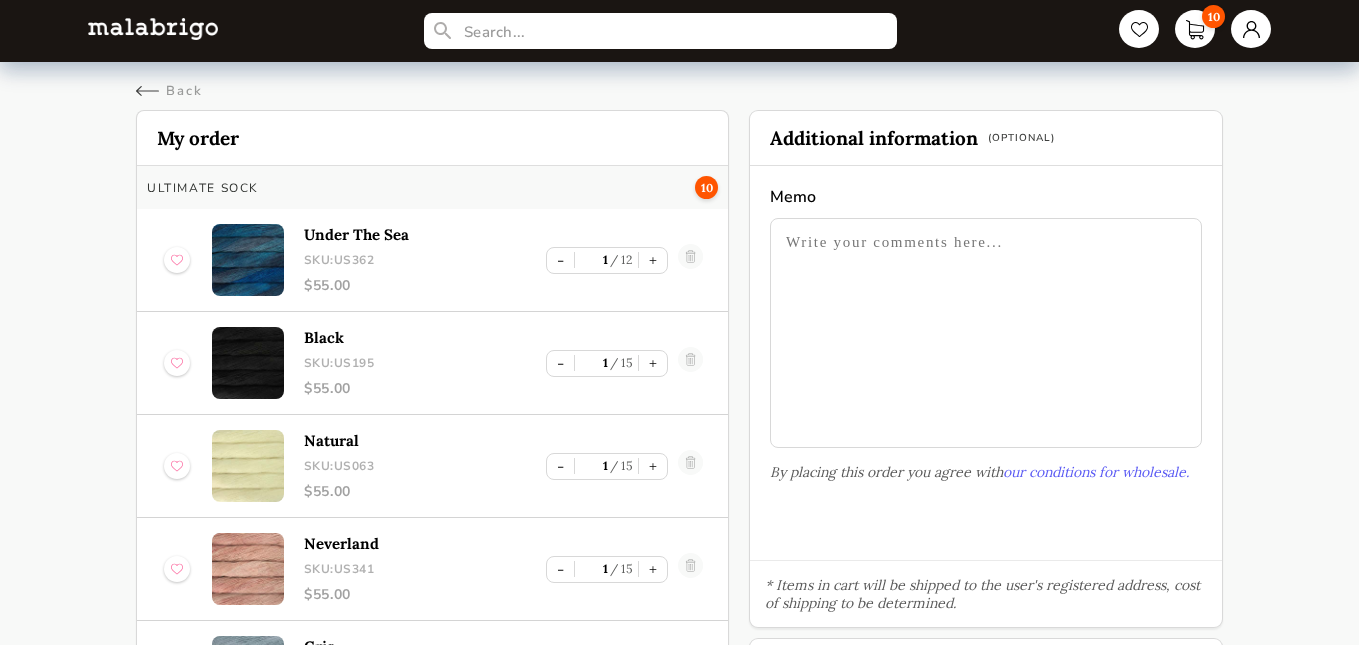 click at bounding box center (690, 260) 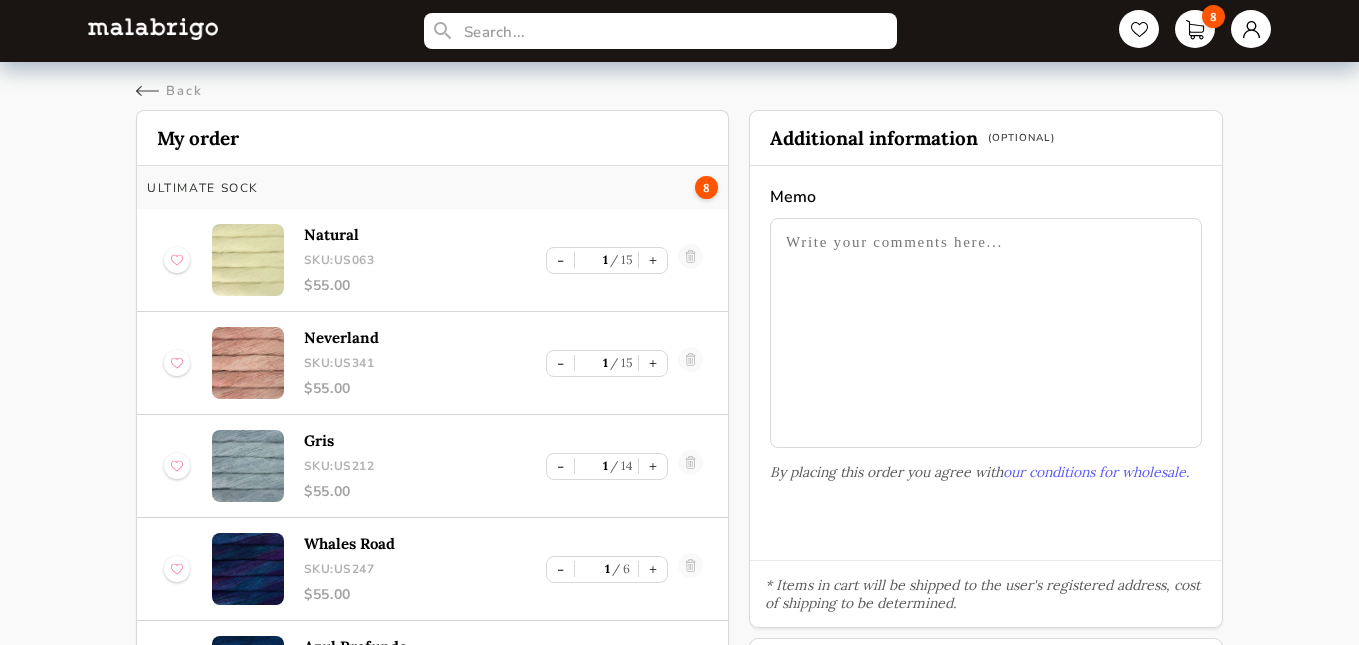 click at bounding box center (690, 260) 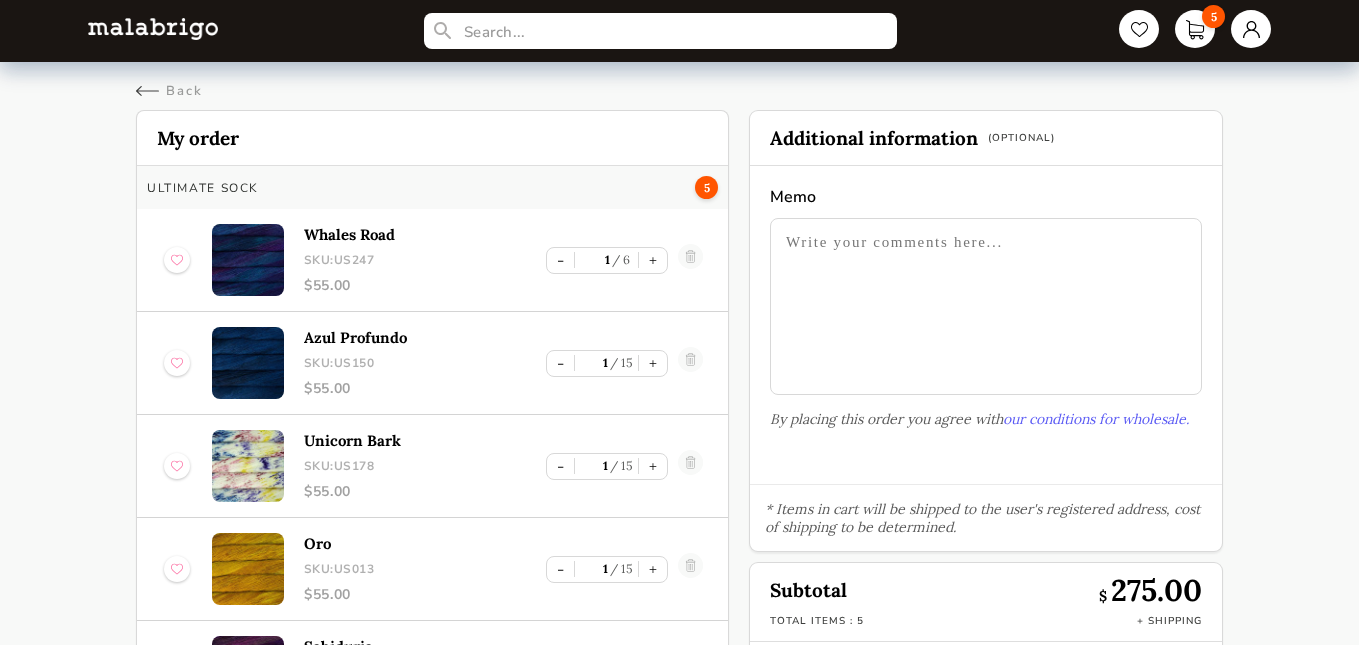 click at bounding box center [690, 260] 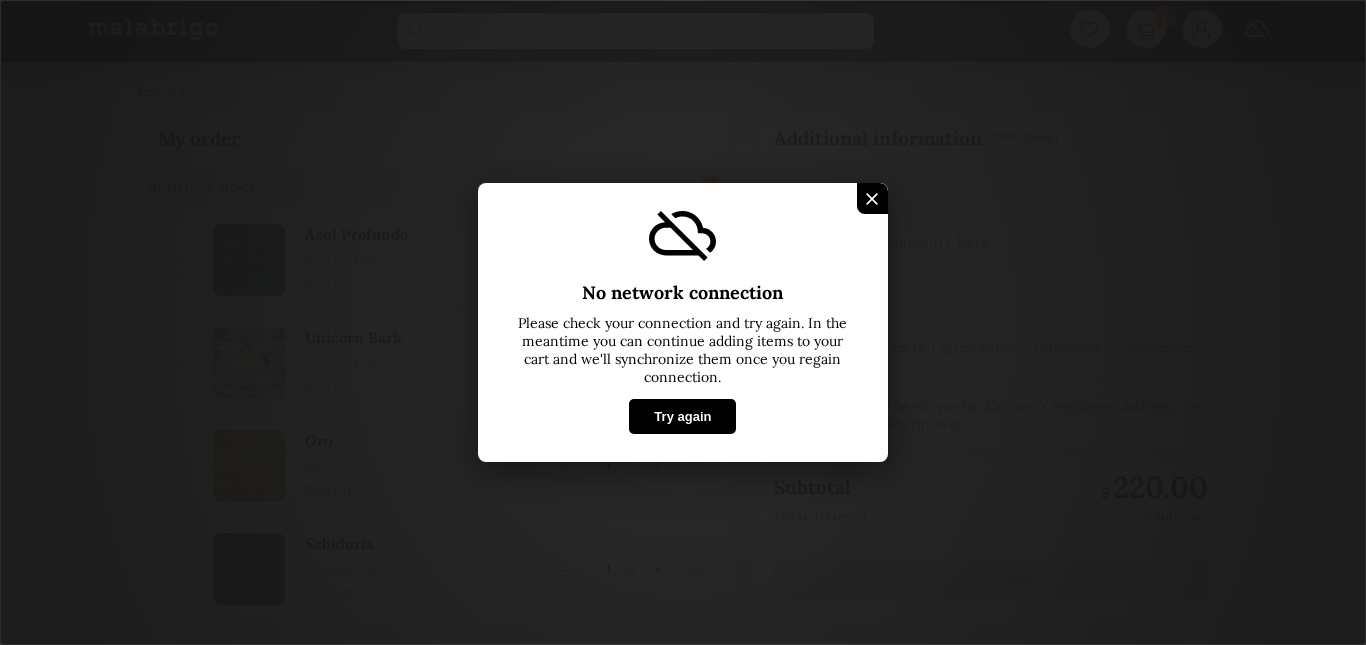 click at bounding box center (682, 236) 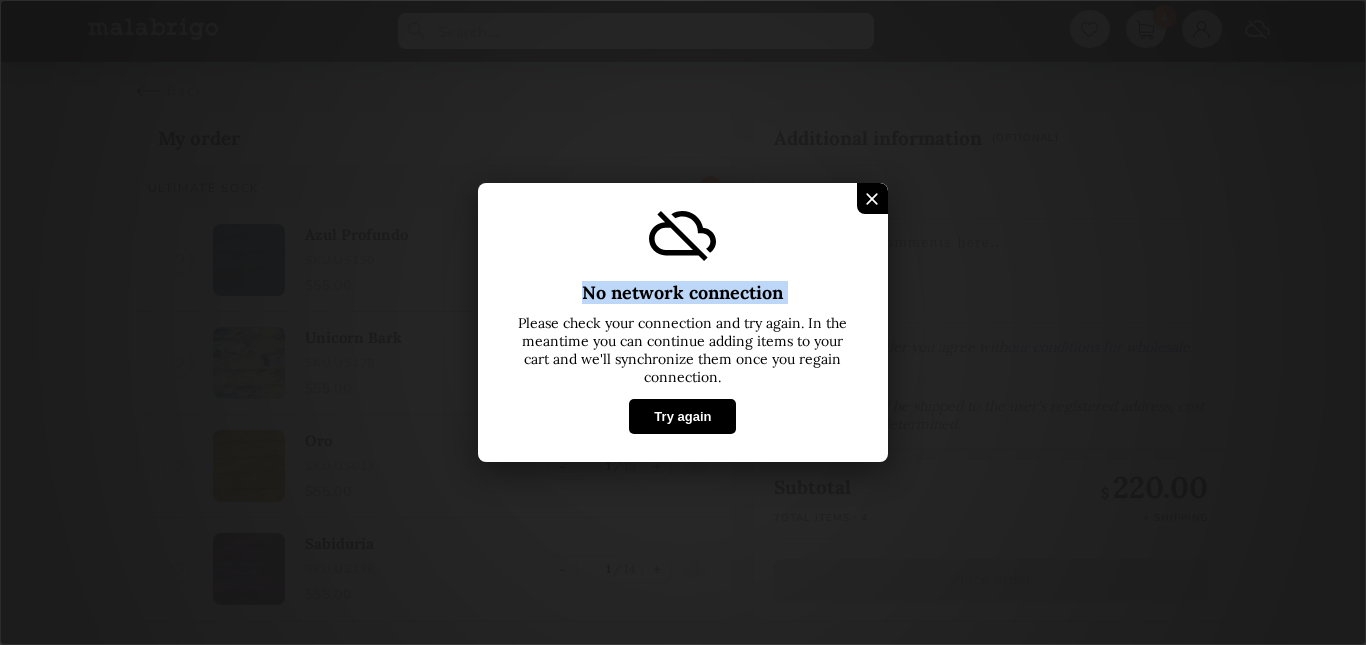 click on "No network connection Please check your connection and try again. In the meantime you can continue adding items to your cart and we'll synchronize them once you regain connection. Try again" at bounding box center [683, 322] 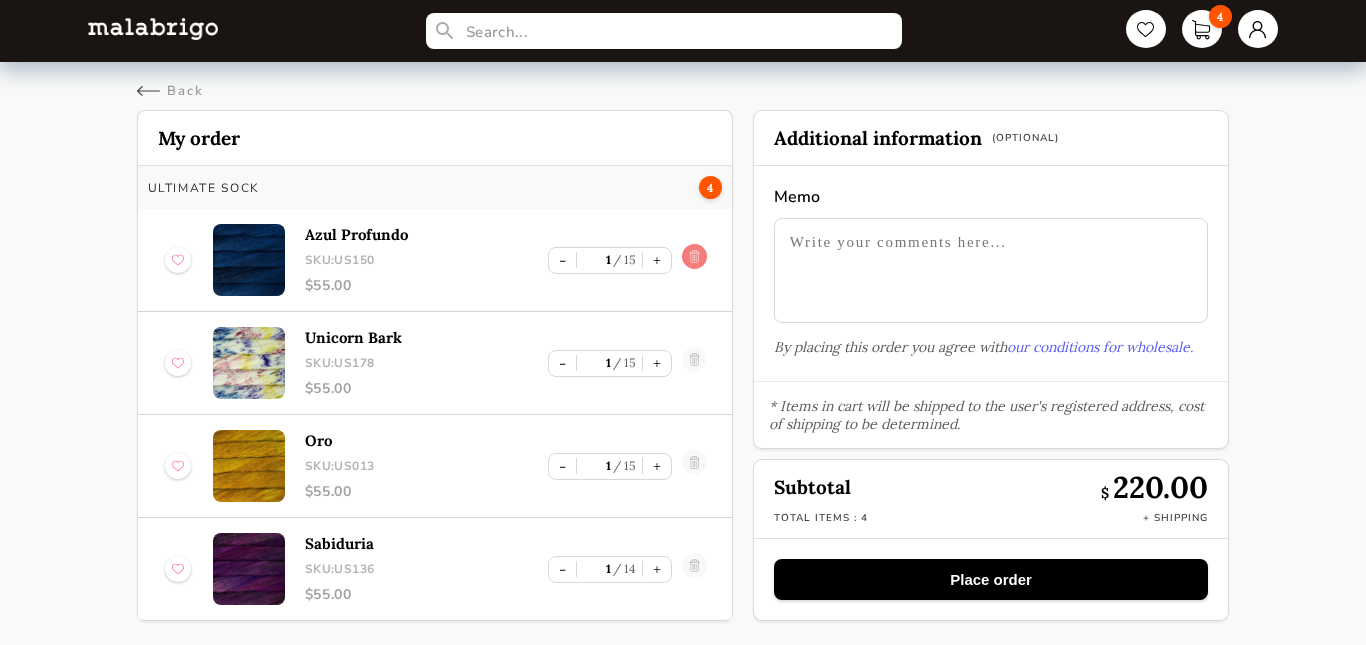 click at bounding box center (694, 260) 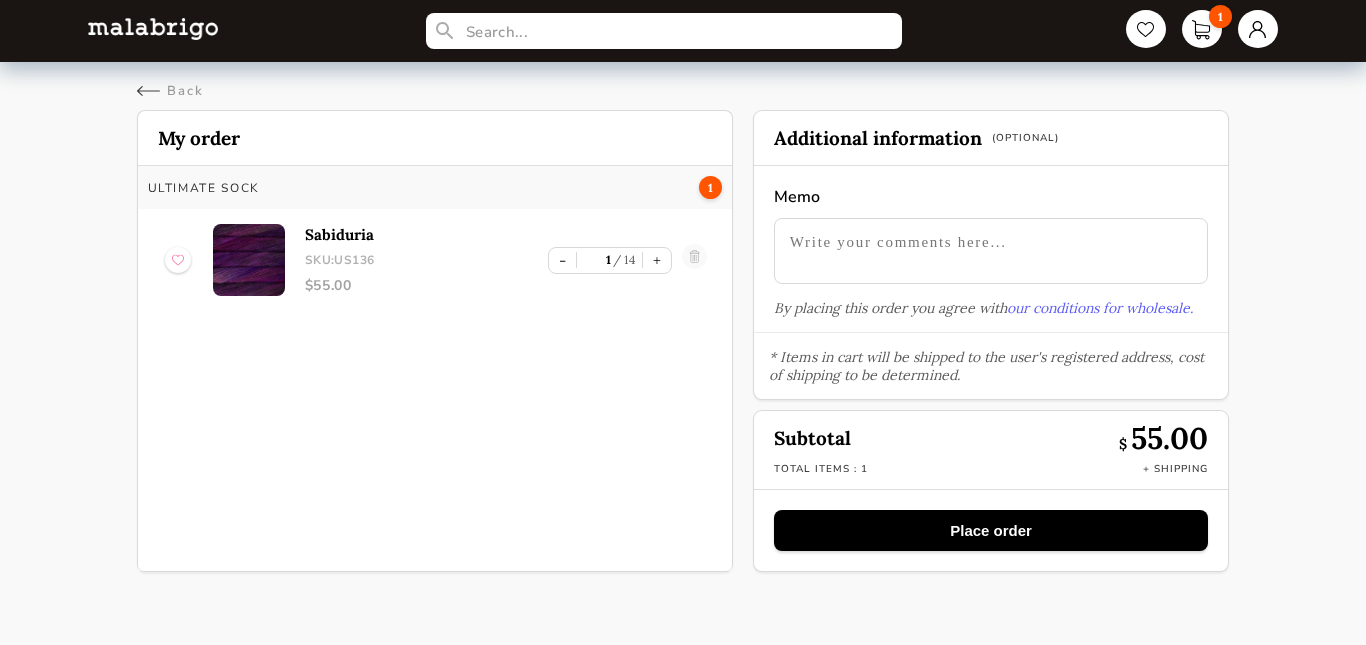 click at bounding box center (694, 260) 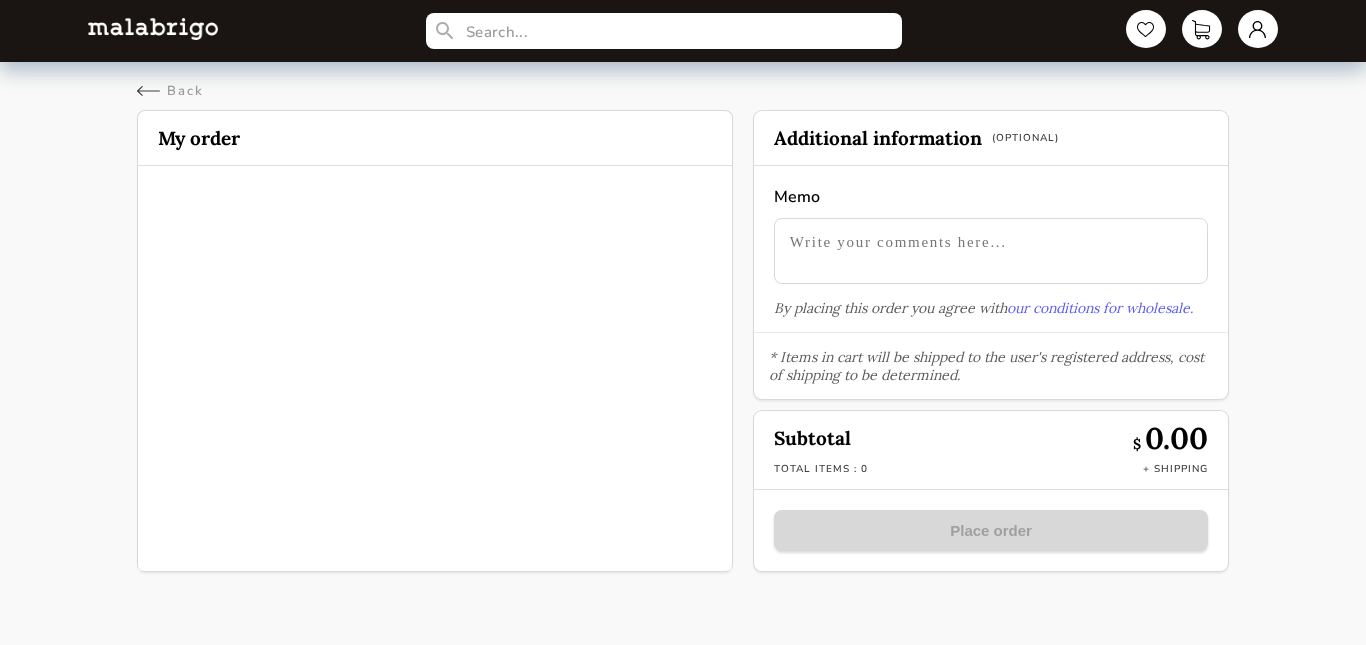 click at bounding box center [153, 28] 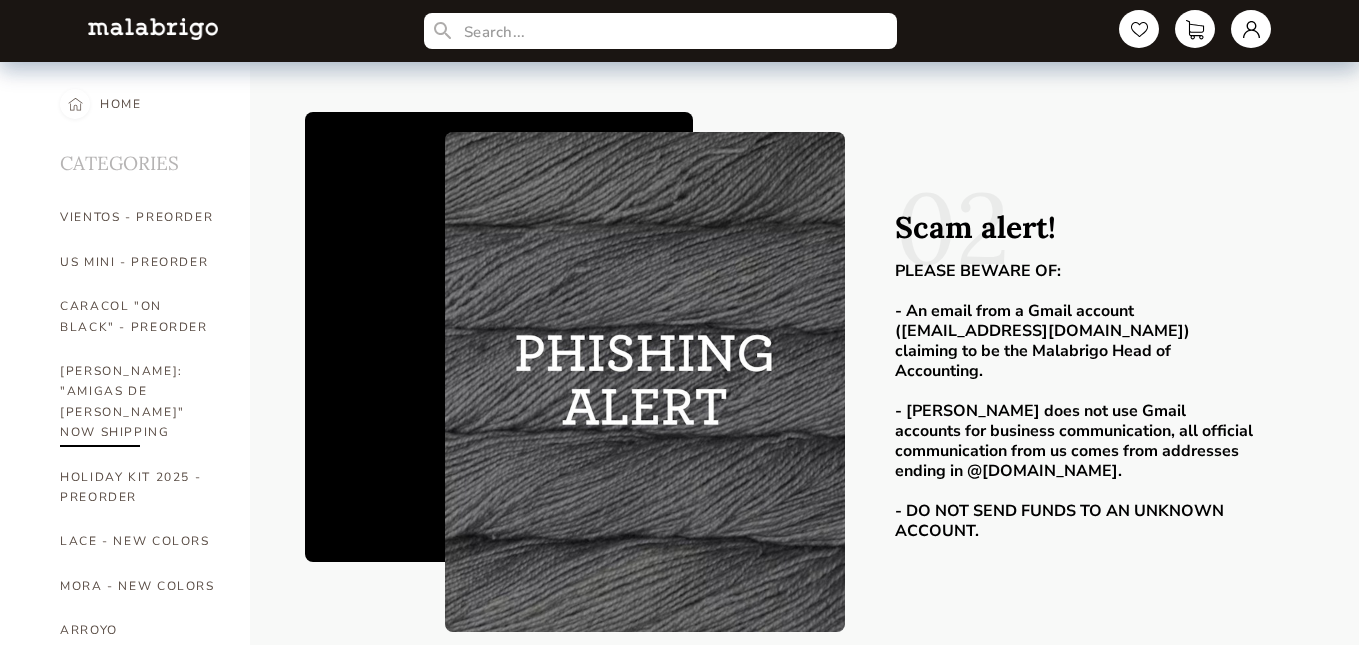 click on "[PERSON_NAME]: "AMIGAS DE [PERSON_NAME]"  NOW SHIPPING" at bounding box center [140, 402] 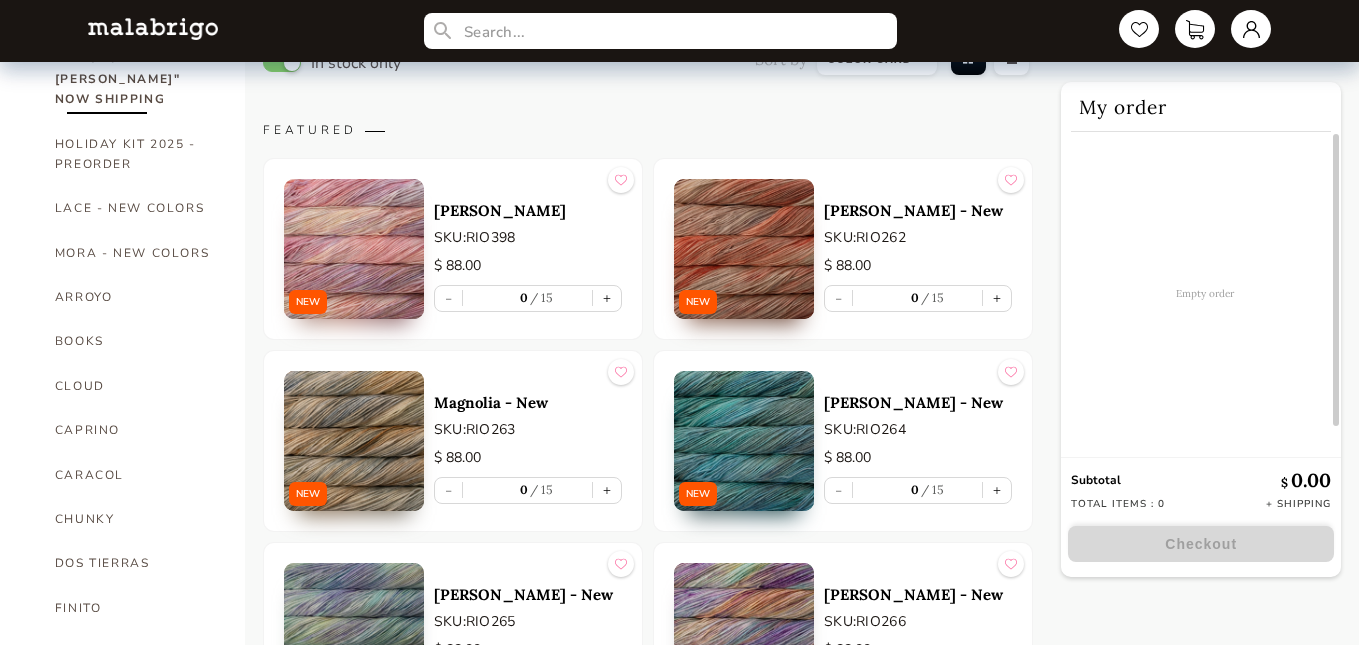 scroll, scrollTop: 325, scrollLeft: 0, axis: vertical 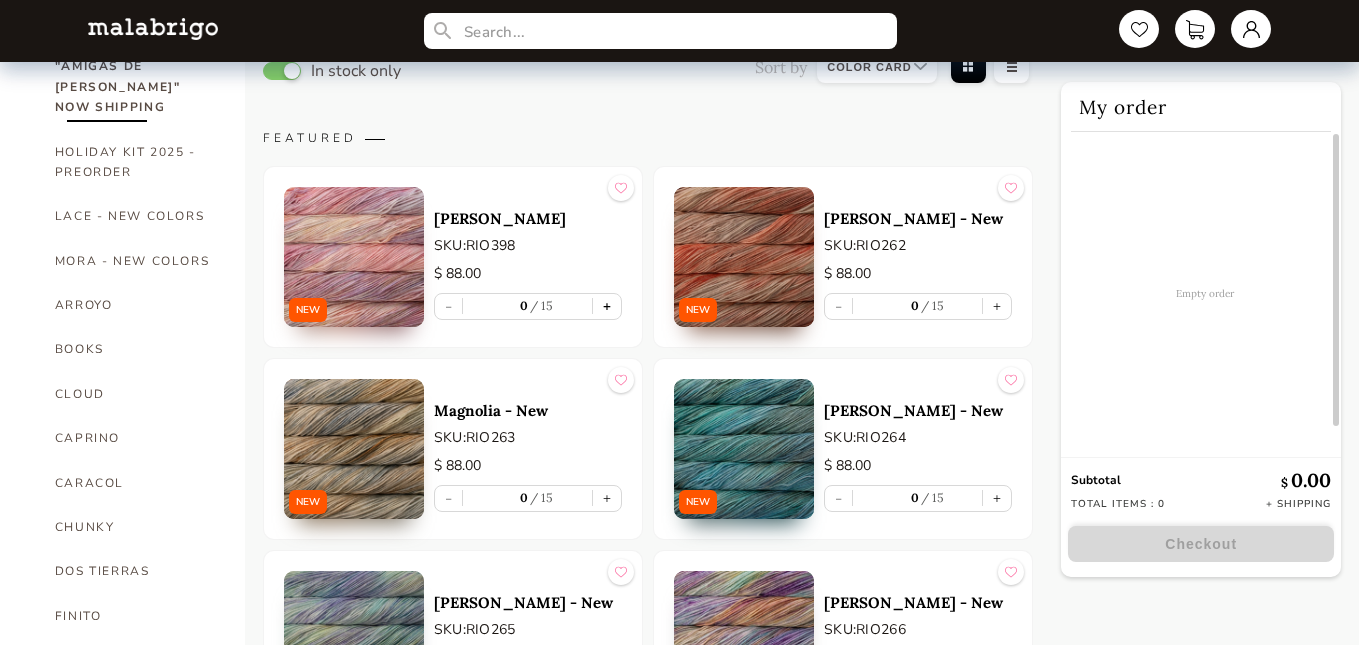 click on "+" at bounding box center [607, 306] 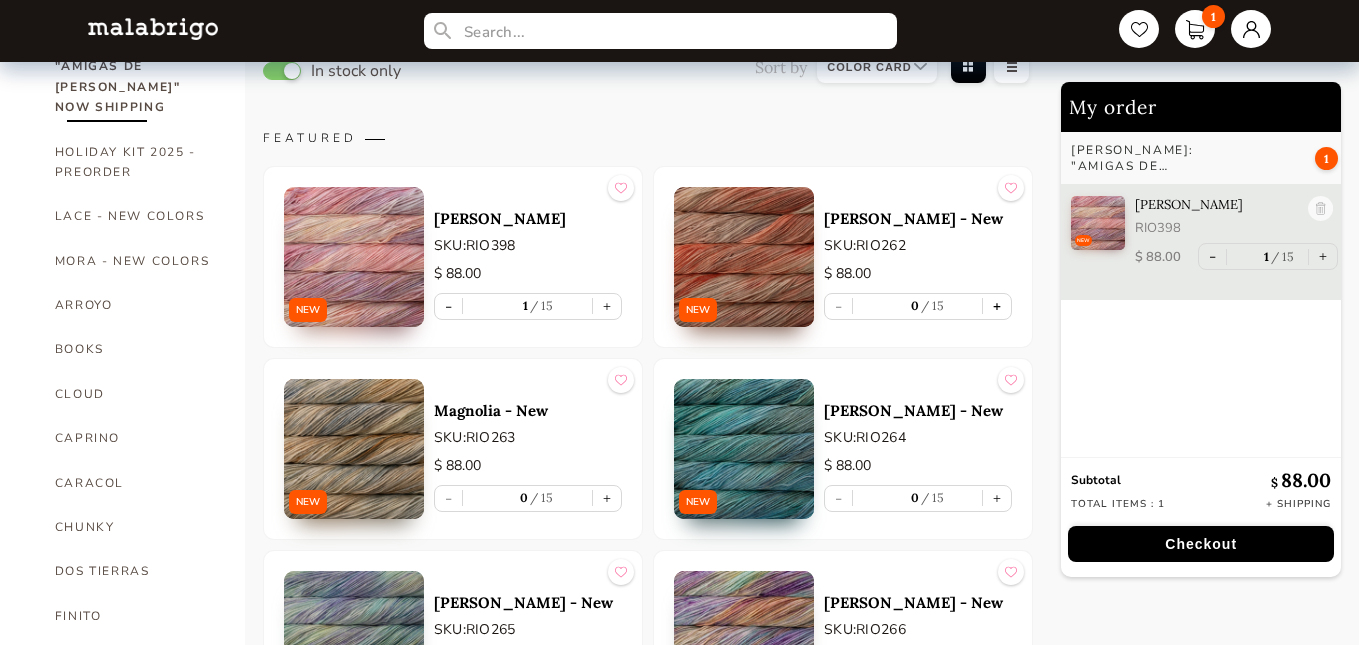 click on "+" at bounding box center (997, 306) 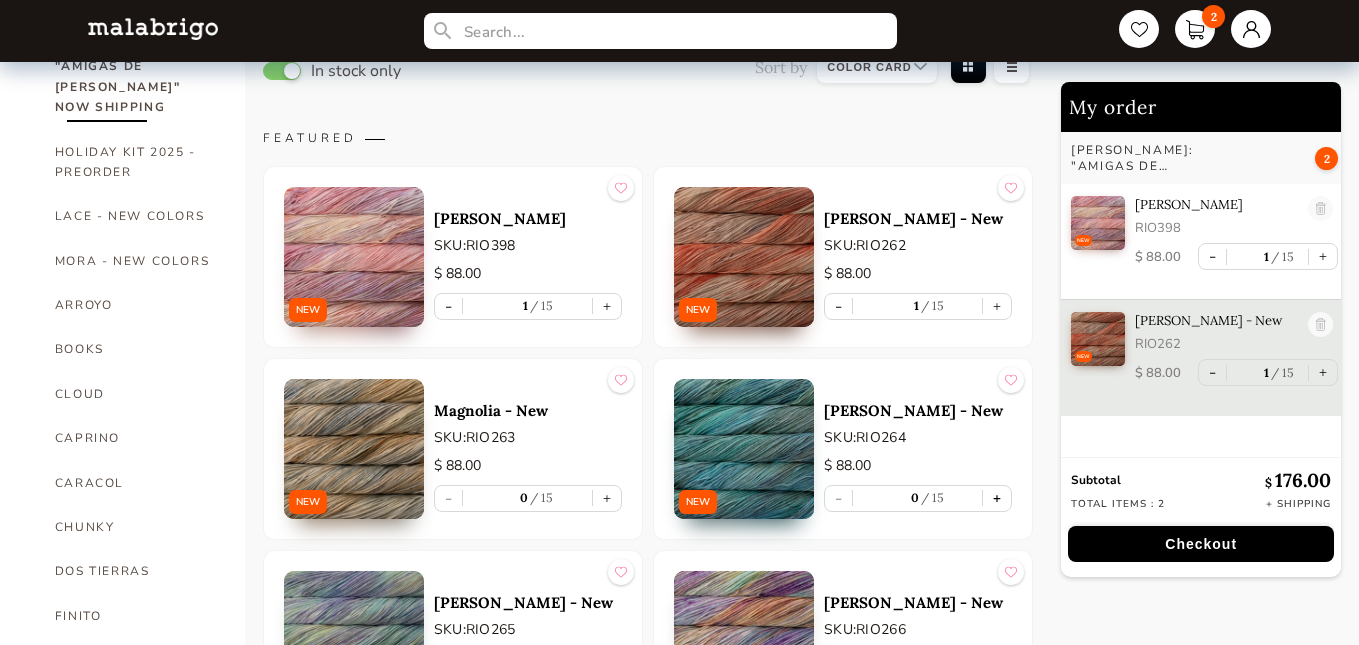 click on "+" at bounding box center (997, 498) 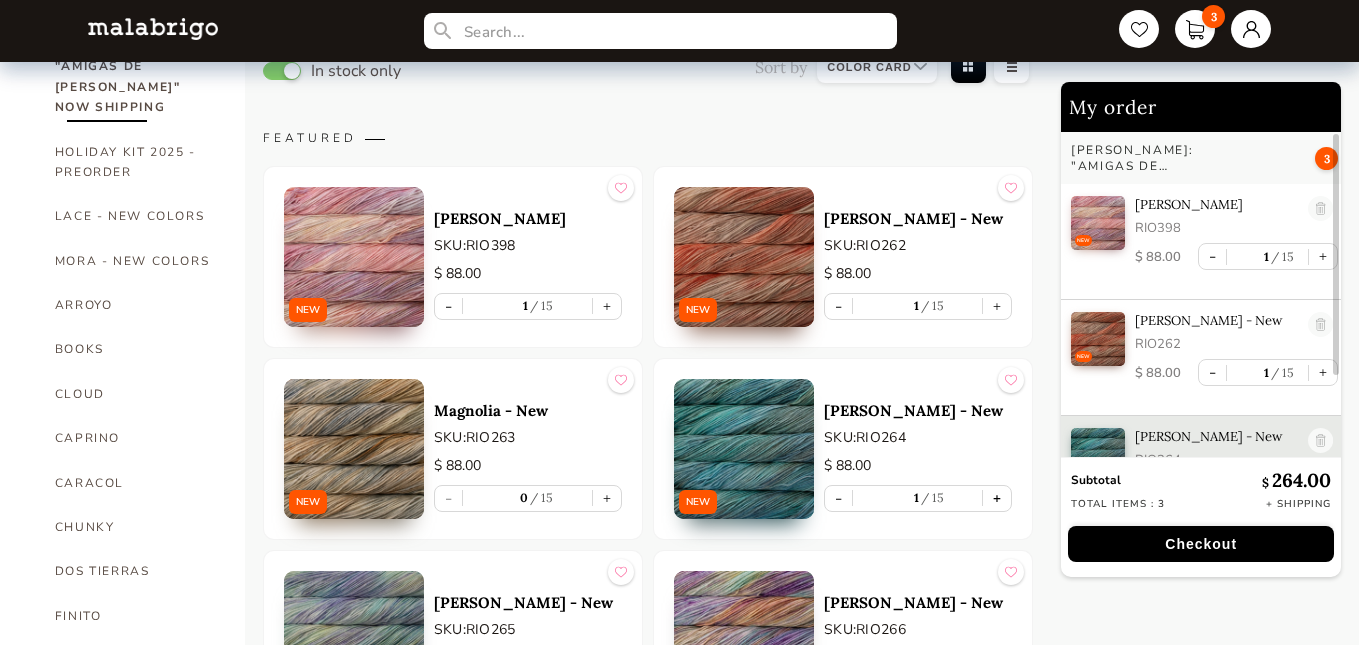 scroll, scrollTop: 7, scrollLeft: 0, axis: vertical 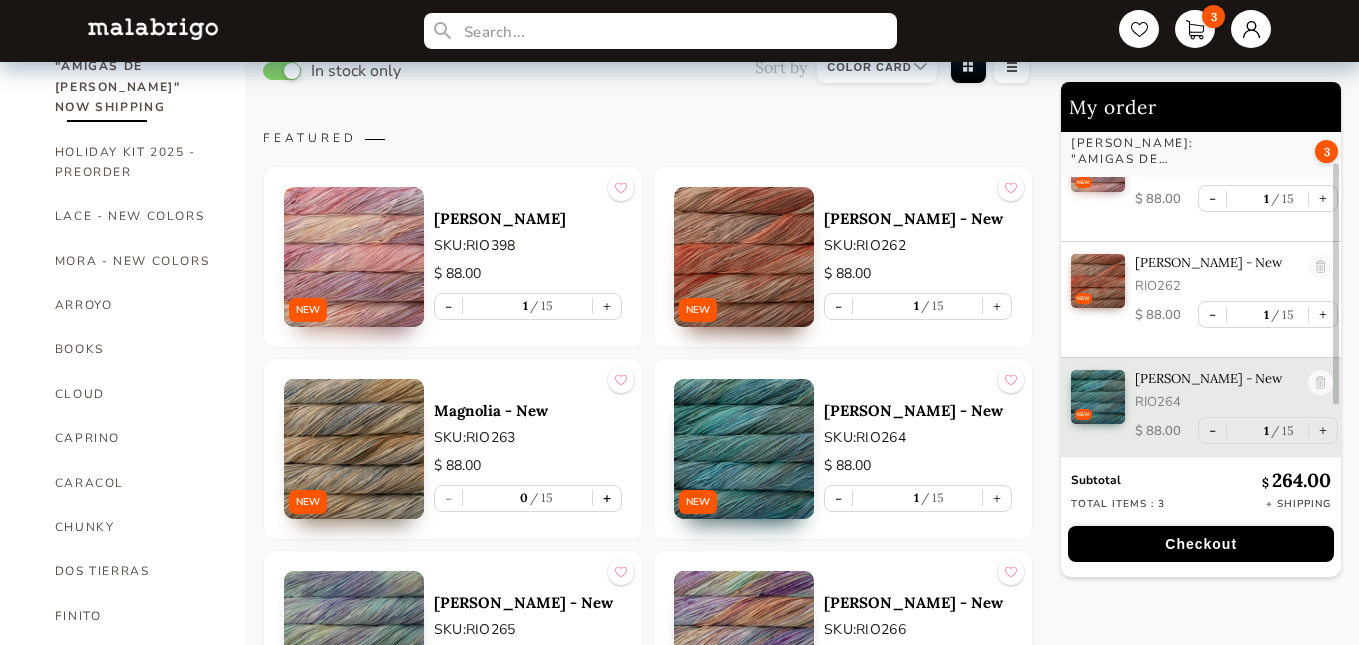 click on "+" at bounding box center [607, 498] 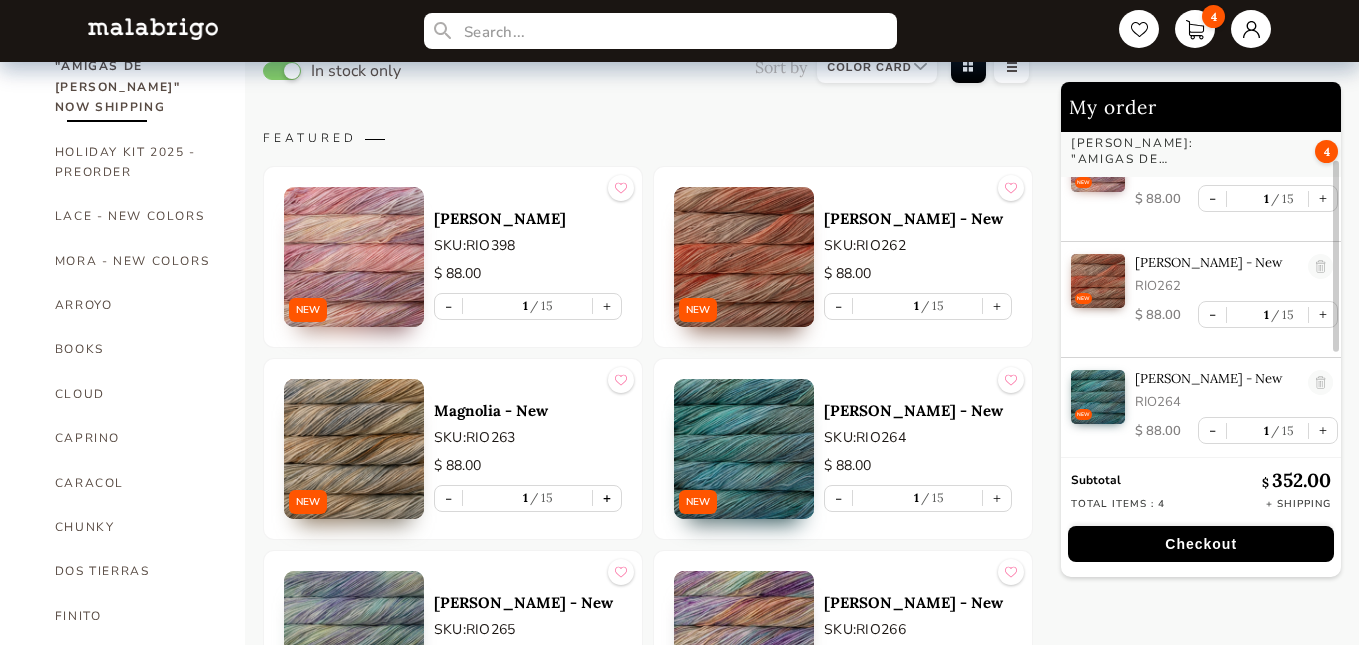 scroll, scrollTop: 167, scrollLeft: 0, axis: vertical 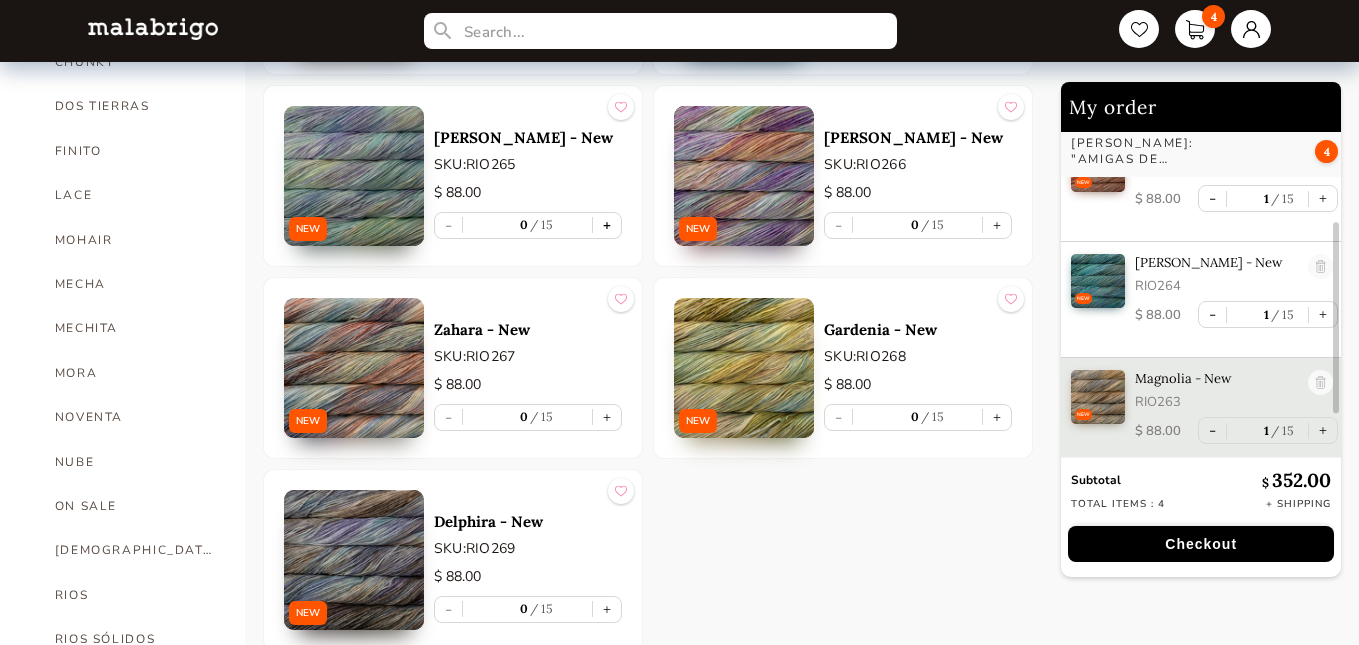 click on "+" at bounding box center (607, 225) 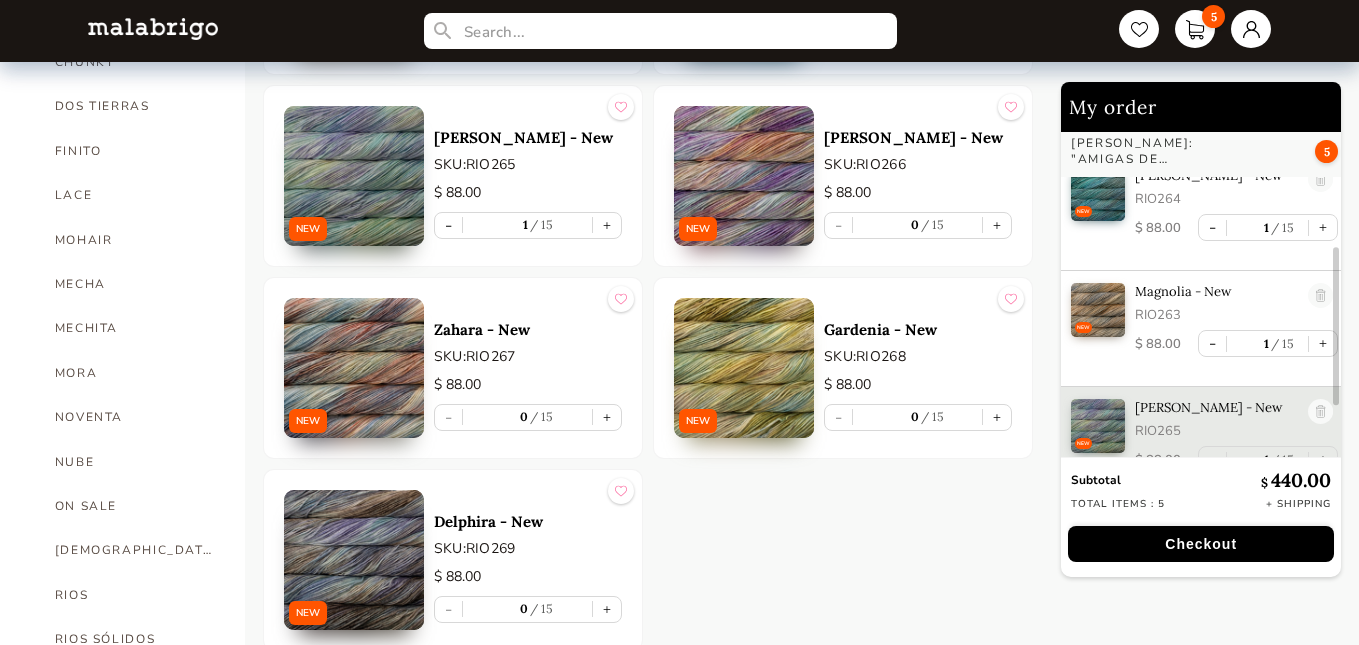 scroll, scrollTop: 283, scrollLeft: 0, axis: vertical 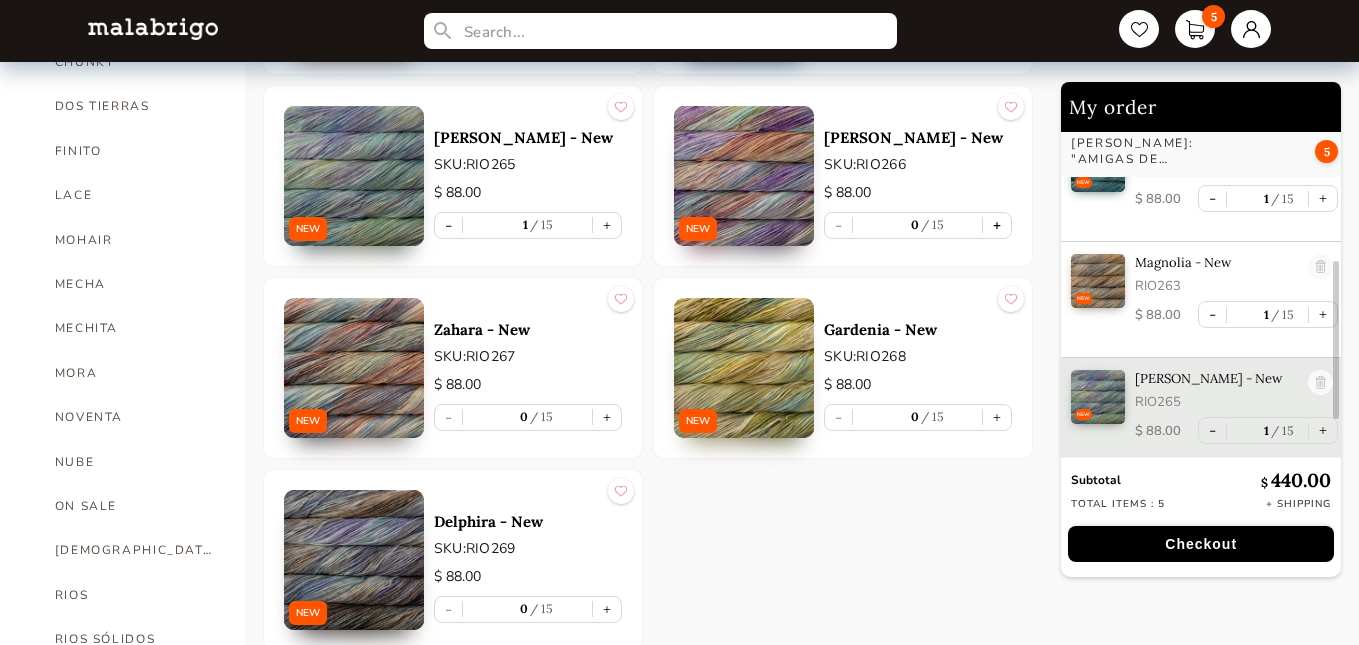click on "+" at bounding box center [997, 225] 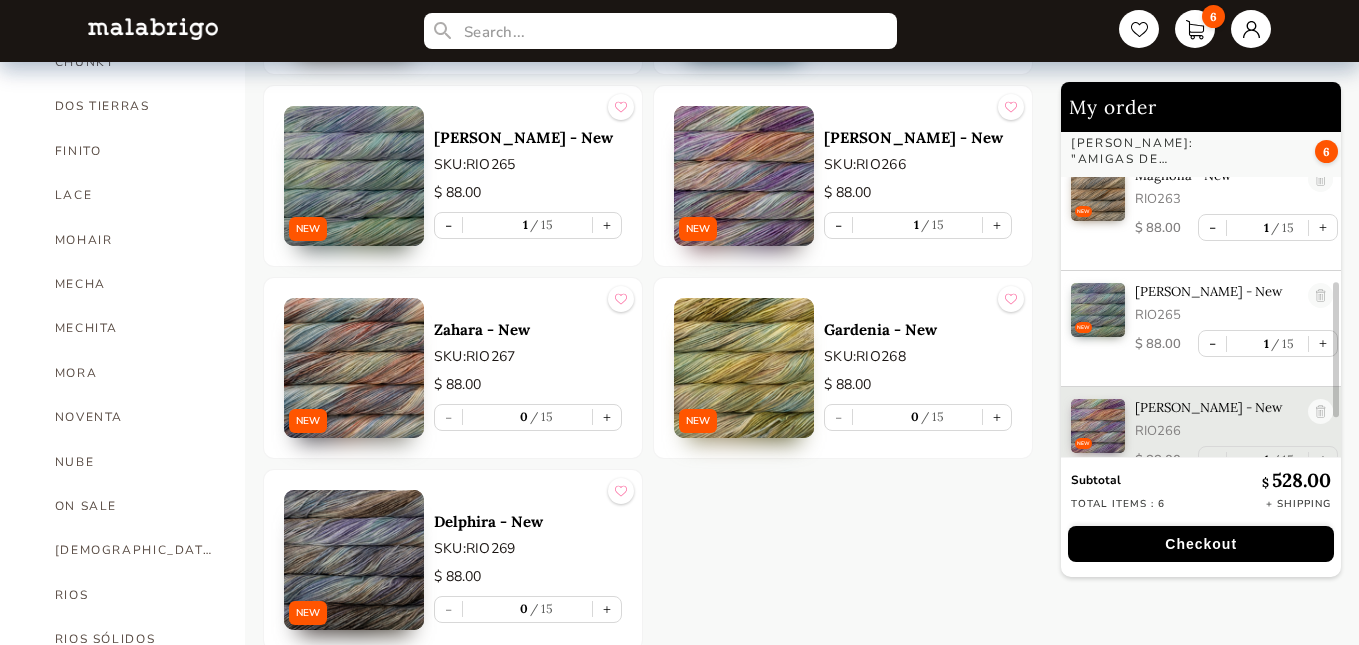 scroll, scrollTop: 399, scrollLeft: 0, axis: vertical 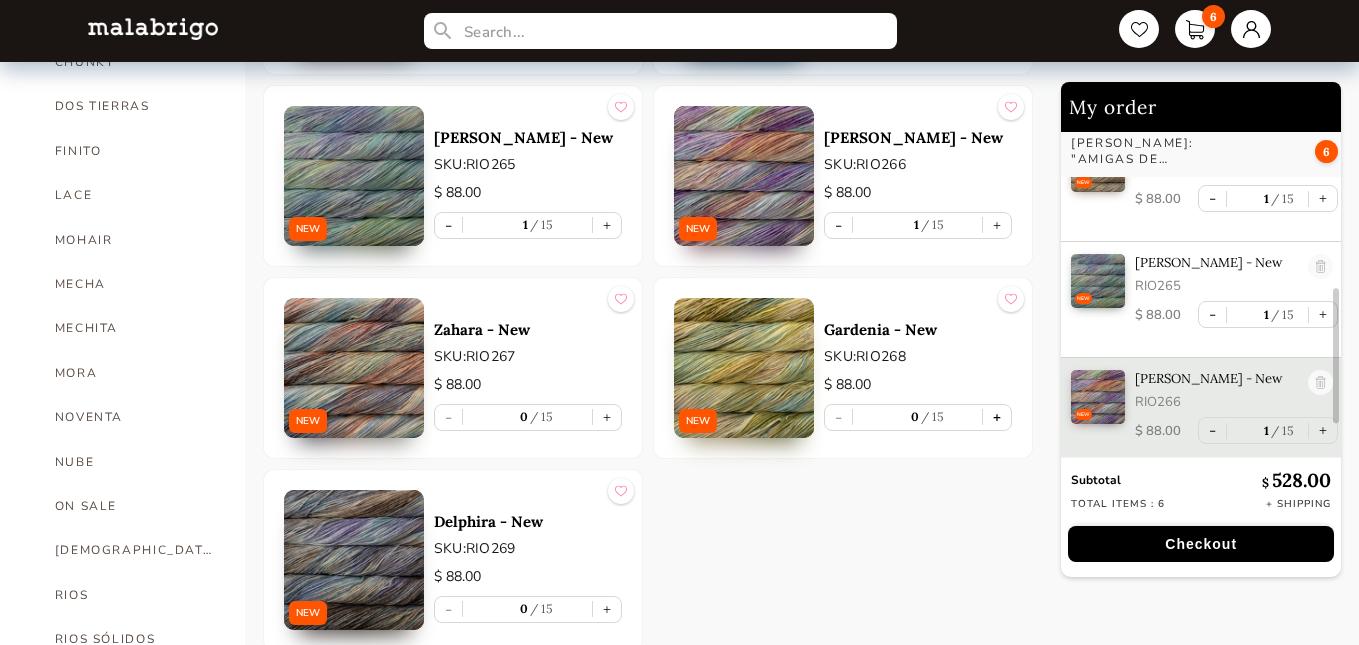 click on "+" at bounding box center [997, 417] 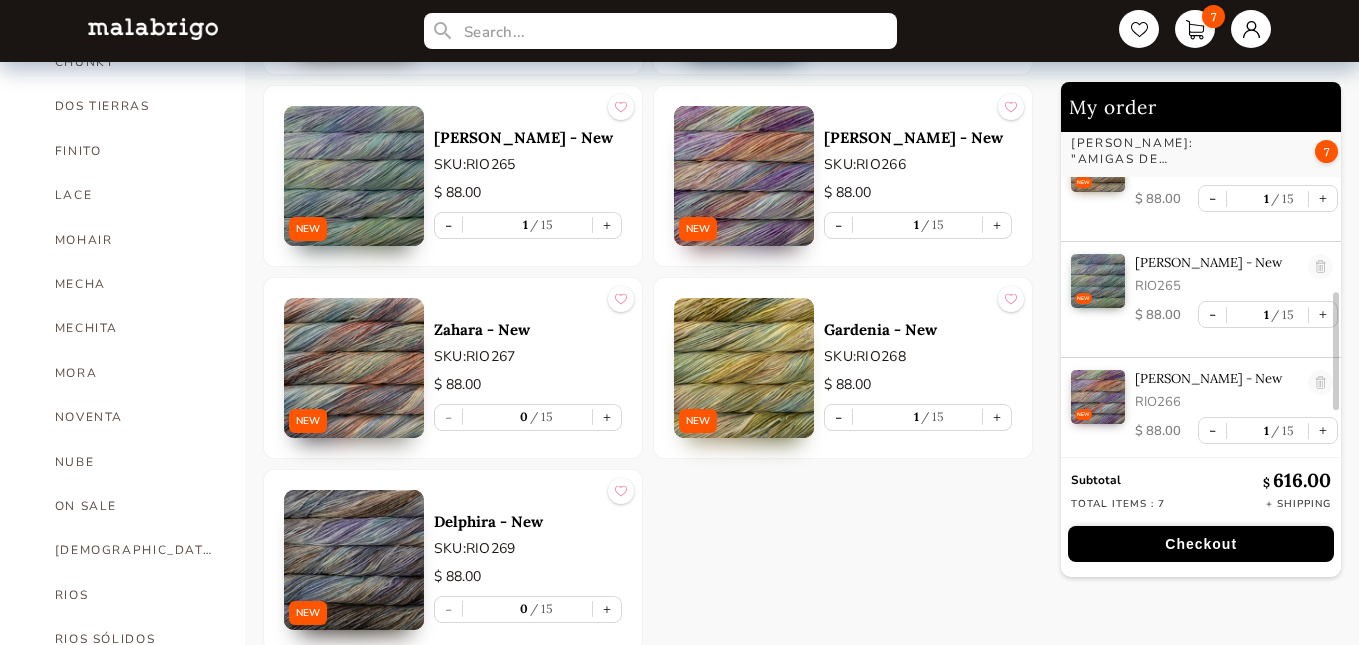 scroll, scrollTop: 515, scrollLeft: 0, axis: vertical 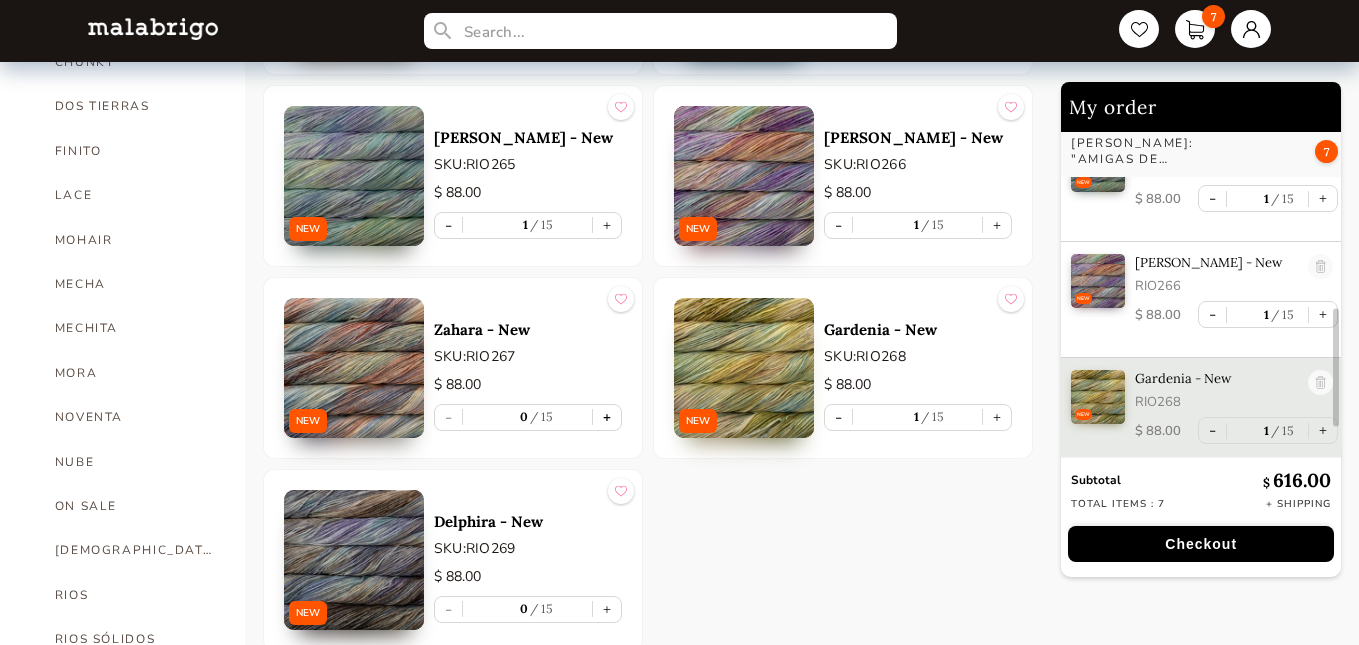 click on "+" at bounding box center [607, 417] 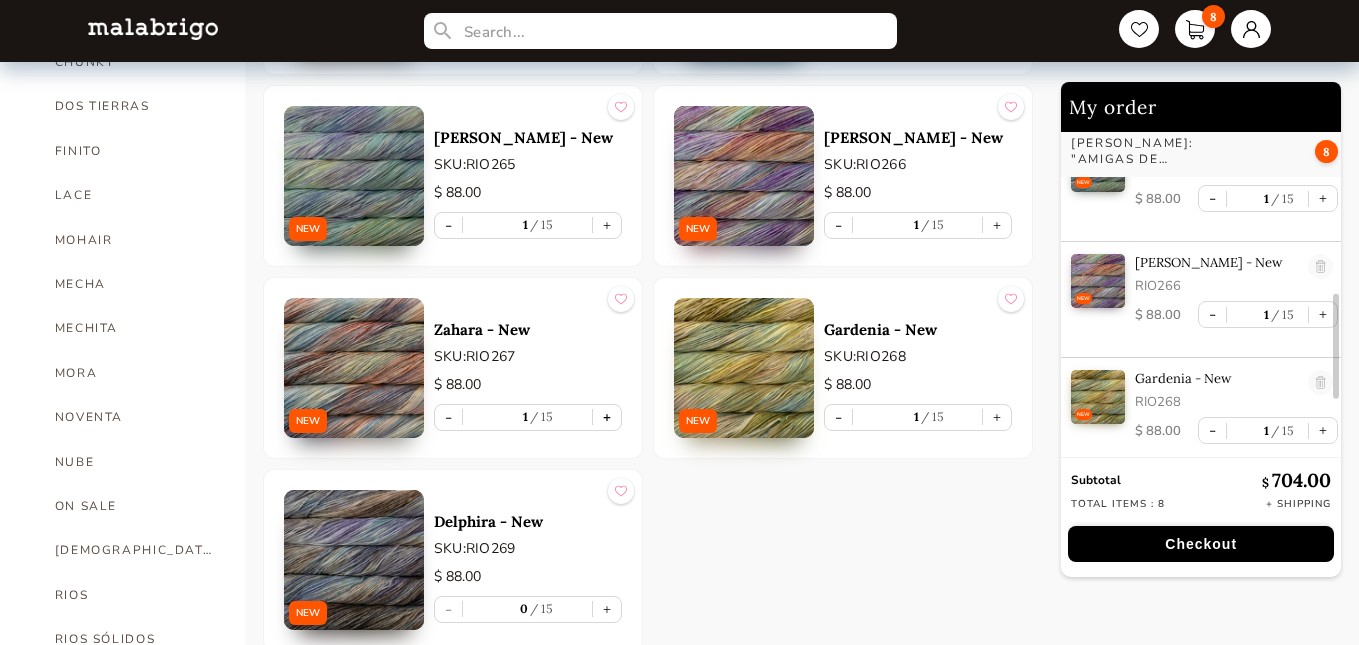 scroll, scrollTop: 631, scrollLeft: 0, axis: vertical 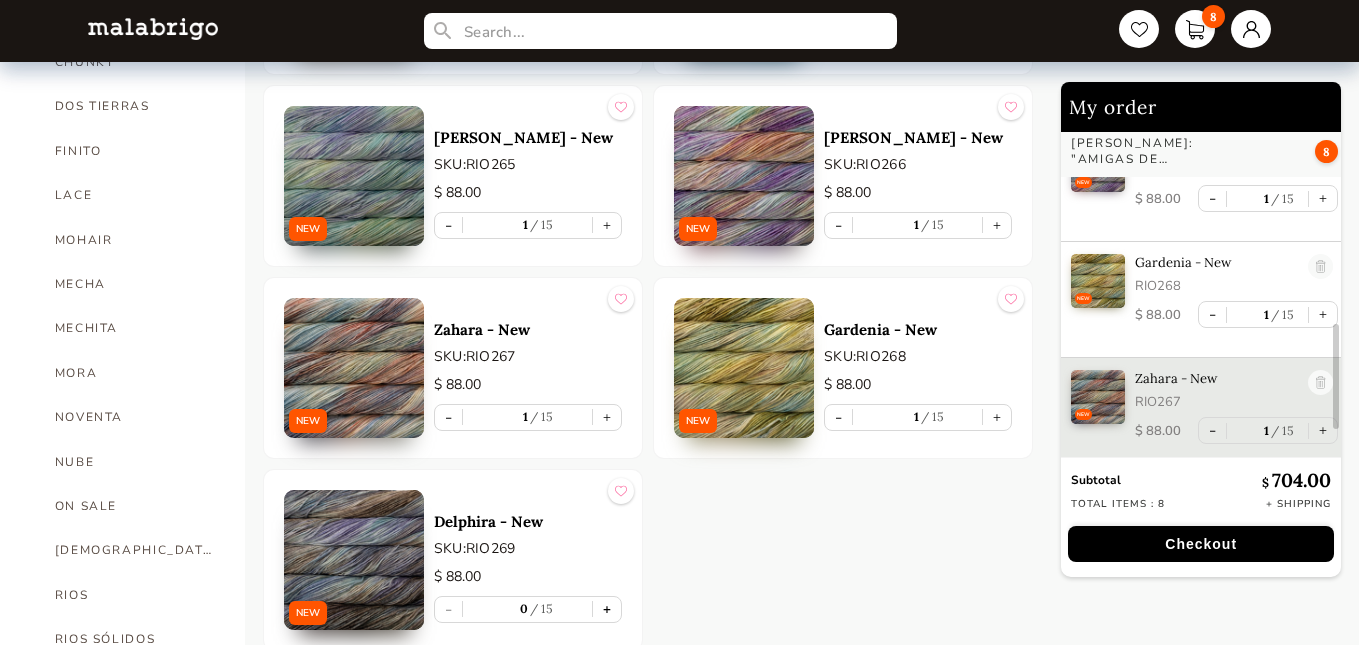 click on "+" at bounding box center (607, 609) 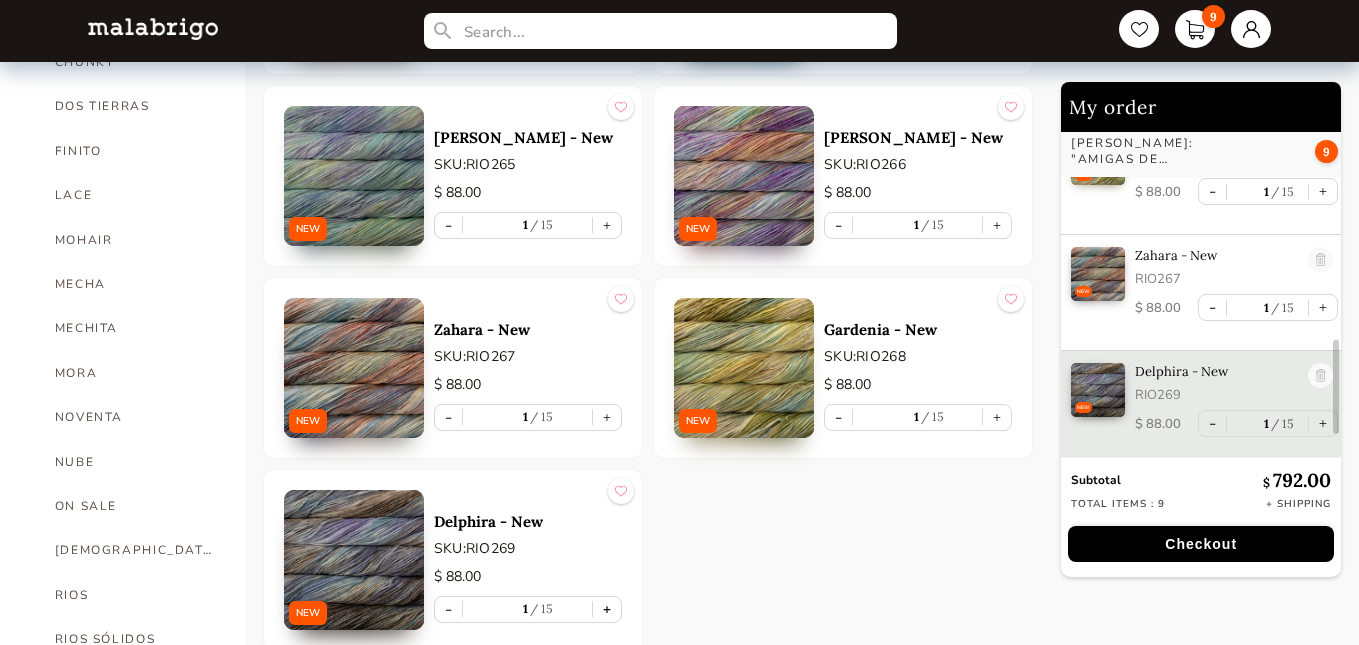scroll, scrollTop: 757, scrollLeft: 0, axis: vertical 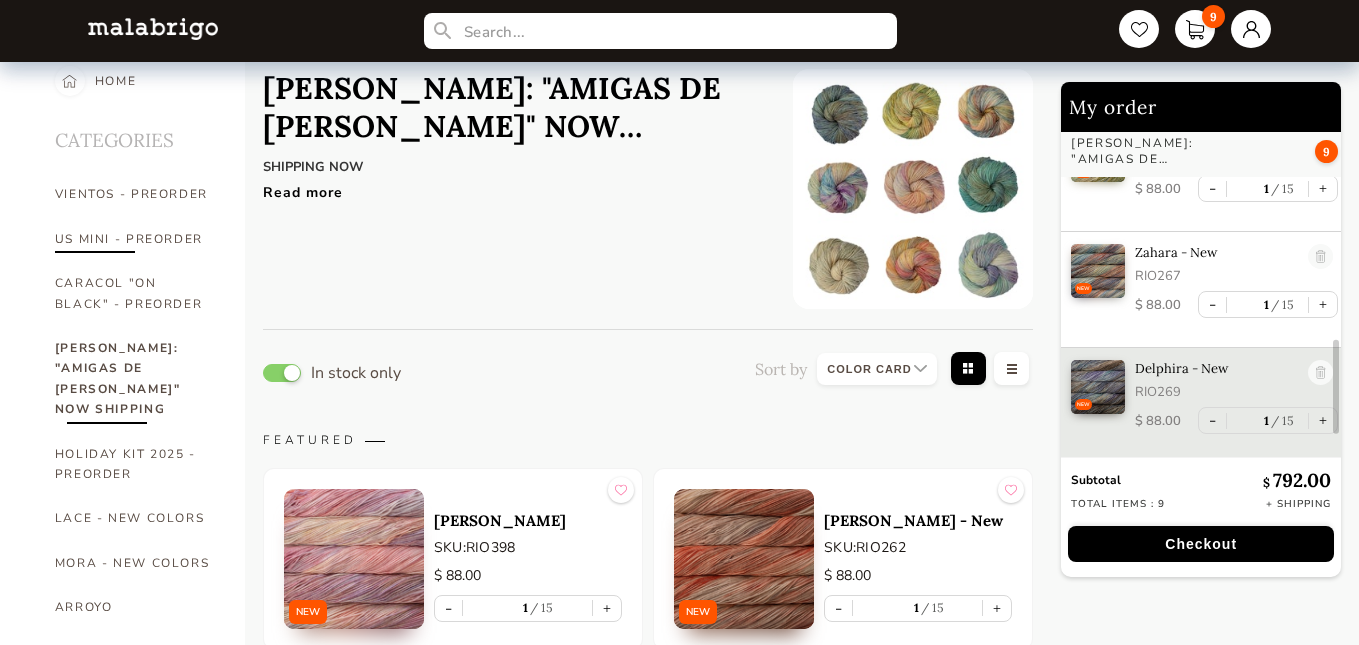 click on "US MINI - PREORDER" at bounding box center [135, 239] 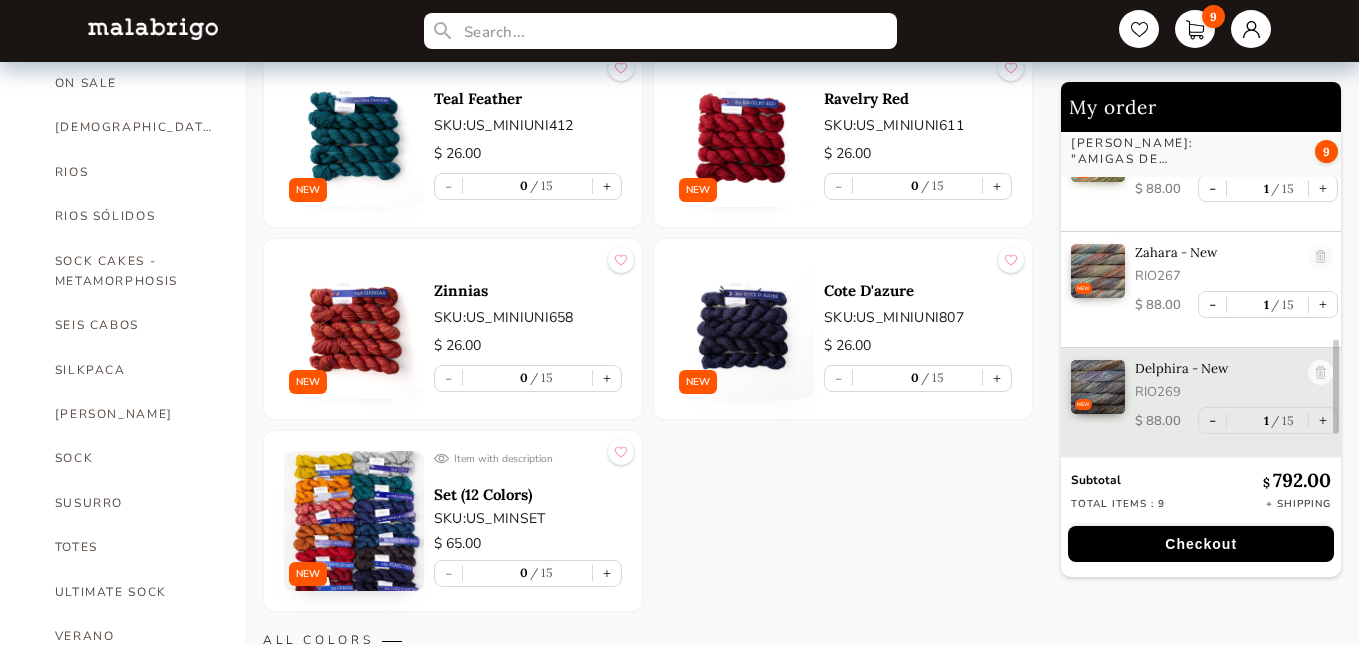 scroll, scrollTop: 1223, scrollLeft: 0, axis: vertical 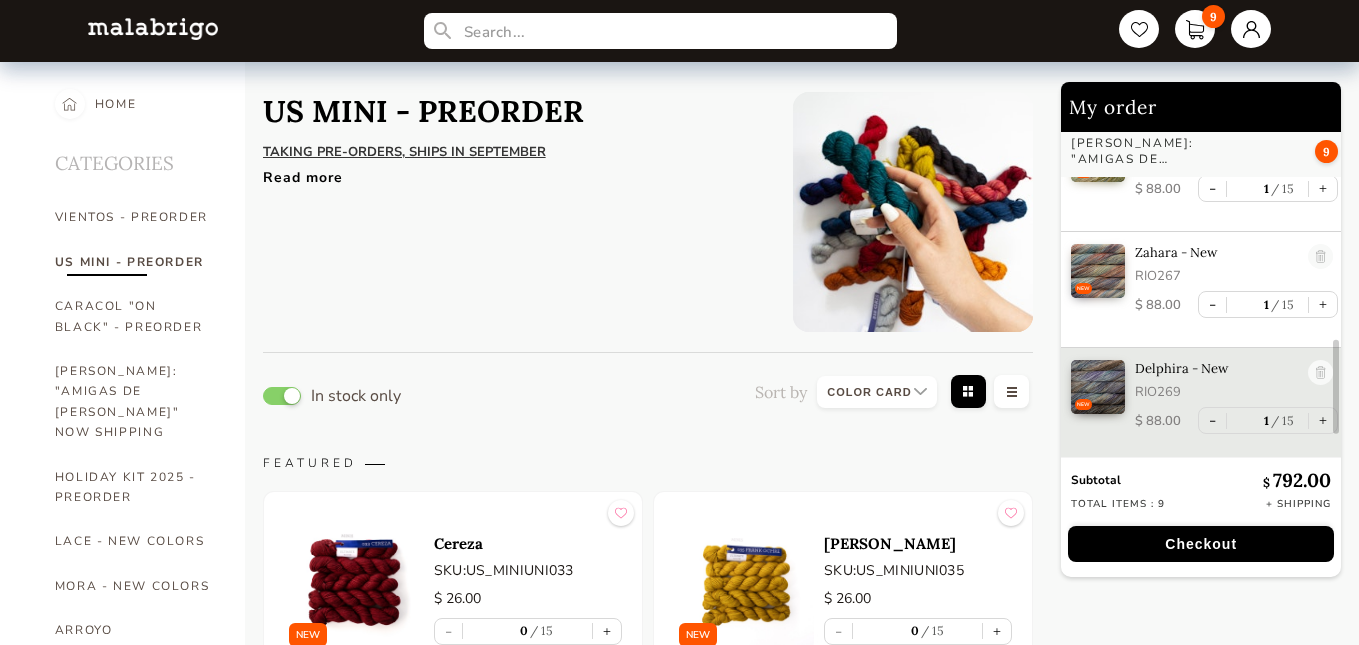 click on "Read more" at bounding box center [513, 172] 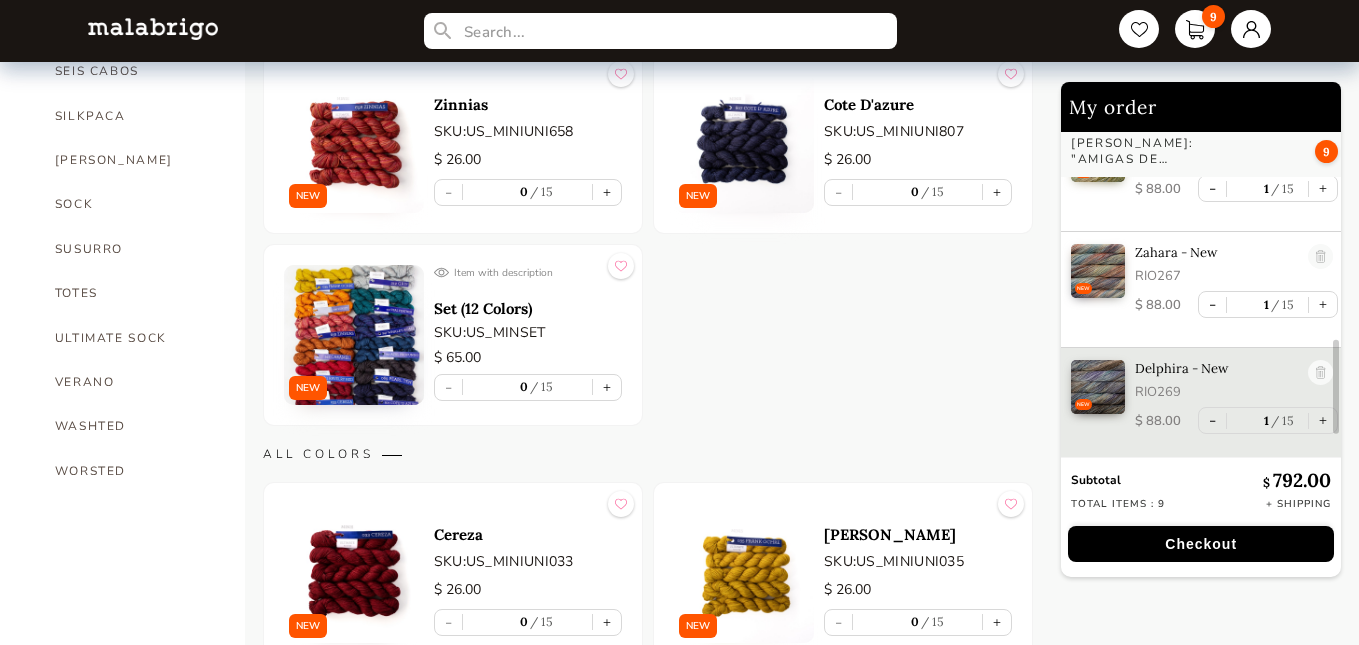 scroll, scrollTop: 1436, scrollLeft: 0, axis: vertical 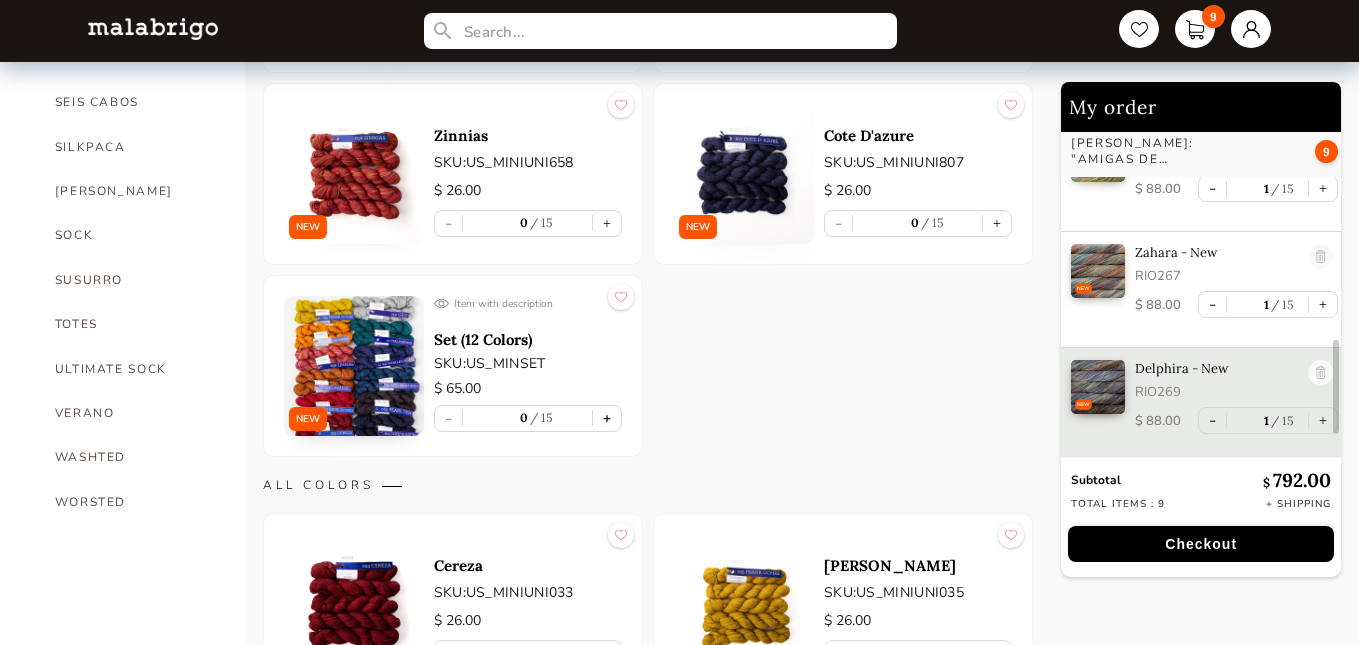 click on "+" at bounding box center (607, 418) 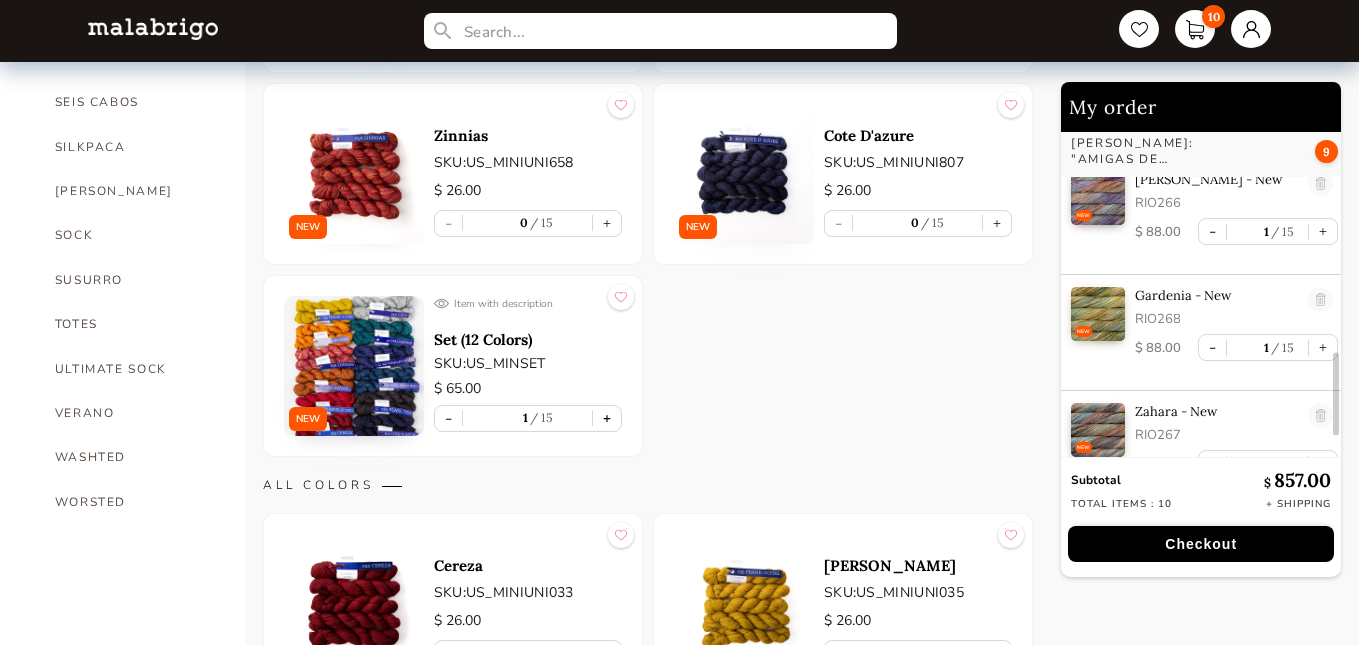 scroll, scrollTop: 916, scrollLeft: 0, axis: vertical 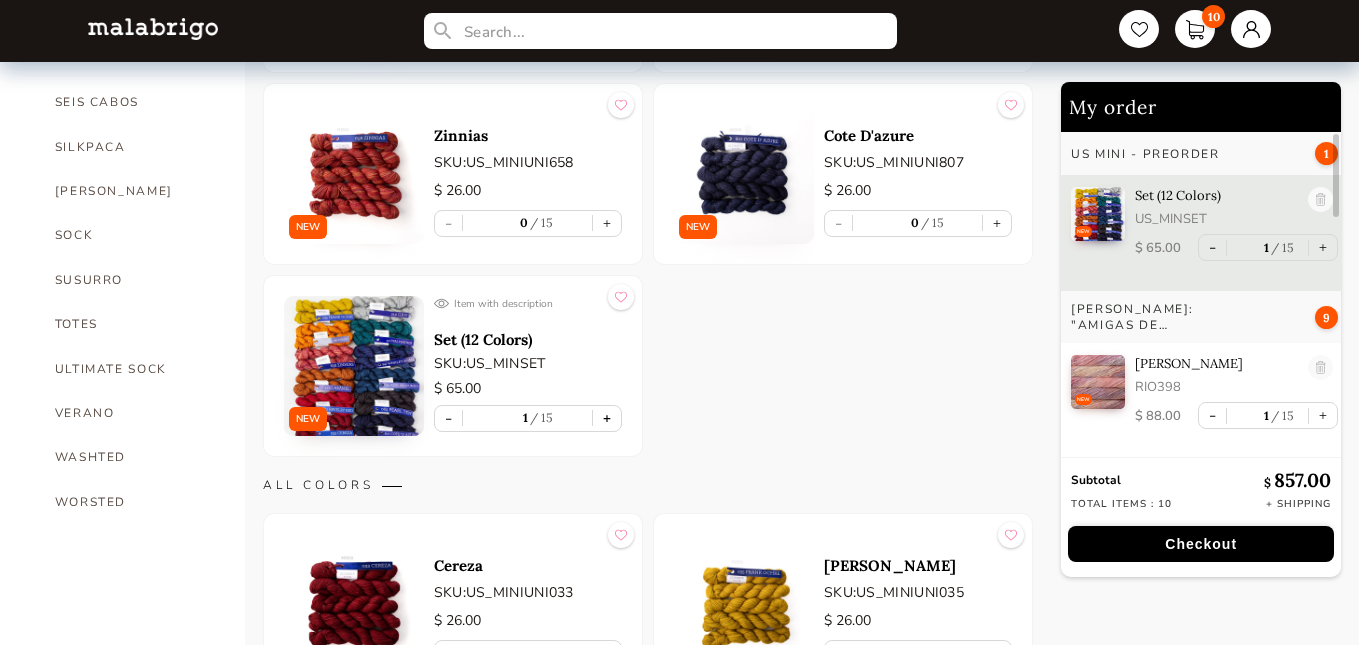 click on "+" at bounding box center (607, 418) 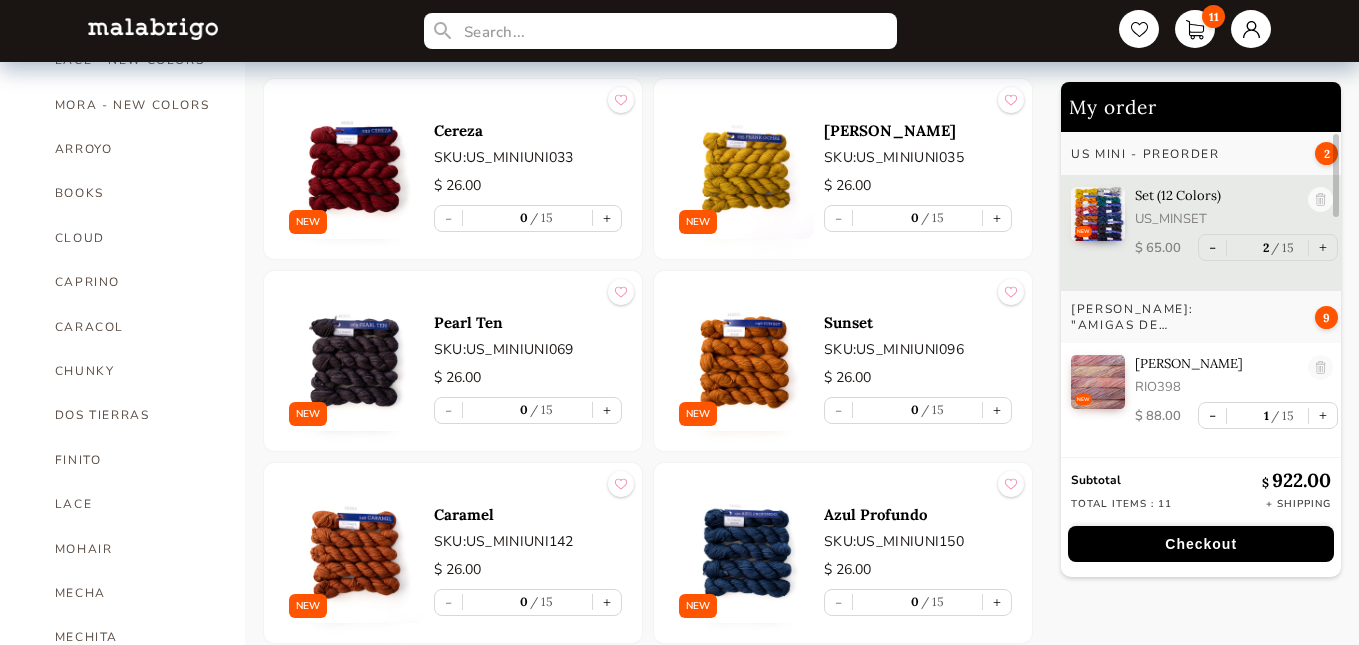 scroll, scrollTop: 485, scrollLeft: 0, axis: vertical 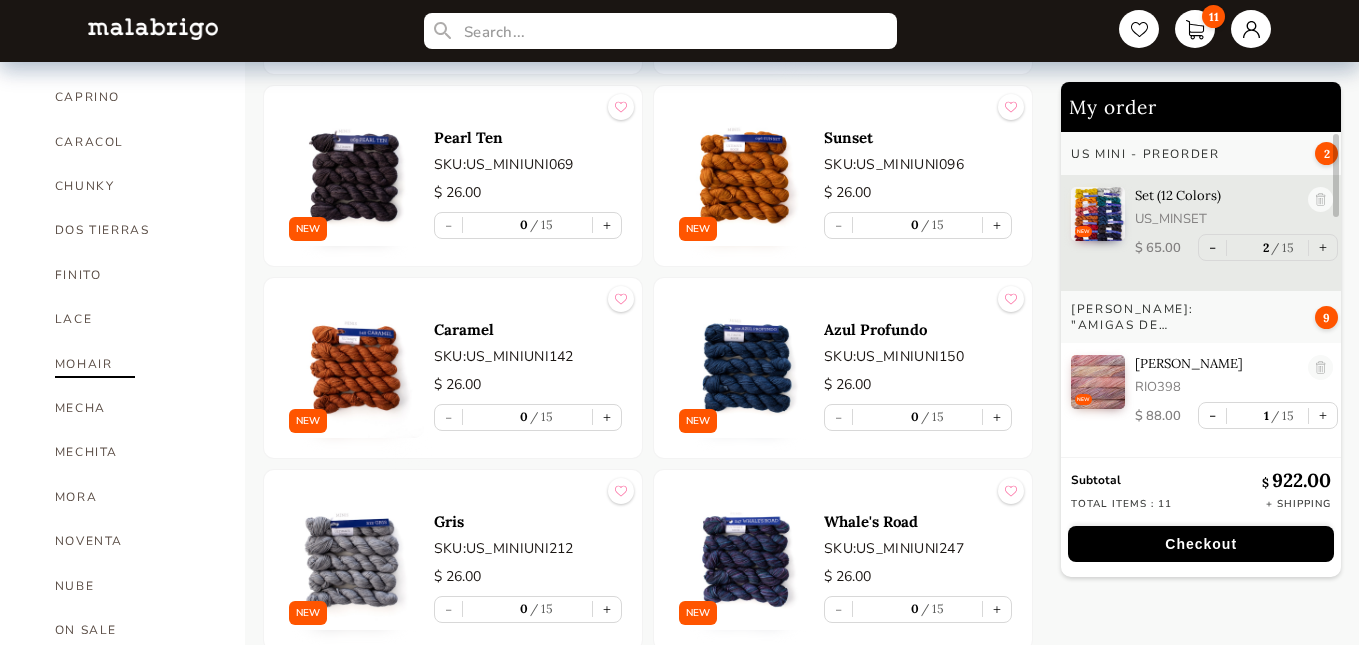 click on "MOHAIR" at bounding box center [135, 364] 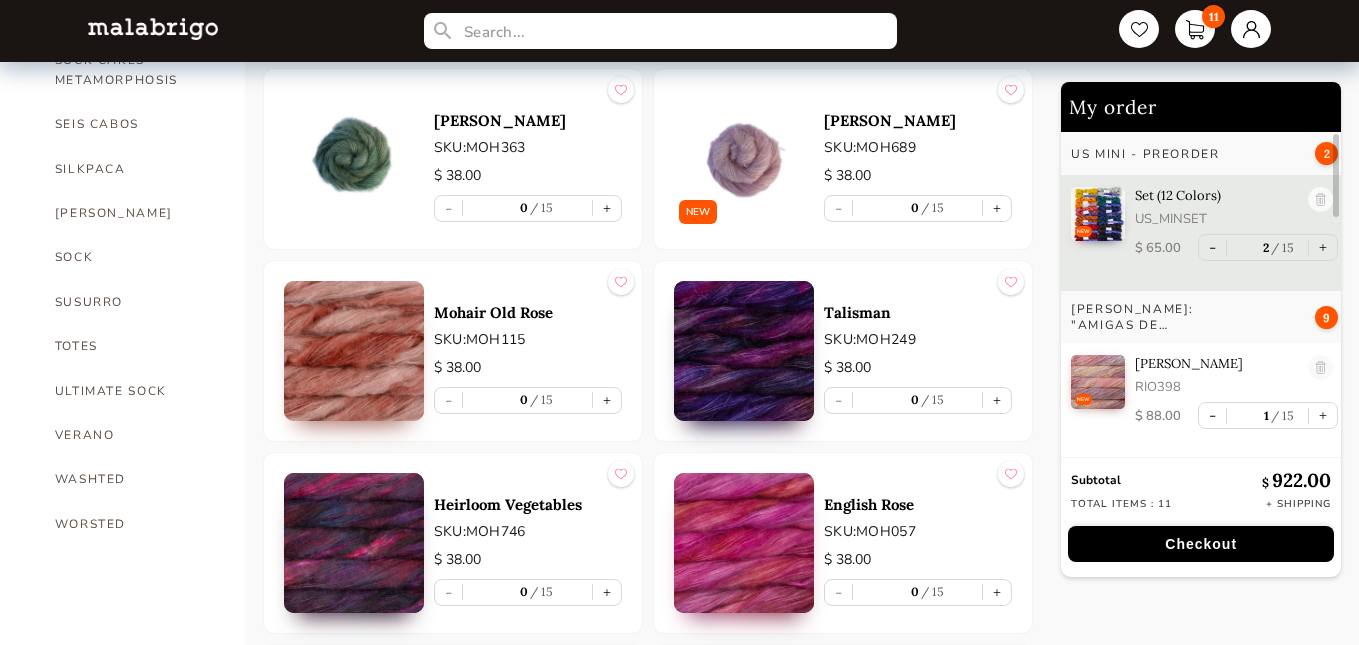 scroll, scrollTop: 1664, scrollLeft: 0, axis: vertical 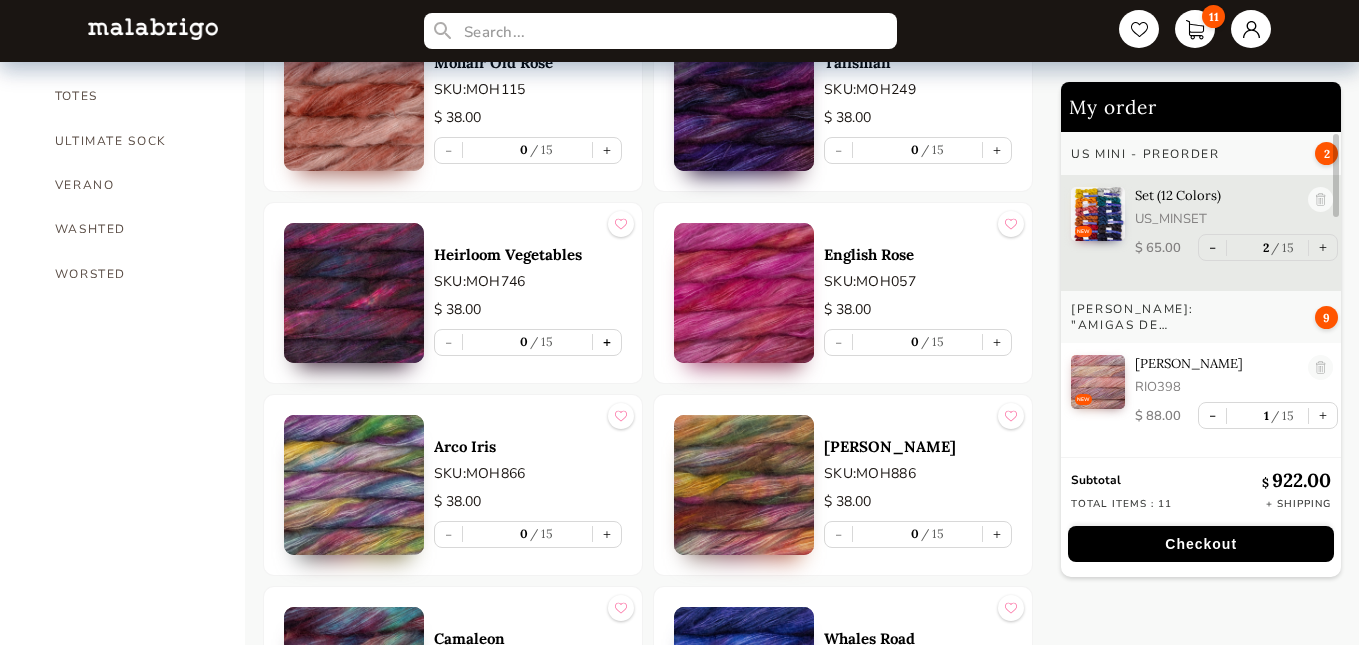 click on "+" at bounding box center (607, 342) 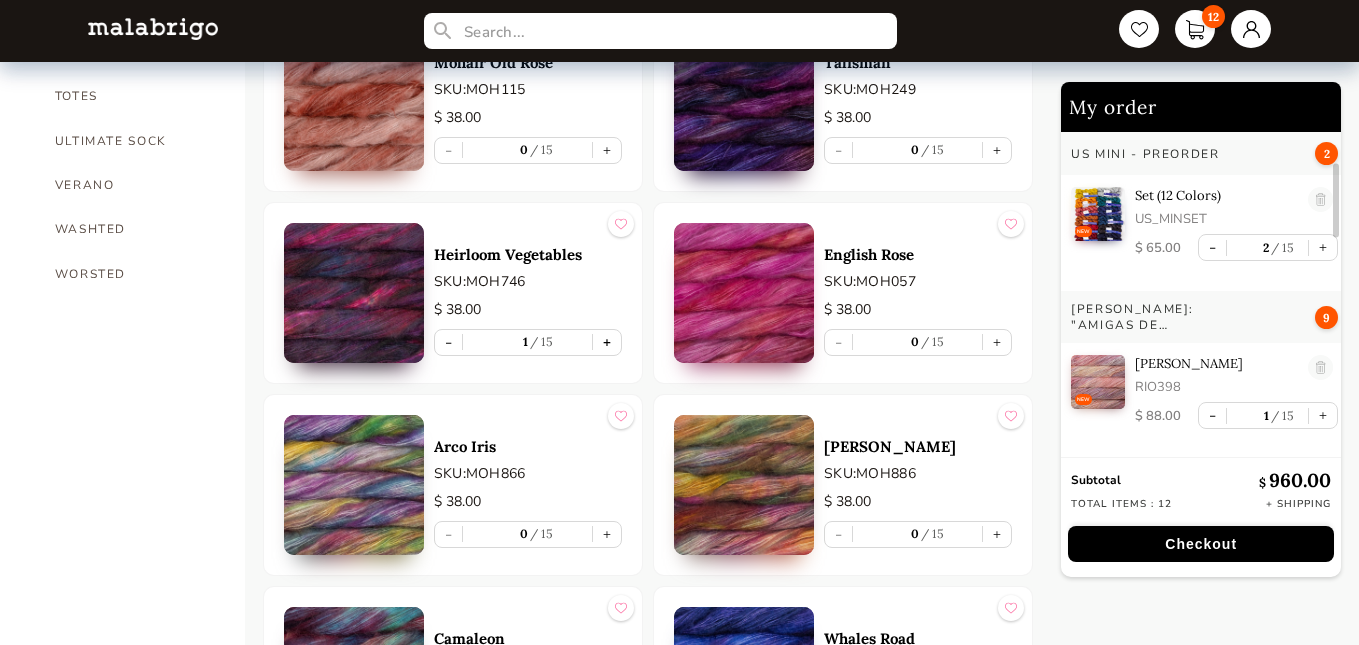 scroll, scrollTop: 7, scrollLeft: 0, axis: vertical 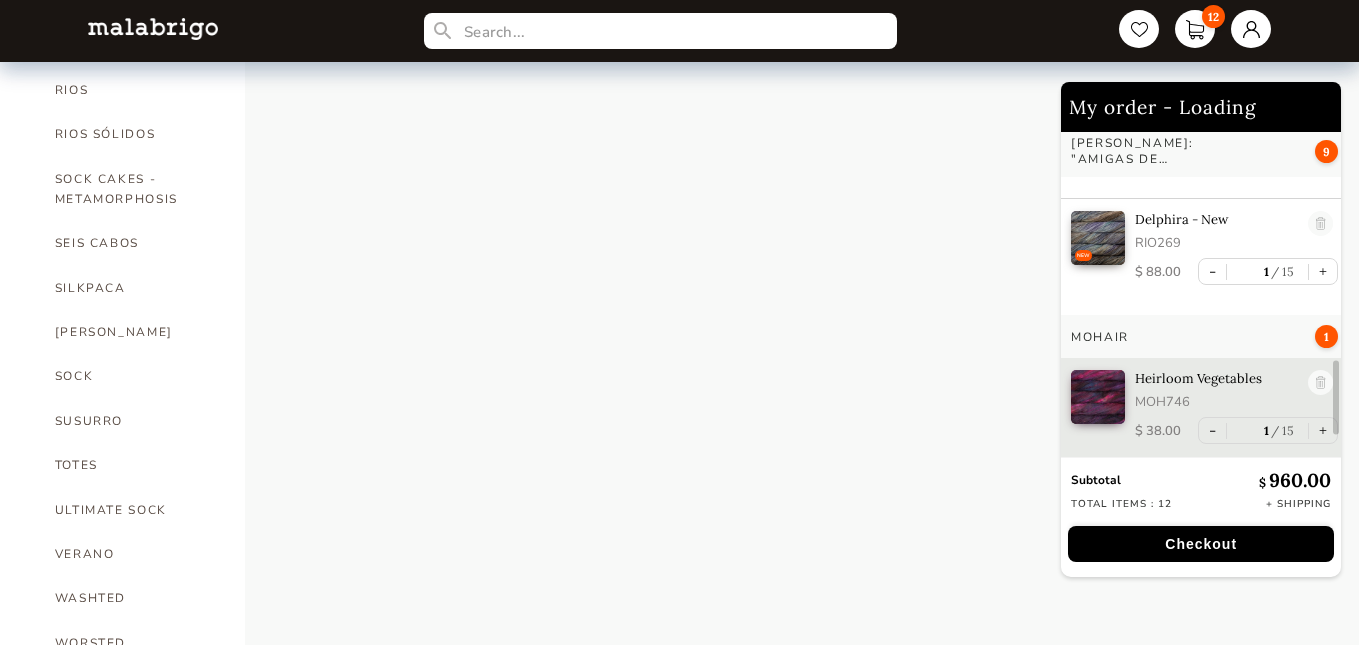 select on "INDEX" 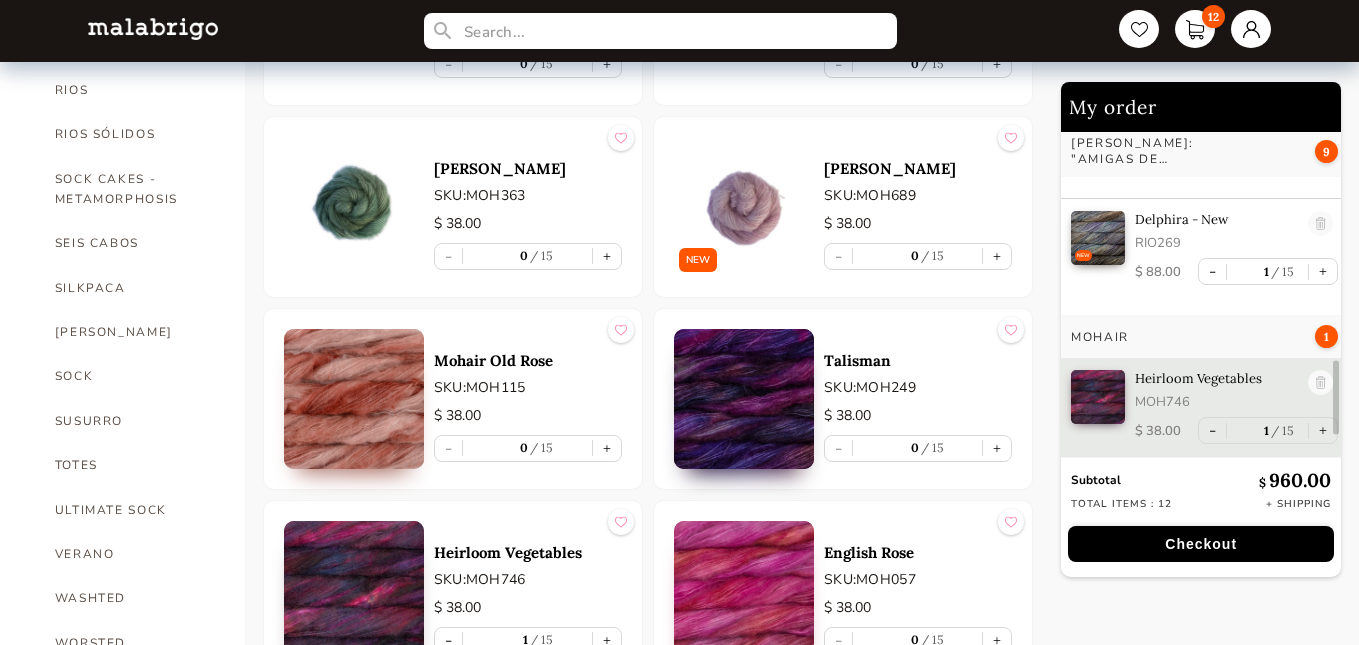 scroll, scrollTop: 1664, scrollLeft: 0, axis: vertical 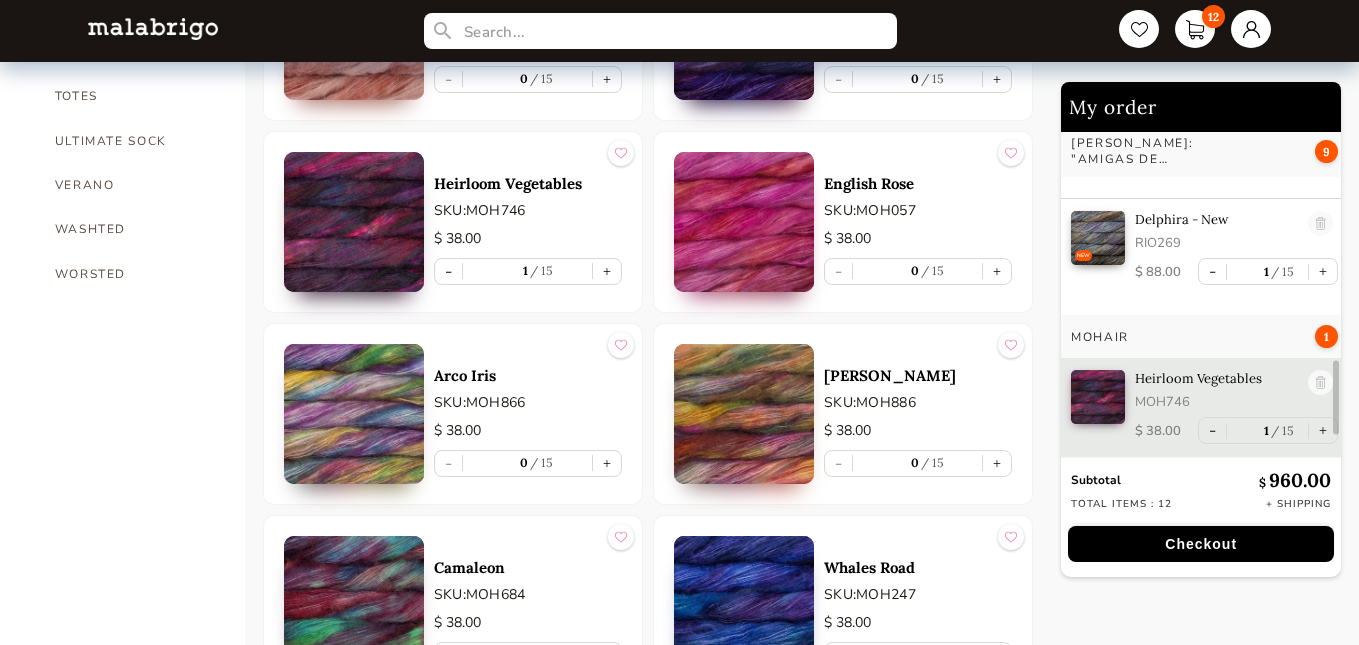 click on "My order US MINI - PREORDER 2 NEW Set (12 Colors) US_MINSET $   65.00 - 2 15 + [PERSON_NAME]: "AMIGAS DE [PERSON_NAME]"  NOW SHIPPING 9 NEW [PERSON_NAME] RIO398 $   88.00 - 1 15 + [GEOGRAPHIC_DATA][PERSON_NAME] - [GEOGRAPHIC_DATA] $   88.00 - 1 15 + [GEOGRAPHIC_DATA][PERSON_NAME] - [GEOGRAPHIC_DATA] $   88.00 - 1 15 + [GEOGRAPHIC_DATA] - New RIO263 $   88.00 - 1 15 + NEW [PERSON_NAME] - New RIO265 $   88.00 - 1 15 + NEW [PERSON_NAME] - New RIO266 $   88.00 - 1 15 + [GEOGRAPHIC_DATA] - New RIO268 $   88.00 - 1 15 + [GEOGRAPHIC_DATA] - [GEOGRAPHIC_DATA] $   88.00 - 1 15 + [GEOGRAPHIC_DATA] - [GEOGRAPHIC_DATA] RIO269 $   88.00 - 1 15 + MOHAIR 1 Heirloom Vegetables MOH746 $   38.00 - 1 15 + Subtotal $   960.00 Total items : 12 + Shipping Checkout" at bounding box center (1205, 51) 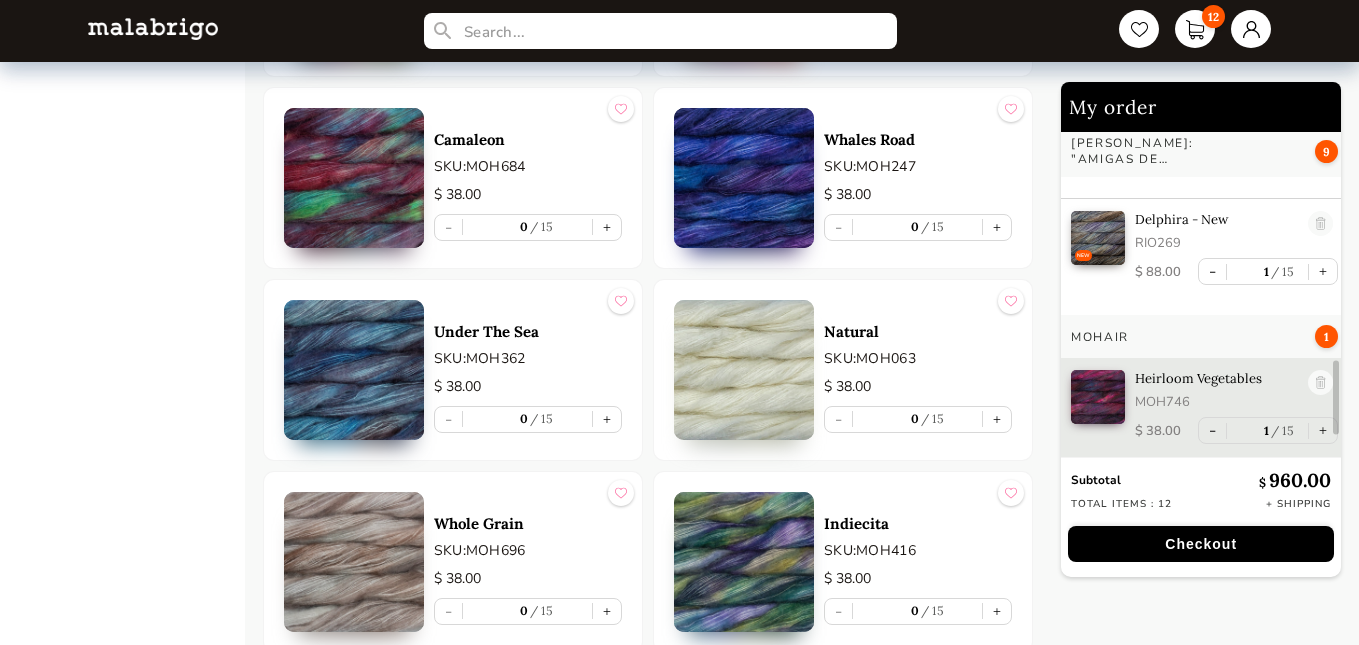 scroll, scrollTop: 2072, scrollLeft: 0, axis: vertical 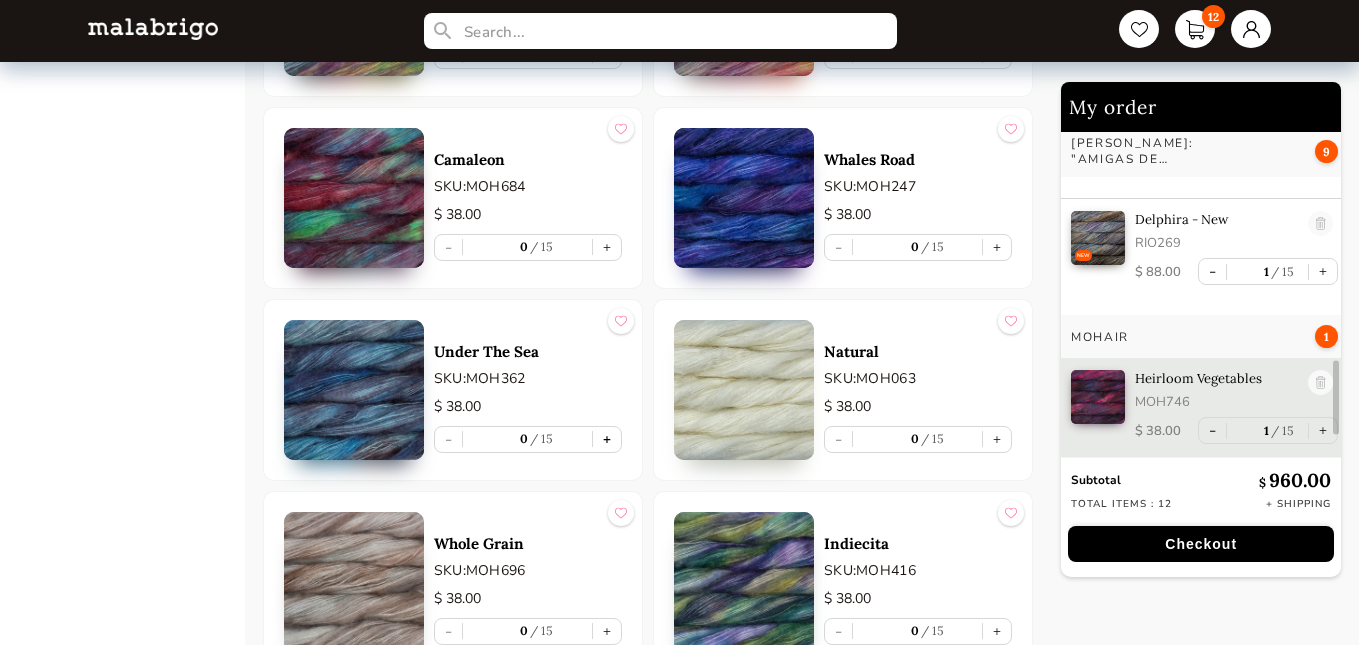 click on "+" at bounding box center [607, 439] 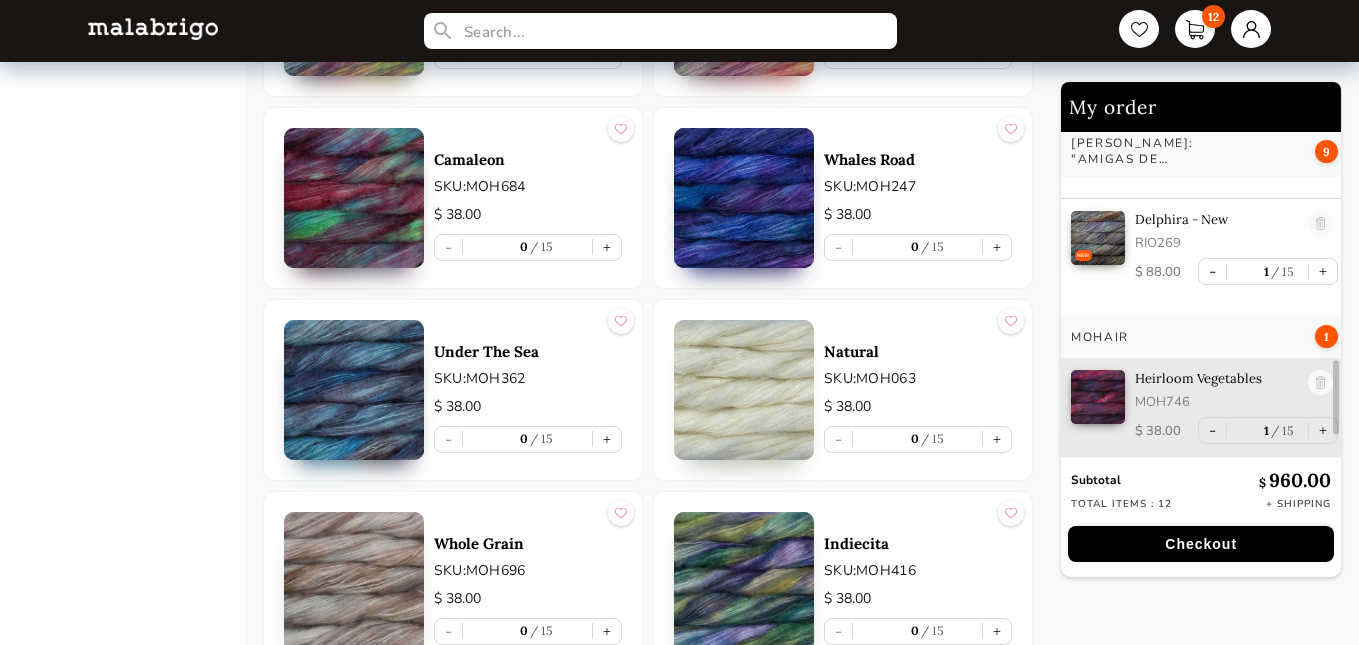 type on "1" 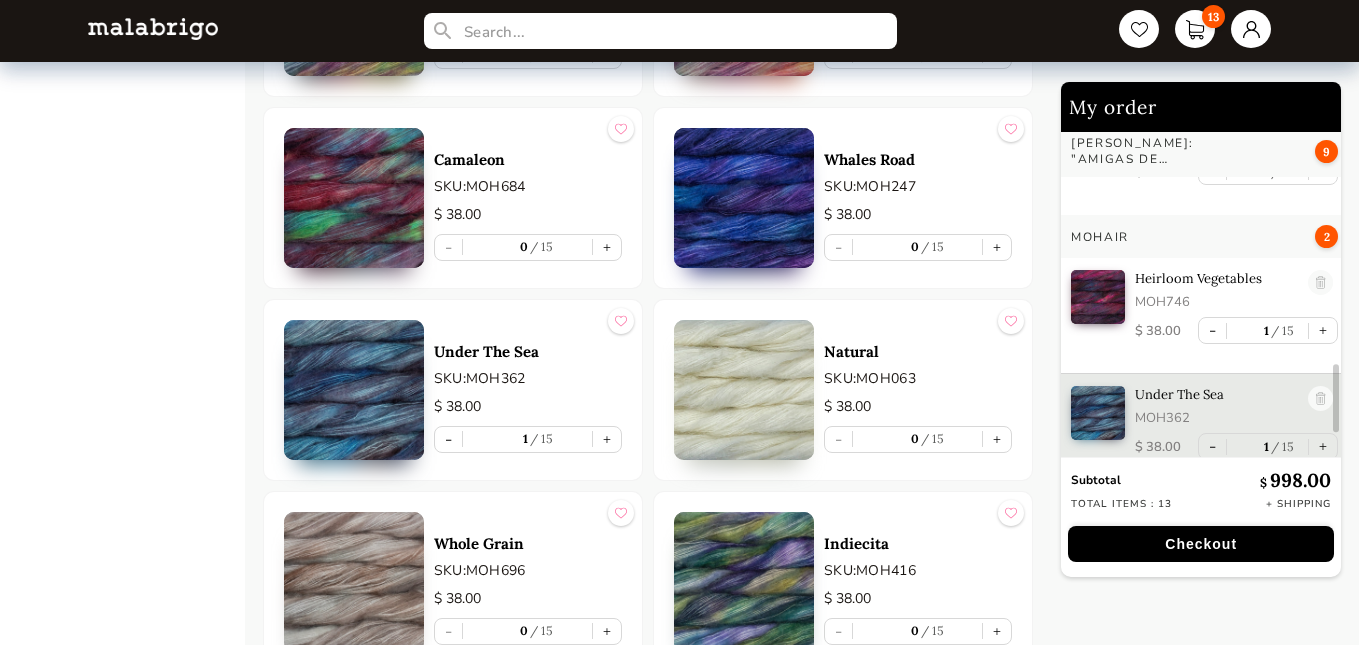 scroll, scrollTop: 1181, scrollLeft: 0, axis: vertical 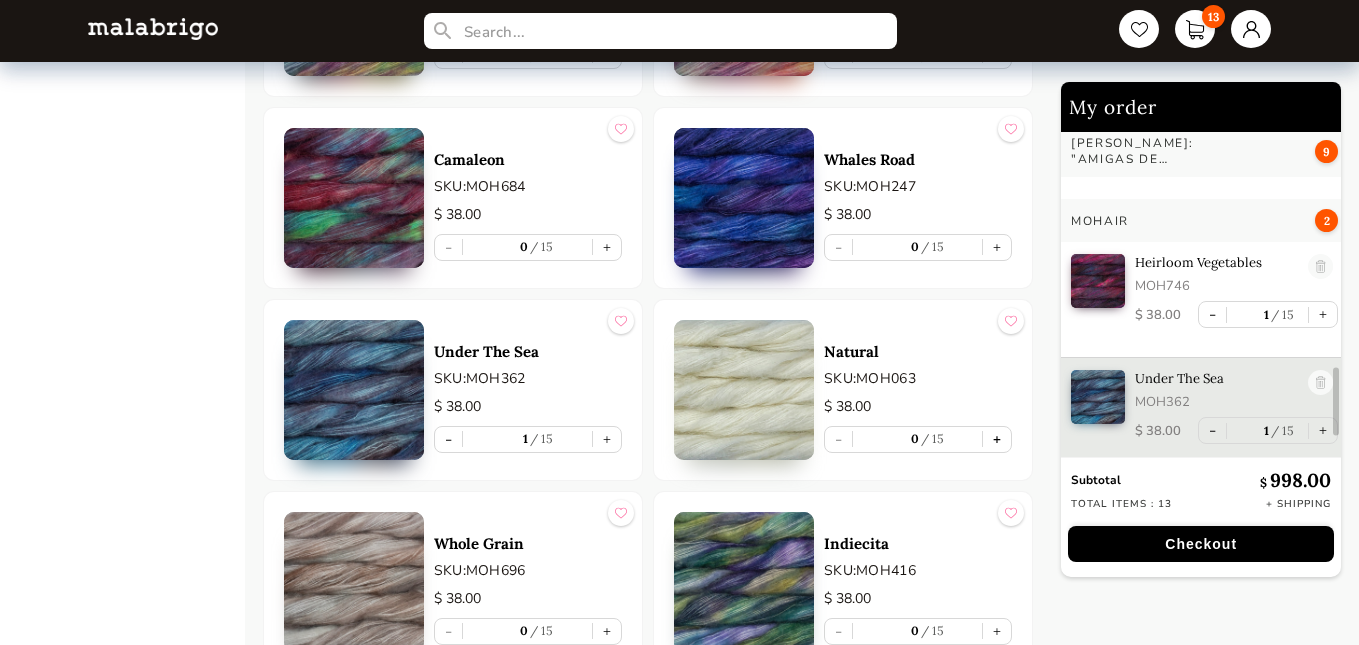 click on "+" at bounding box center [997, 439] 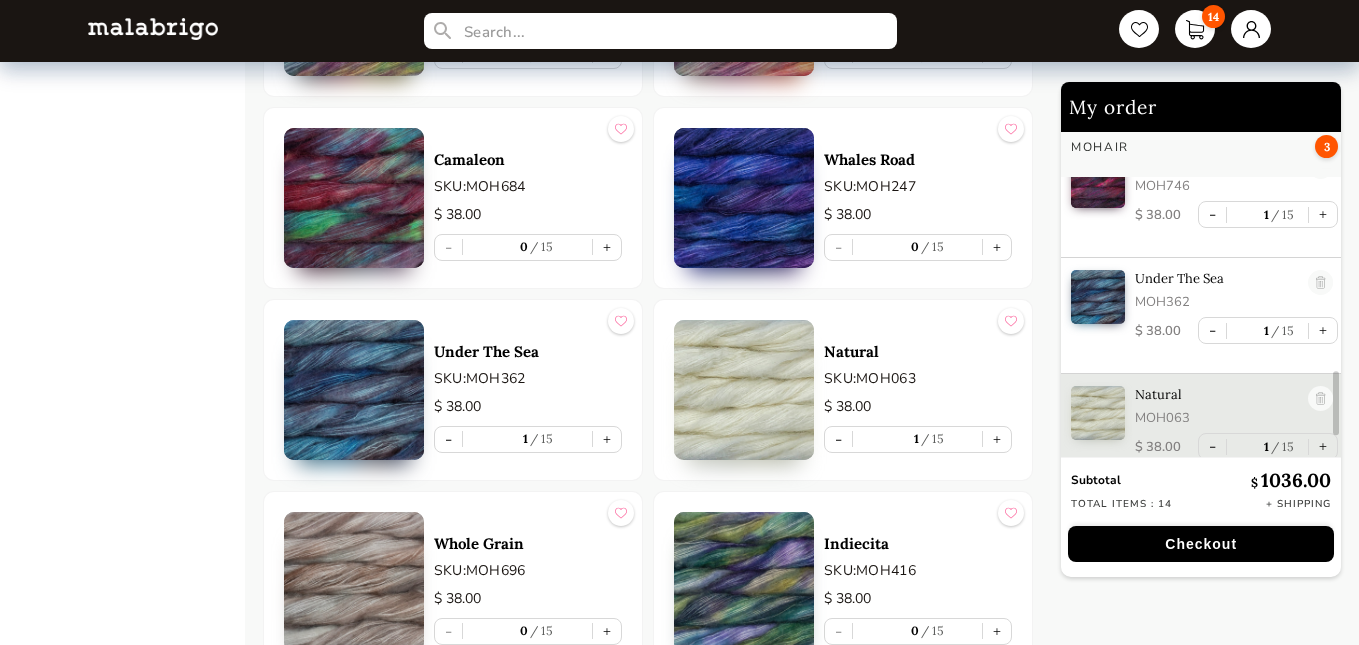 scroll, scrollTop: 1297, scrollLeft: 0, axis: vertical 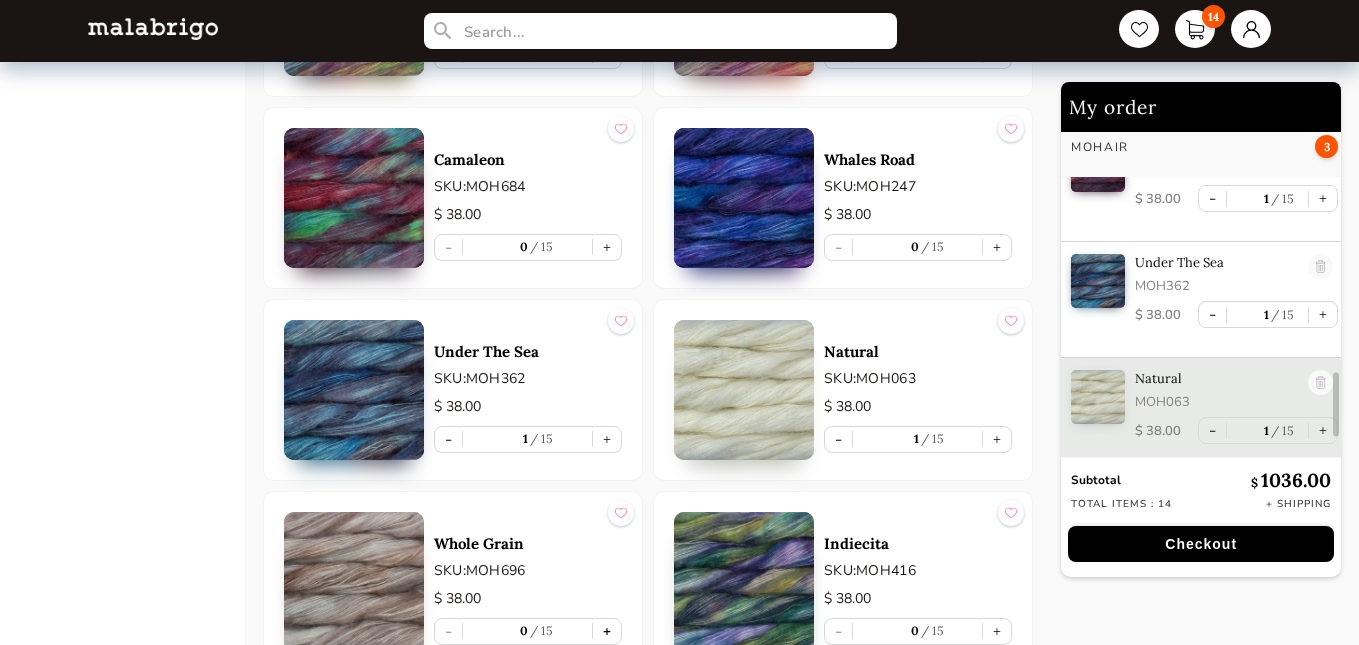 click on "+" at bounding box center (607, 631) 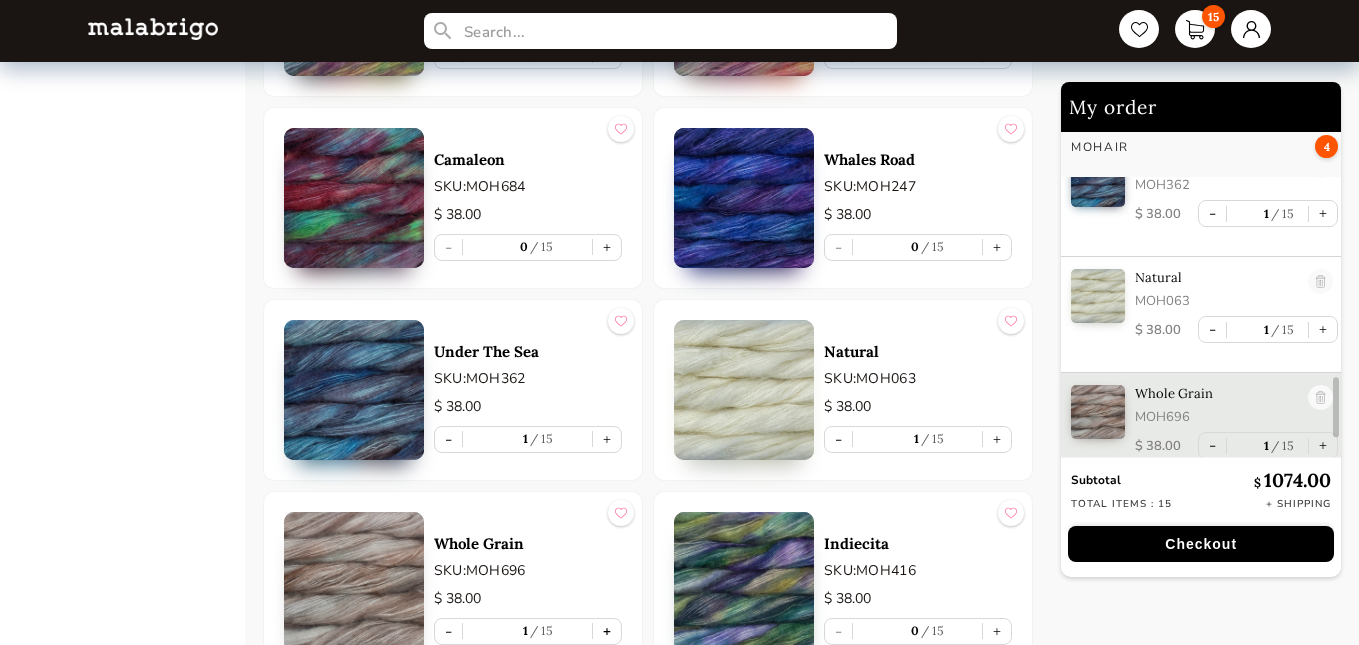 scroll, scrollTop: 1413, scrollLeft: 0, axis: vertical 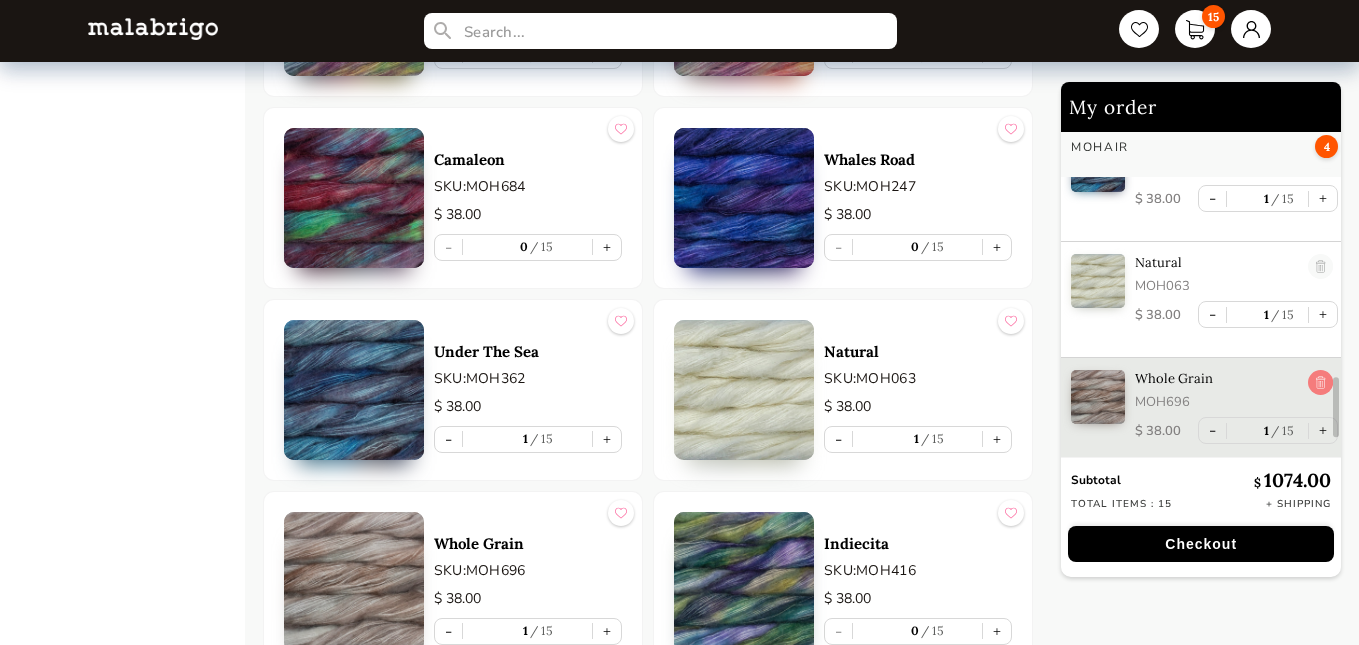 click at bounding box center [1320, 383] 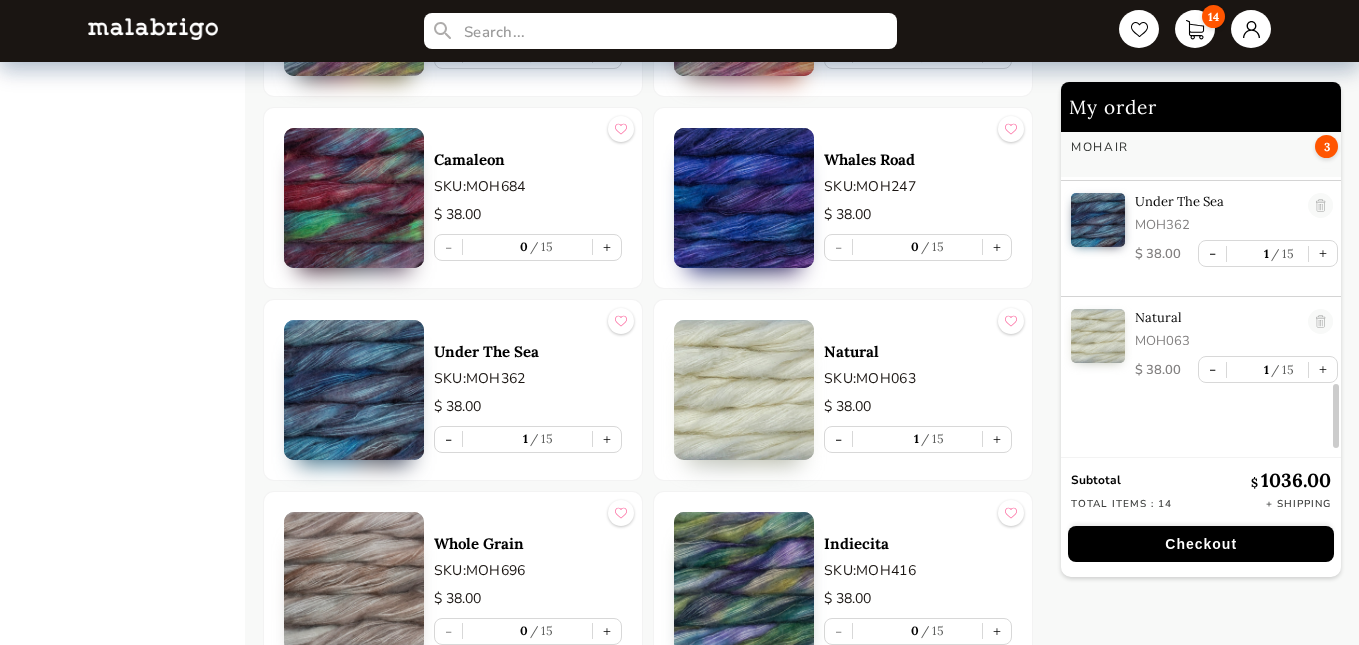 scroll, scrollTop: 1358, scrollLeft: 0, axis: vertical 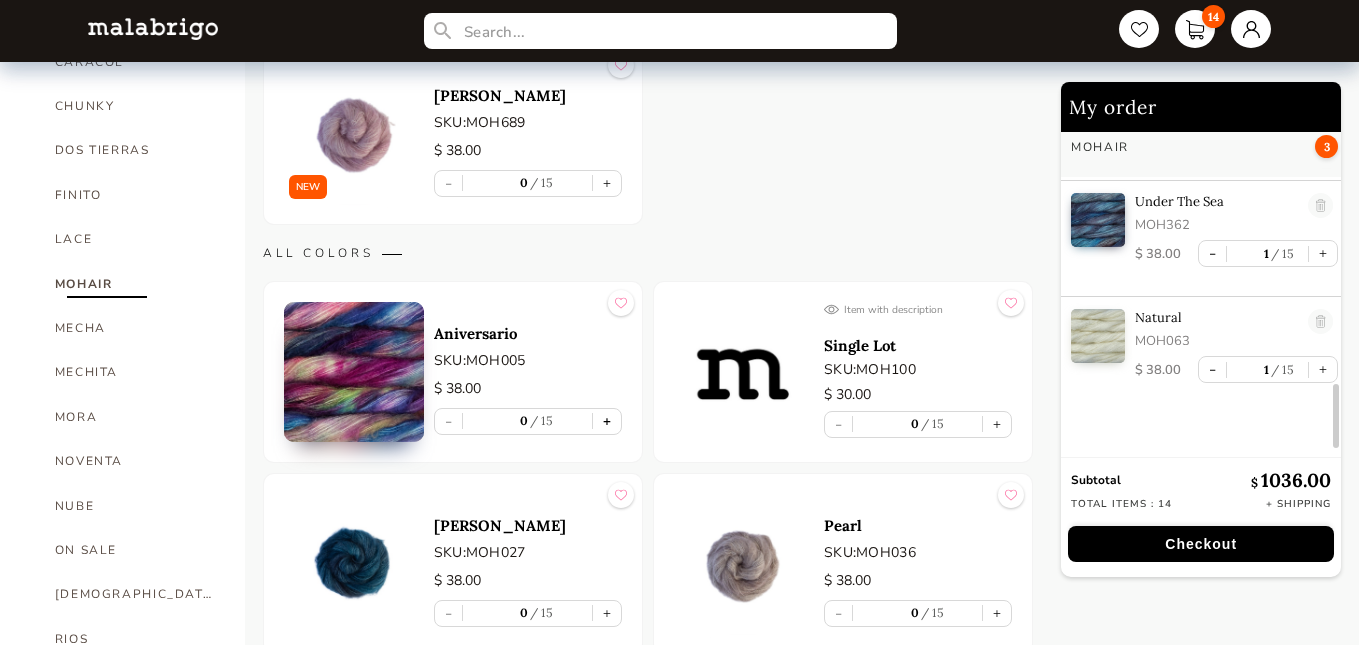click on "+" at bounding box center [607, 421] 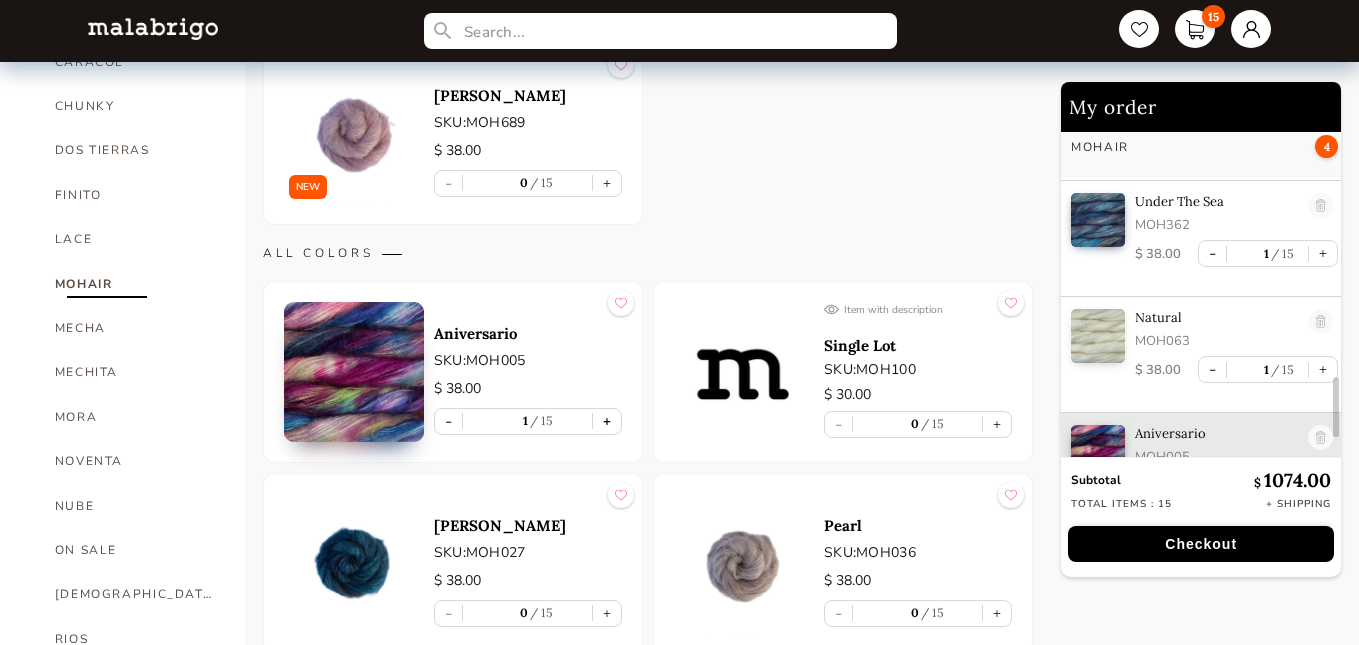 scroll, scrollTop: 1413, scrollLeft: 0, axis: vertical 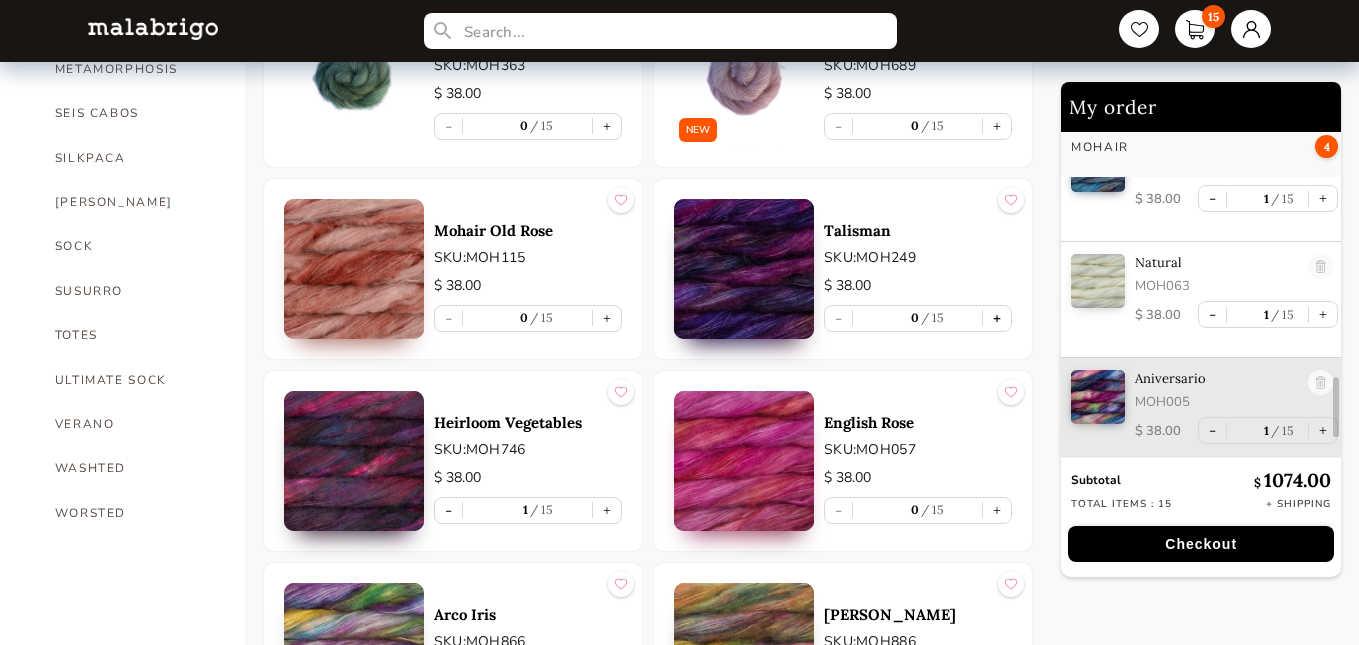 click on "+" at bounding box center [997, 318] 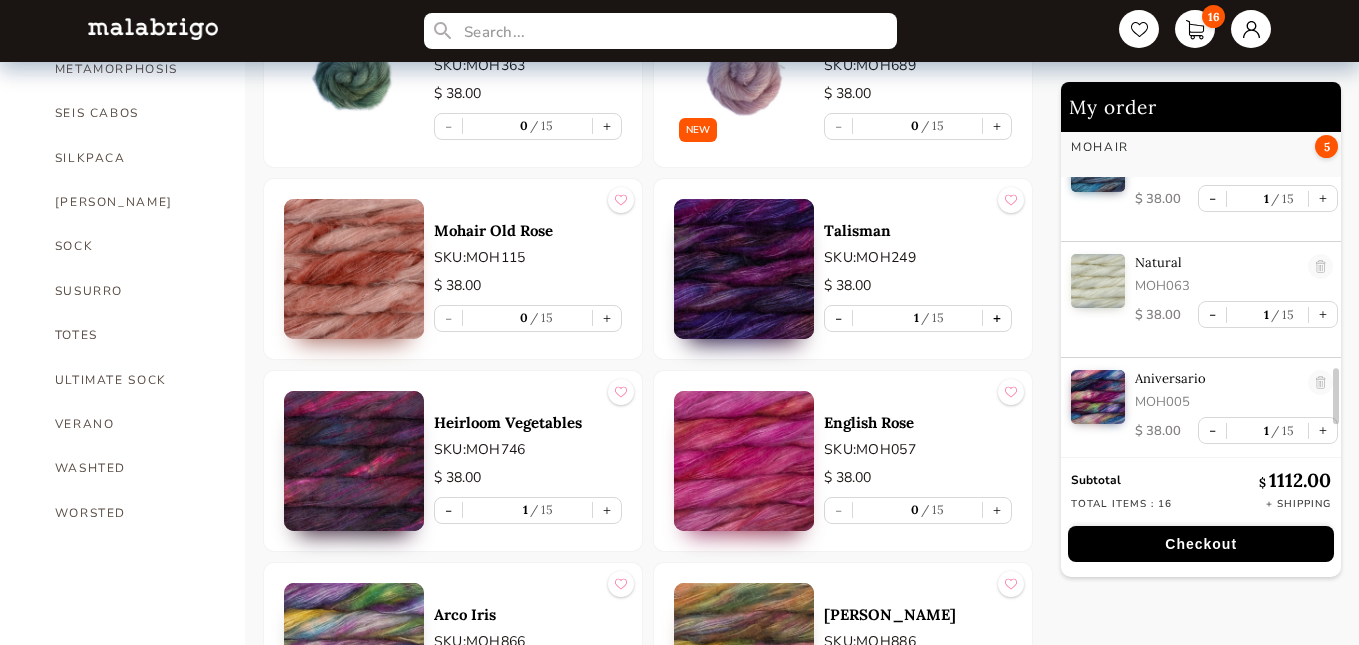 scroll, scrollTop: 1529, scrollLeft: 0, axis: vertical 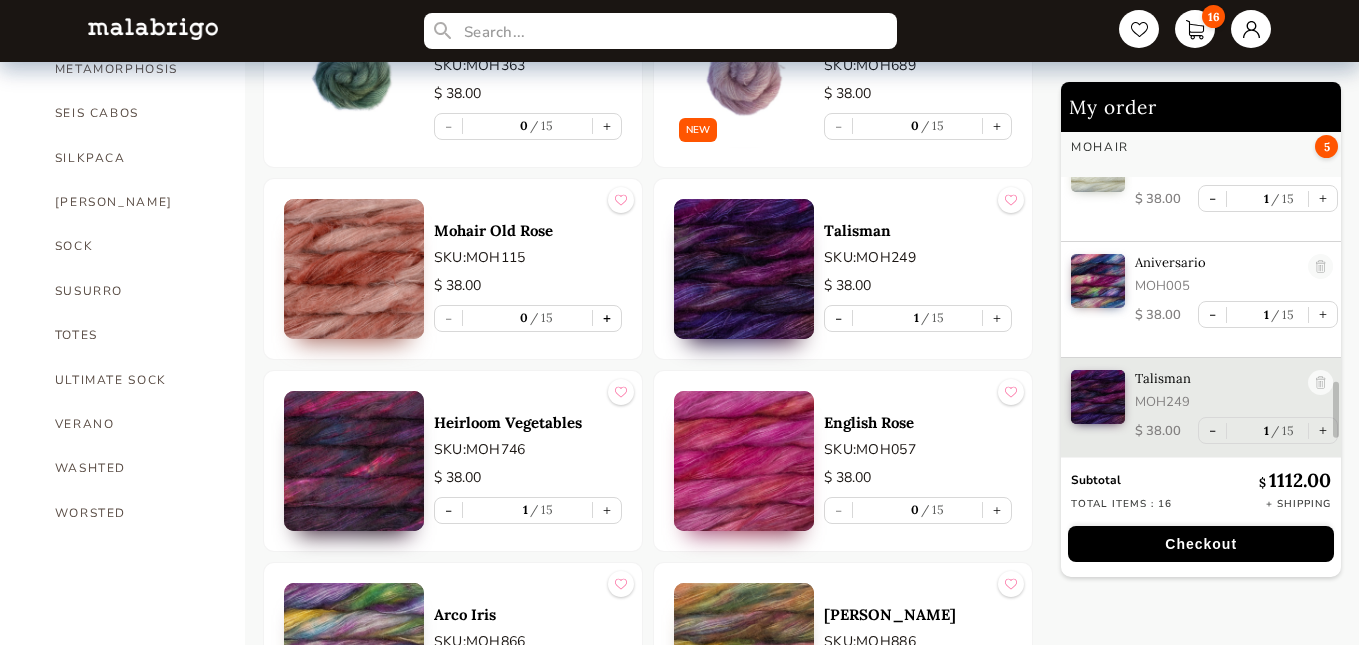 click on "+" at bounding box center [607, 318] 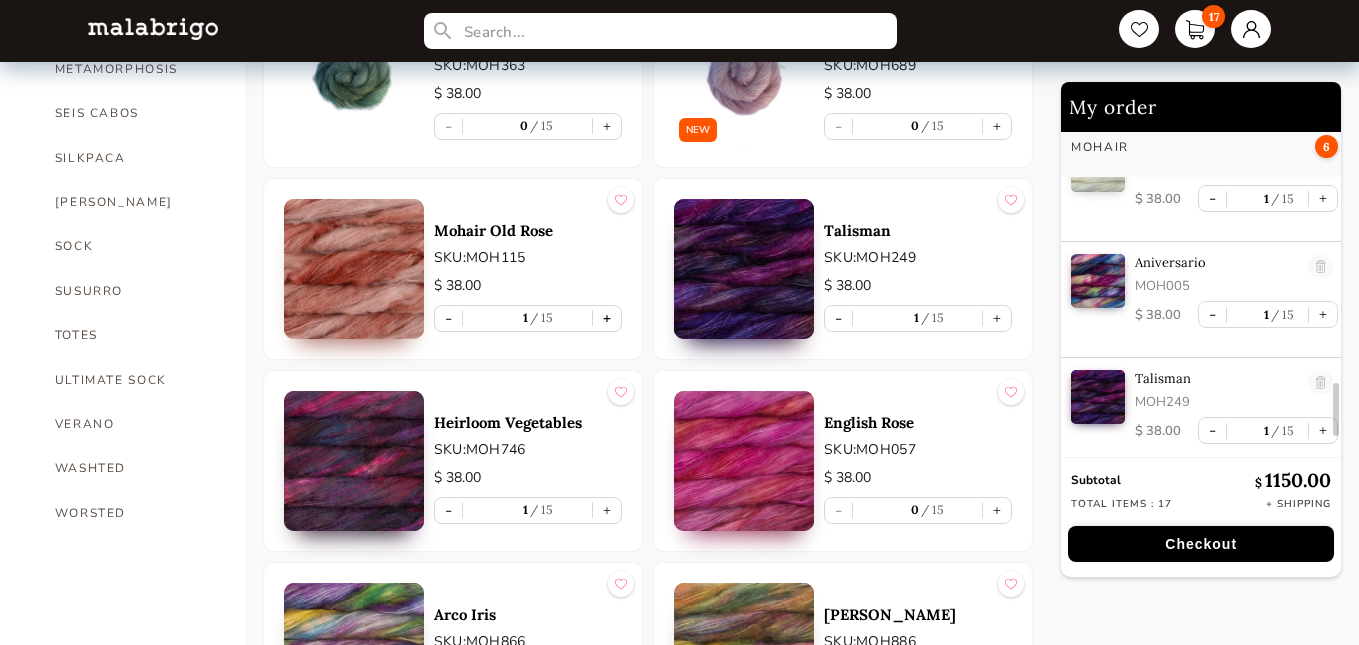 scroll, scrollTop: 1645, scrollLeft: 0, axis: vertical 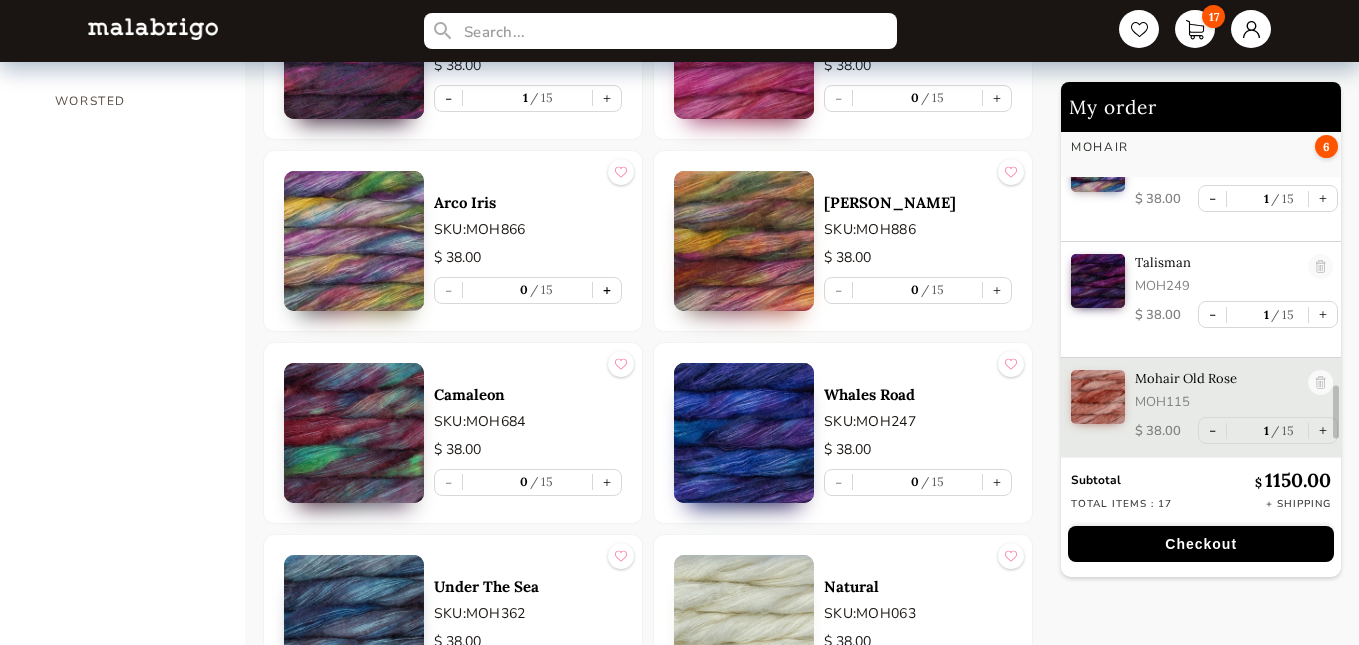 click on "+" at bounding box center (607, 290) 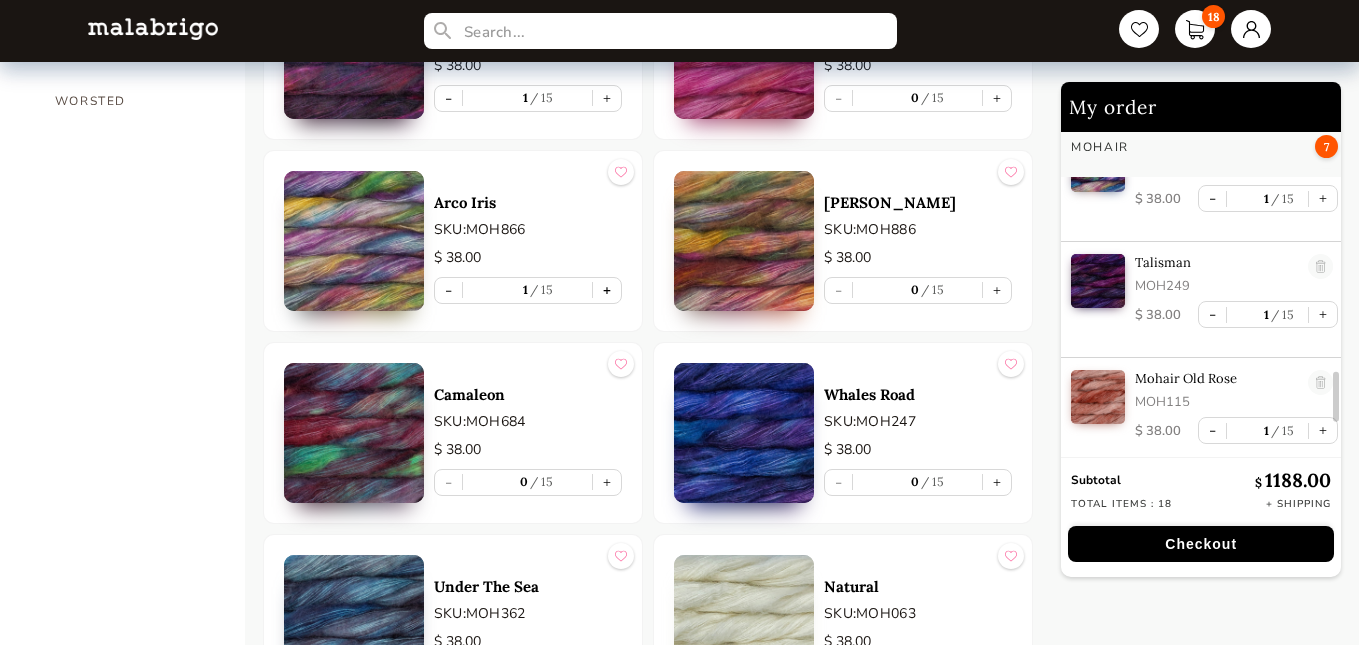type on "1" 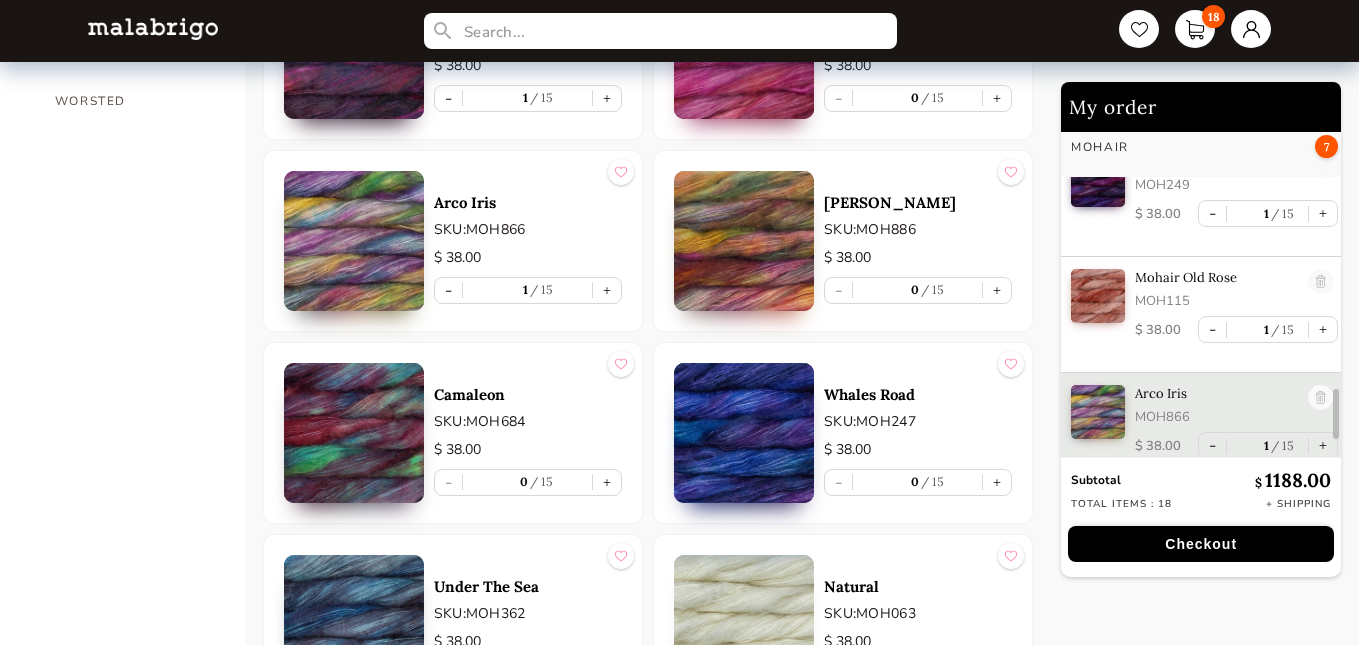 scroll, scrollTop: 1761, scrollLeft: 0, axis: vertical 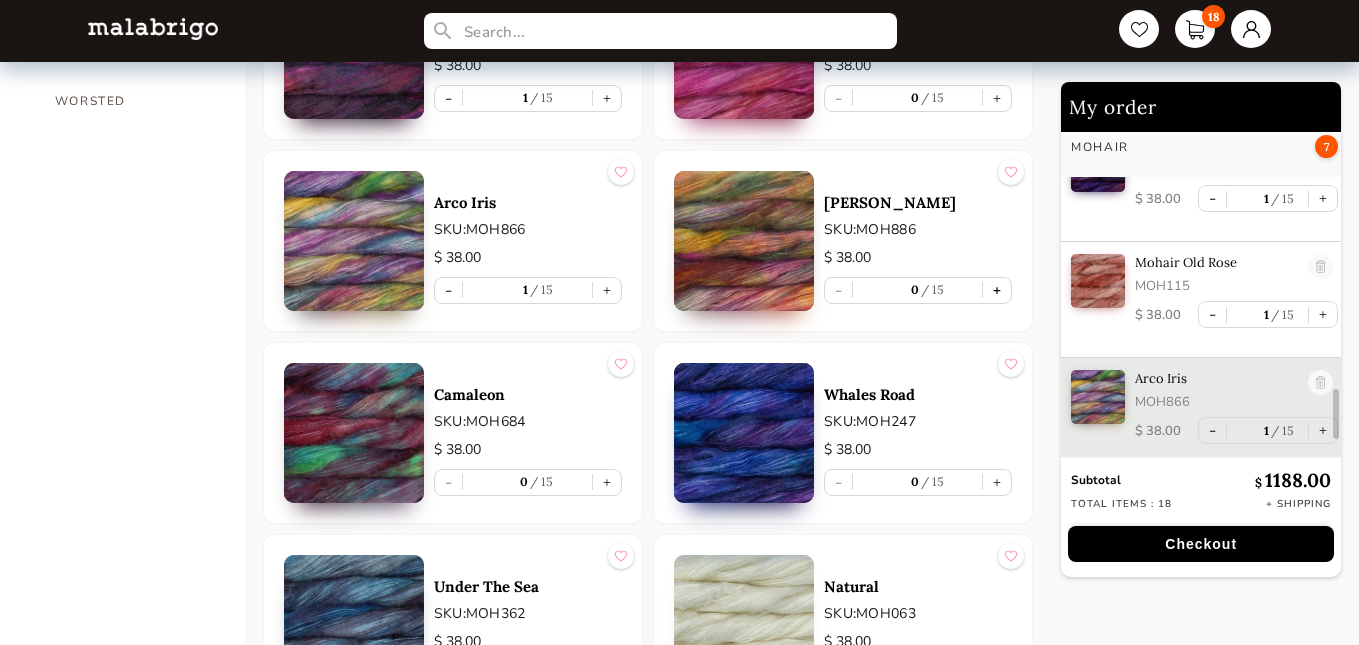 click on "+" at bounding box center (997, 290) 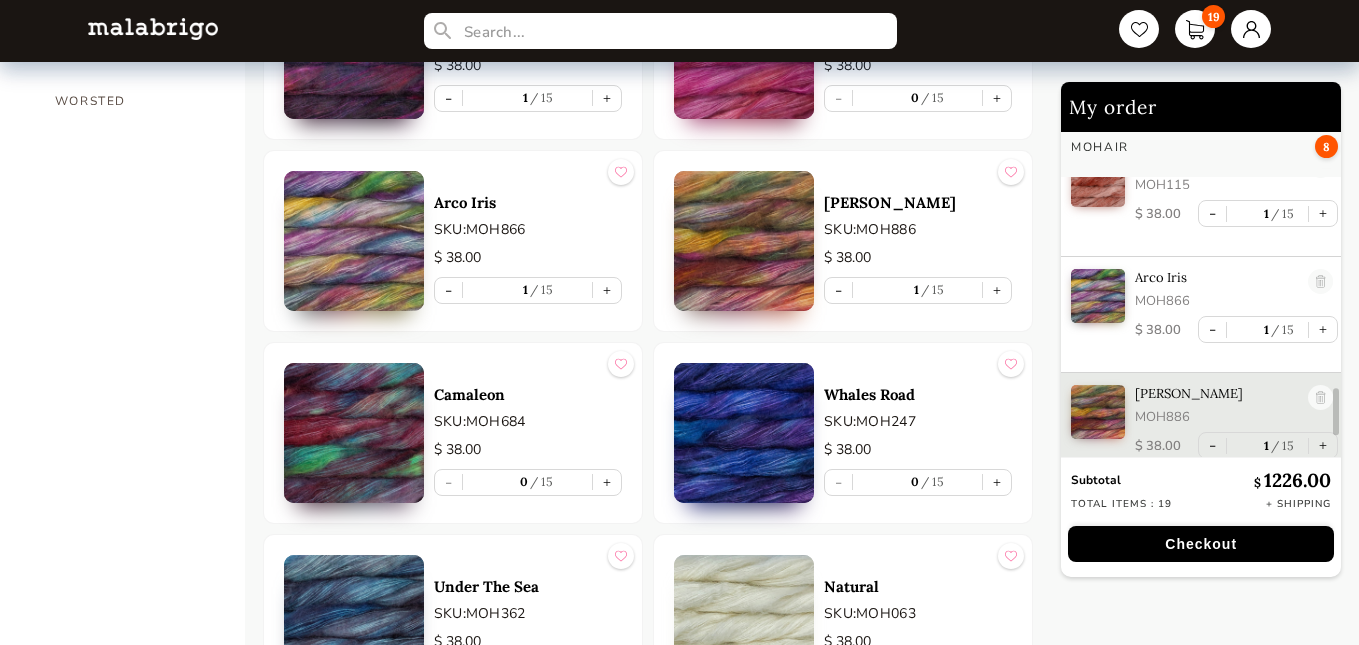 scroll, scrollTop: 1877, scrollLeft: 0, axis: vertical 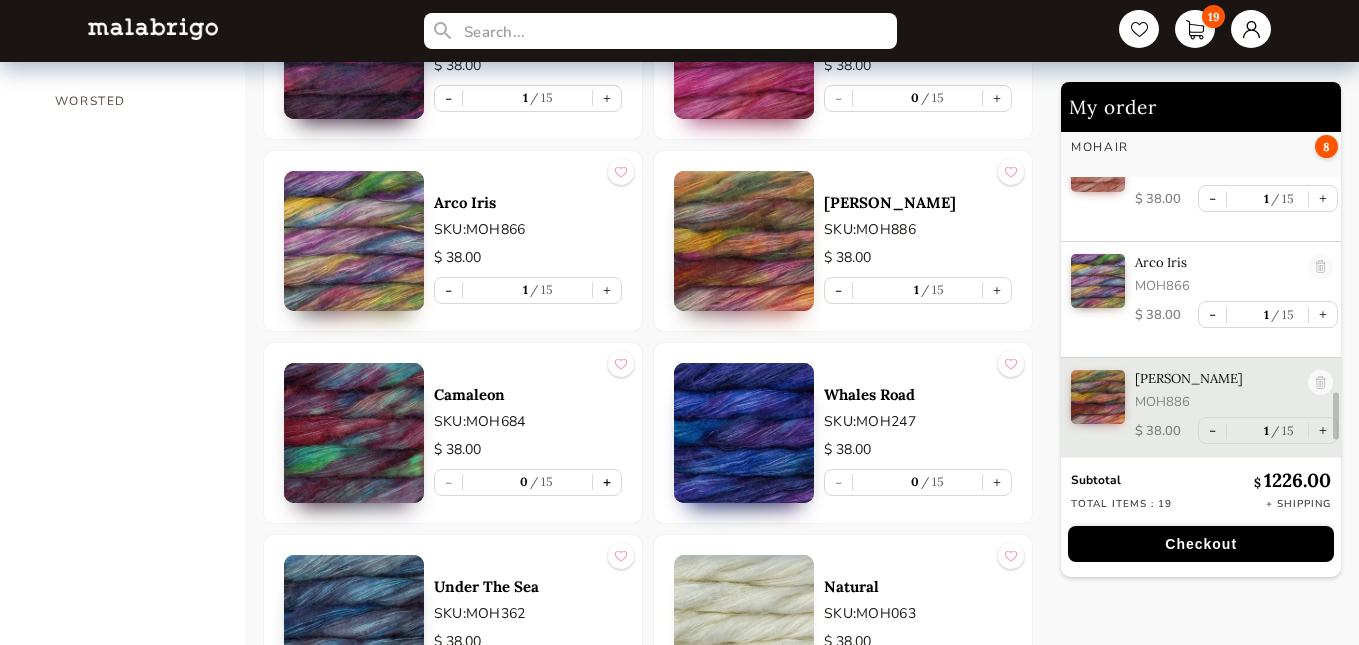 click on "+" at bounding box center [607, 482] 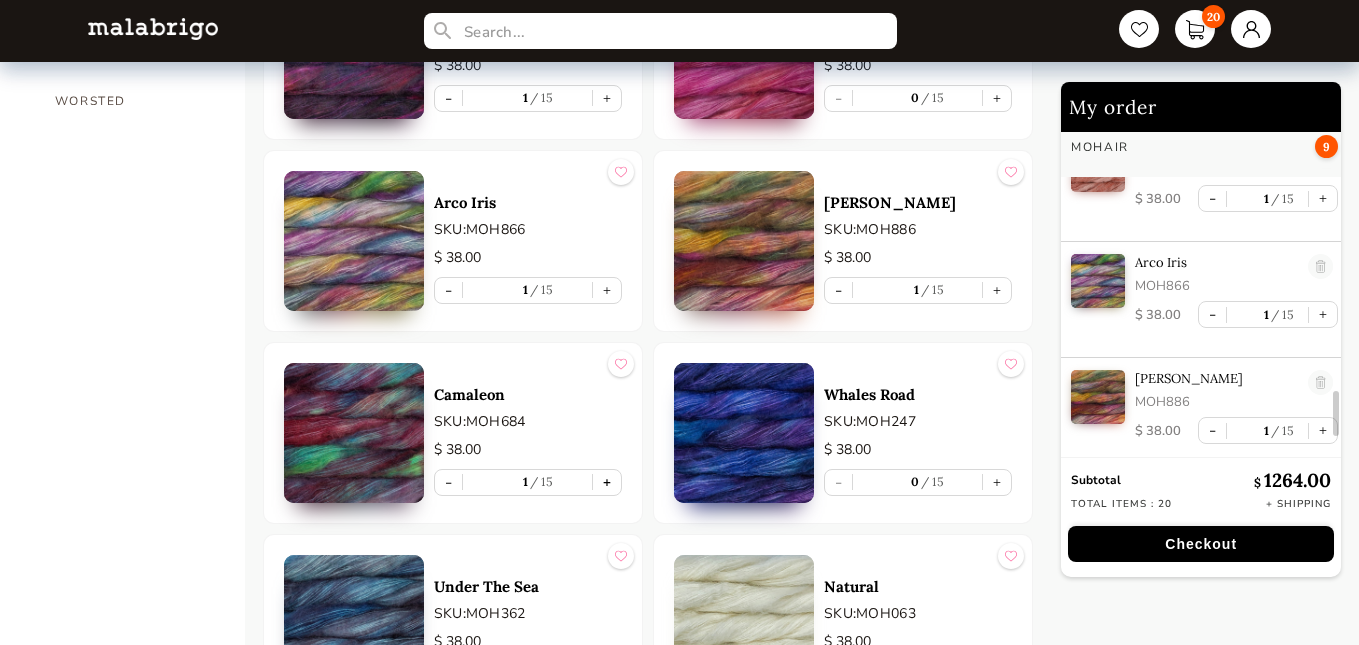 scroll, scrollTop: 1993, scrollLeft: 0, axis: vertical 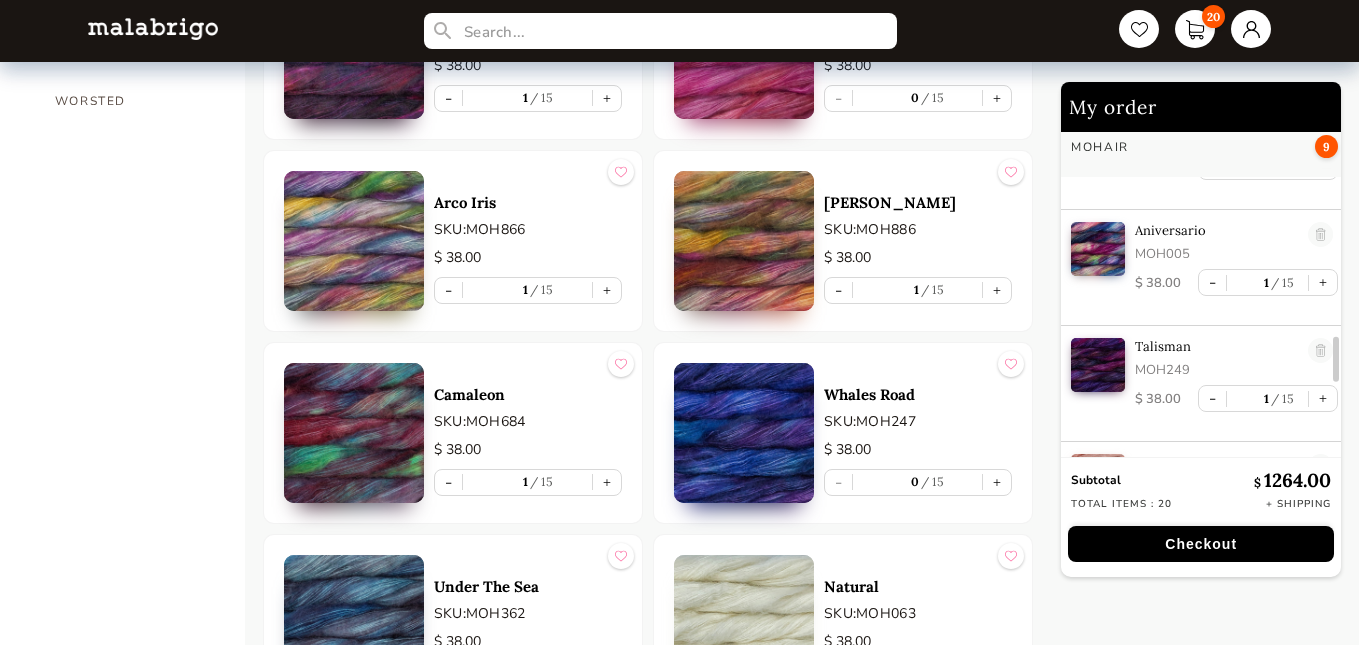 drag, startPoint x: 1339, startPoint y: 425, endPoint x: 1336, endPoint y: 367, distance: 58.077534 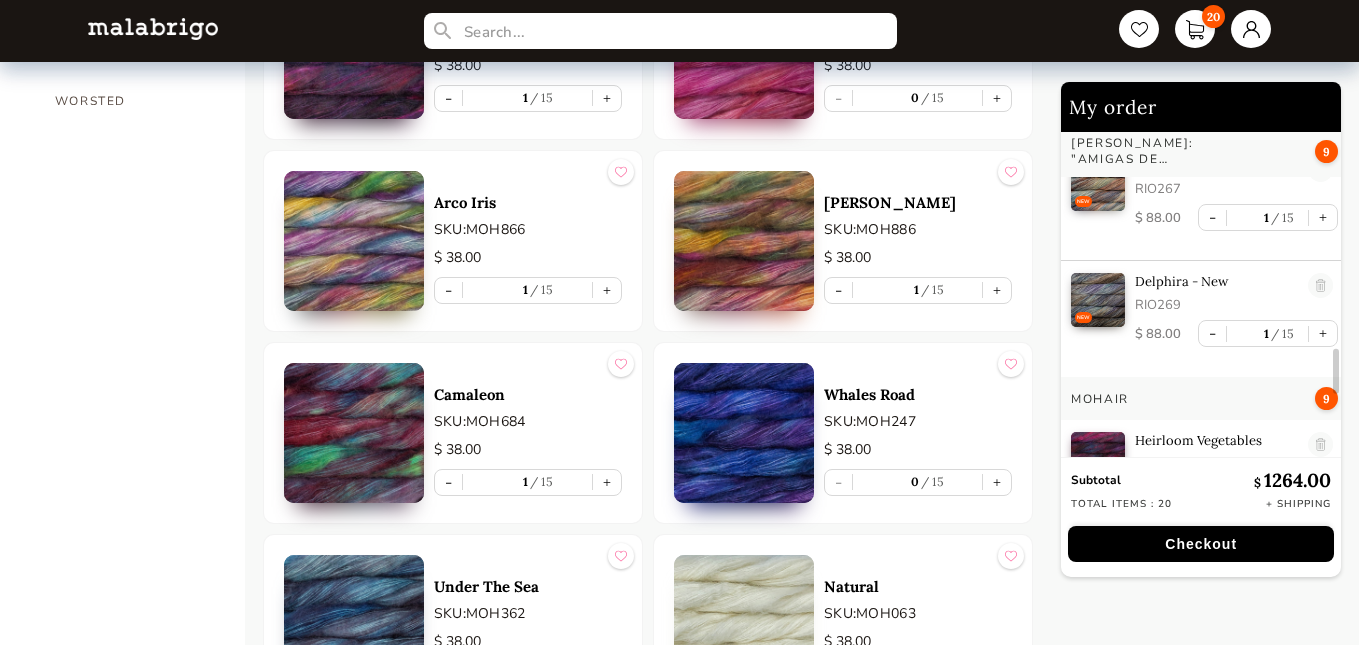 scroll, scrollTop: 2054, scrollLeft: 0, axis: vertical 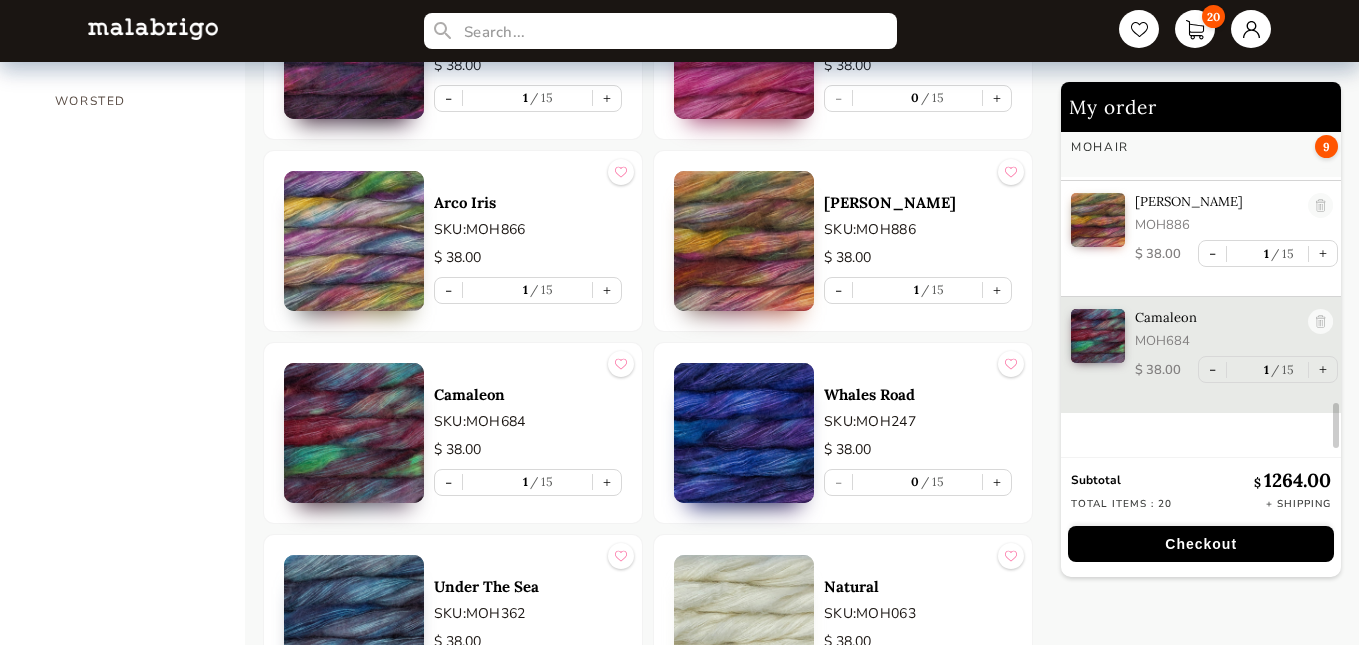 drag, startPoint x: 1336, startPoint y: 367, endPoint x: 1357, endPoint y: 478, distance: 112.969025 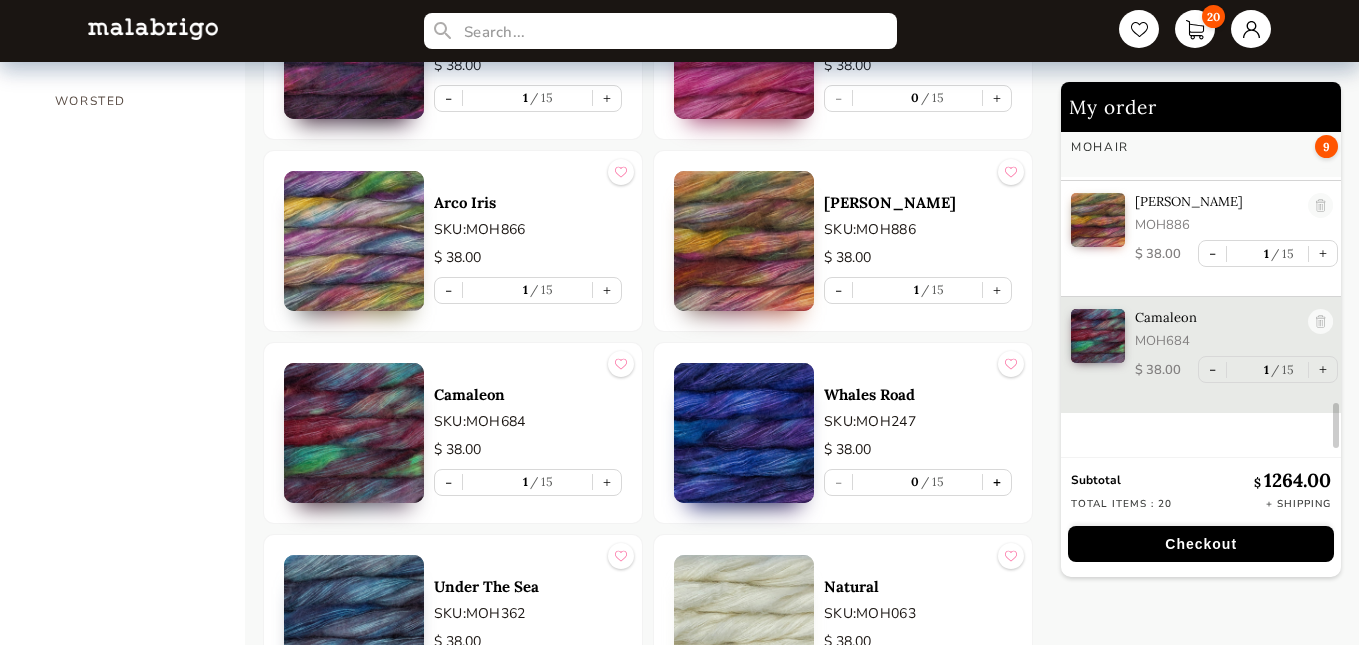click on "+" at bounding box center [997, 482] 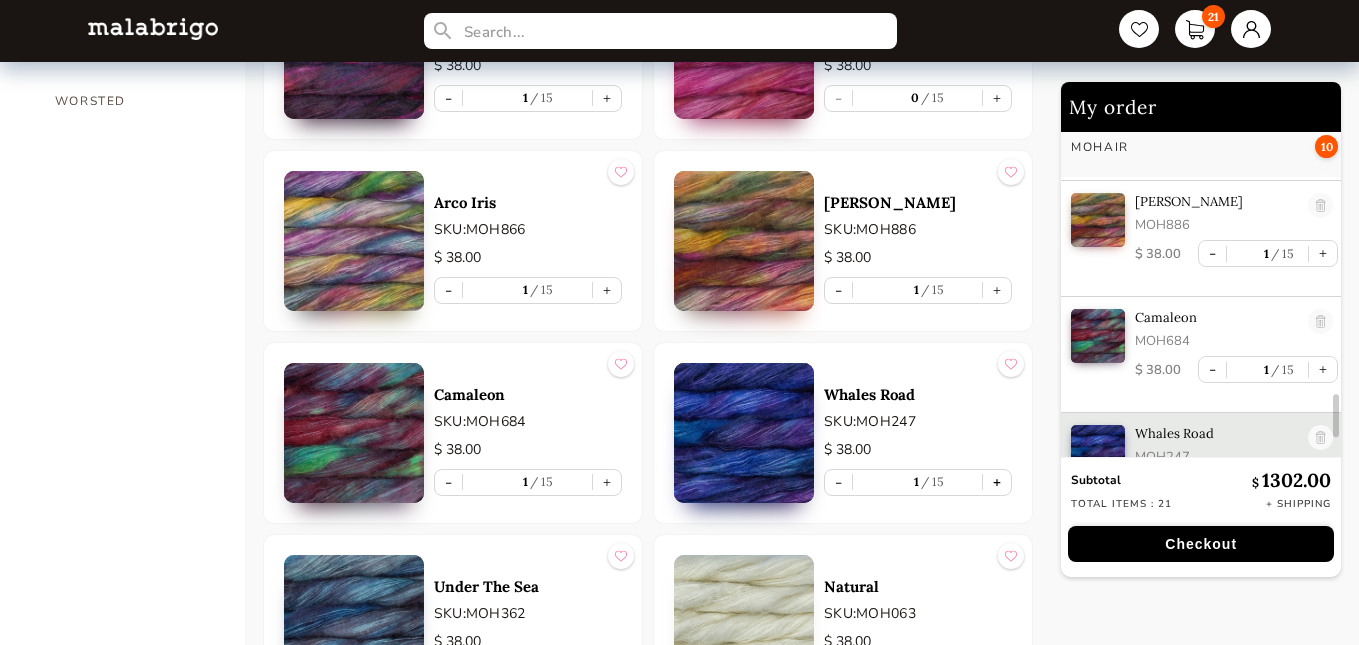 scroll, scrollTop: 2109, scrollLeft: 0, axis: vertical 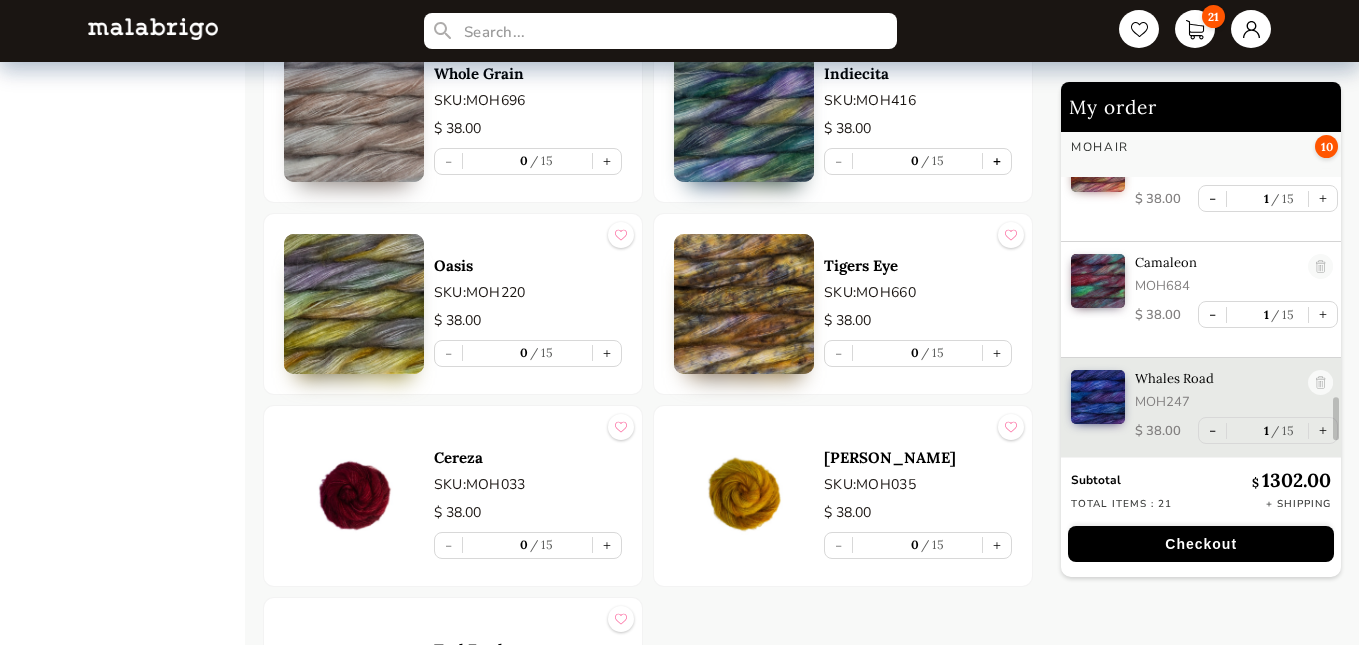 click on "+" at bounding box center [997, 161] 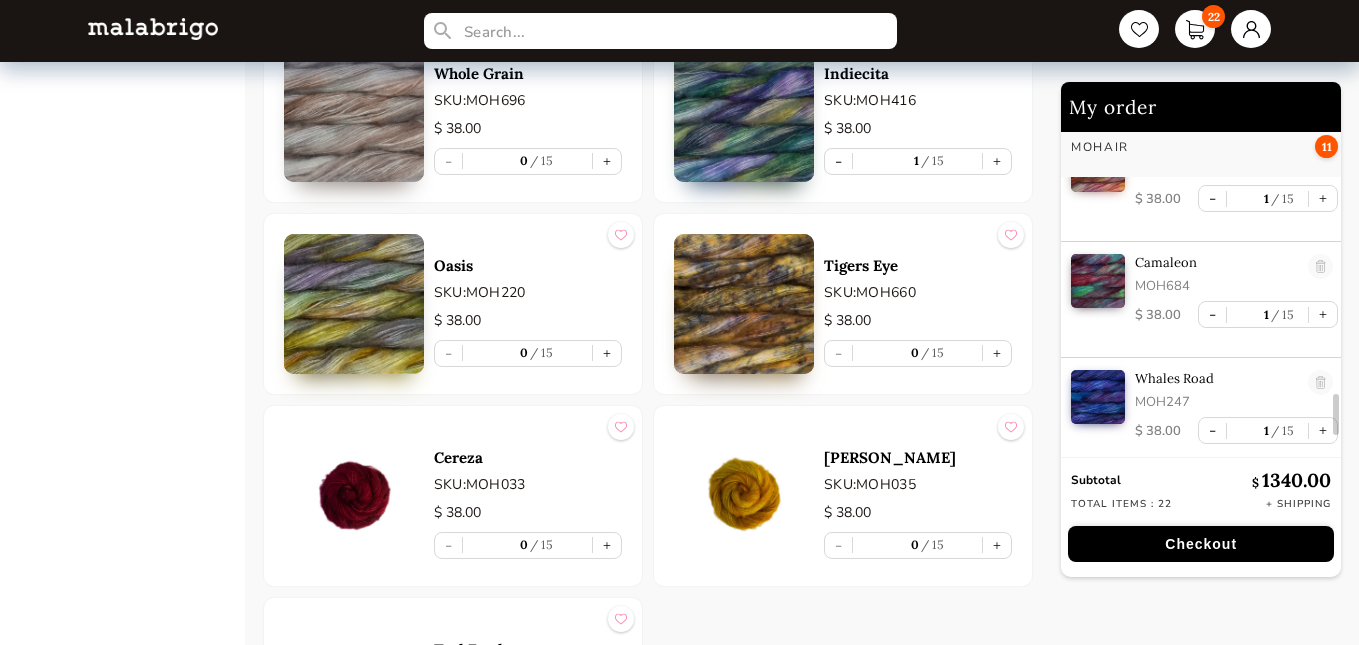 scroll, scrollTop: 2225, scrollLeft: 0, axis: vertical 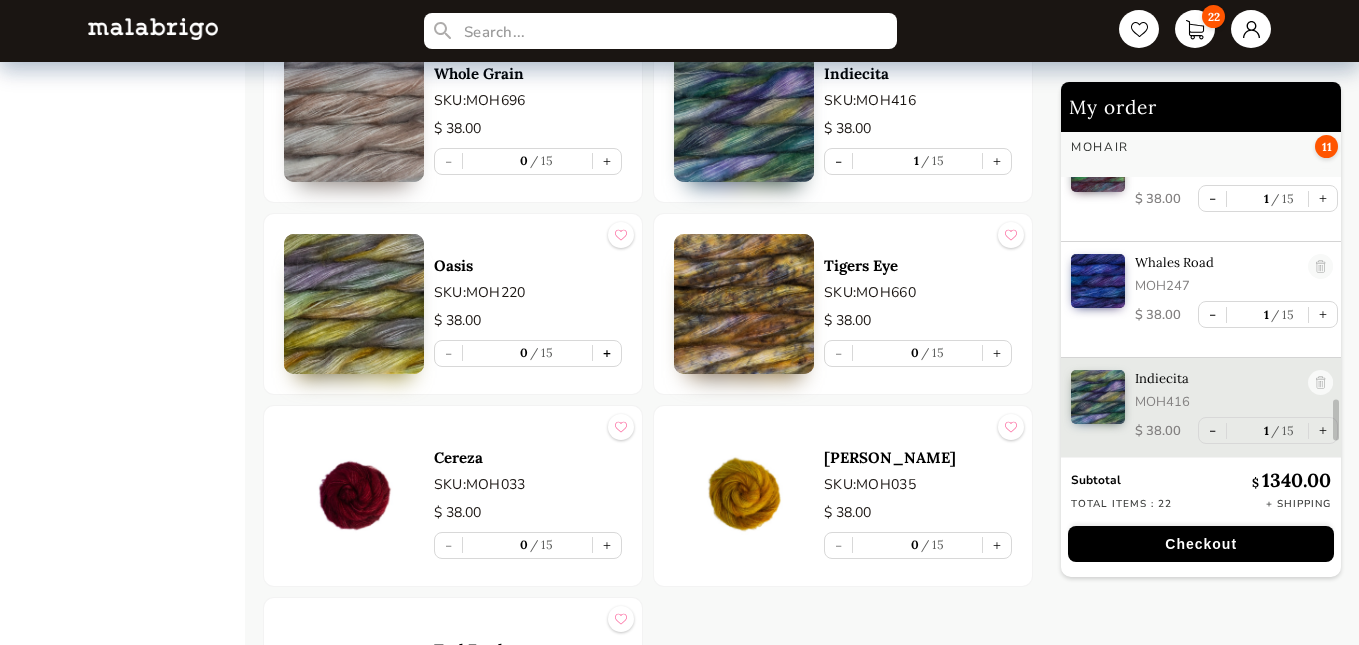 click on "+" at bounding box center (607, 353) 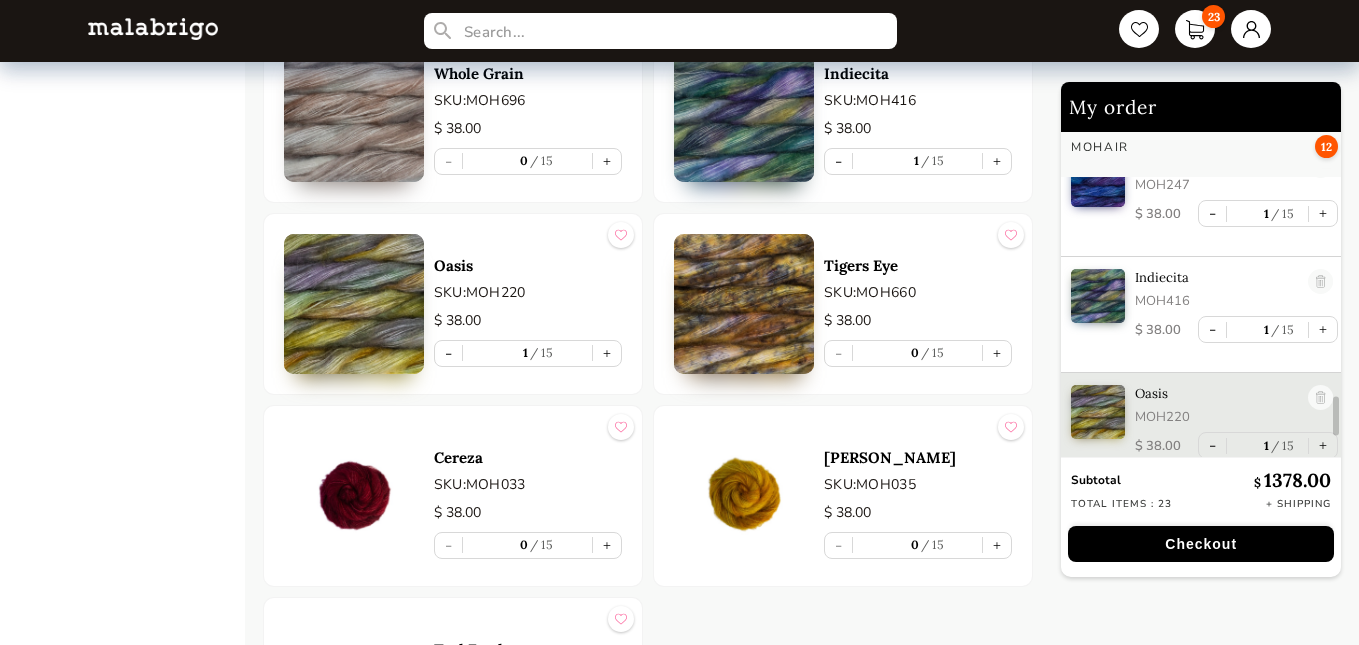 scroll, scrollTop: 2341, scrollLeft: 0, axis: vertical 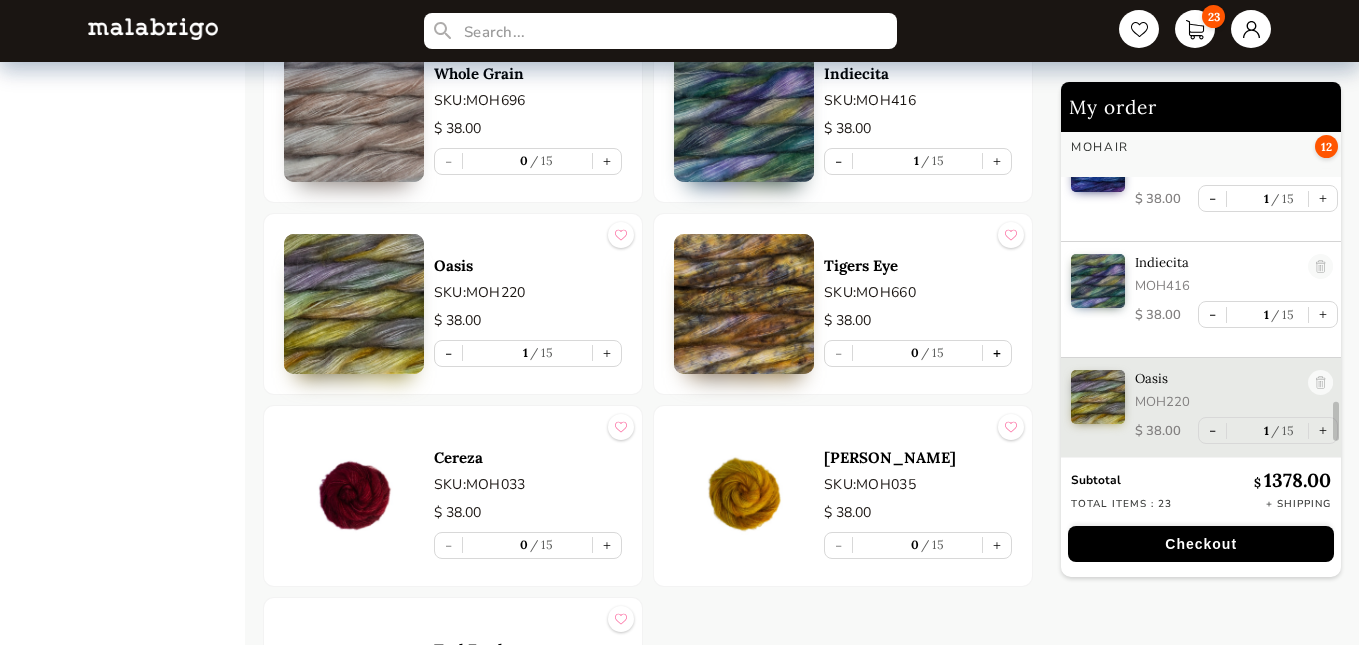 click on "+" at bounding box center [997, 353] 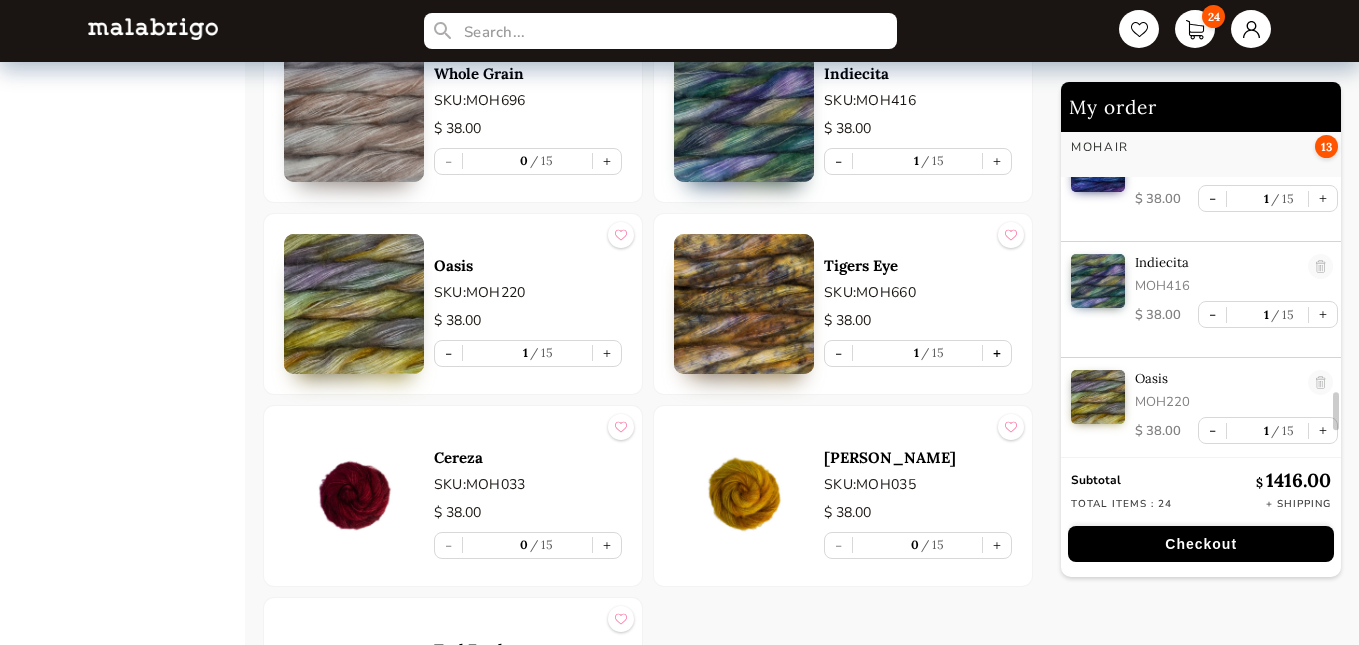 scroll, scrollTop: 2457, scrollLeft: 0, axis: vertical 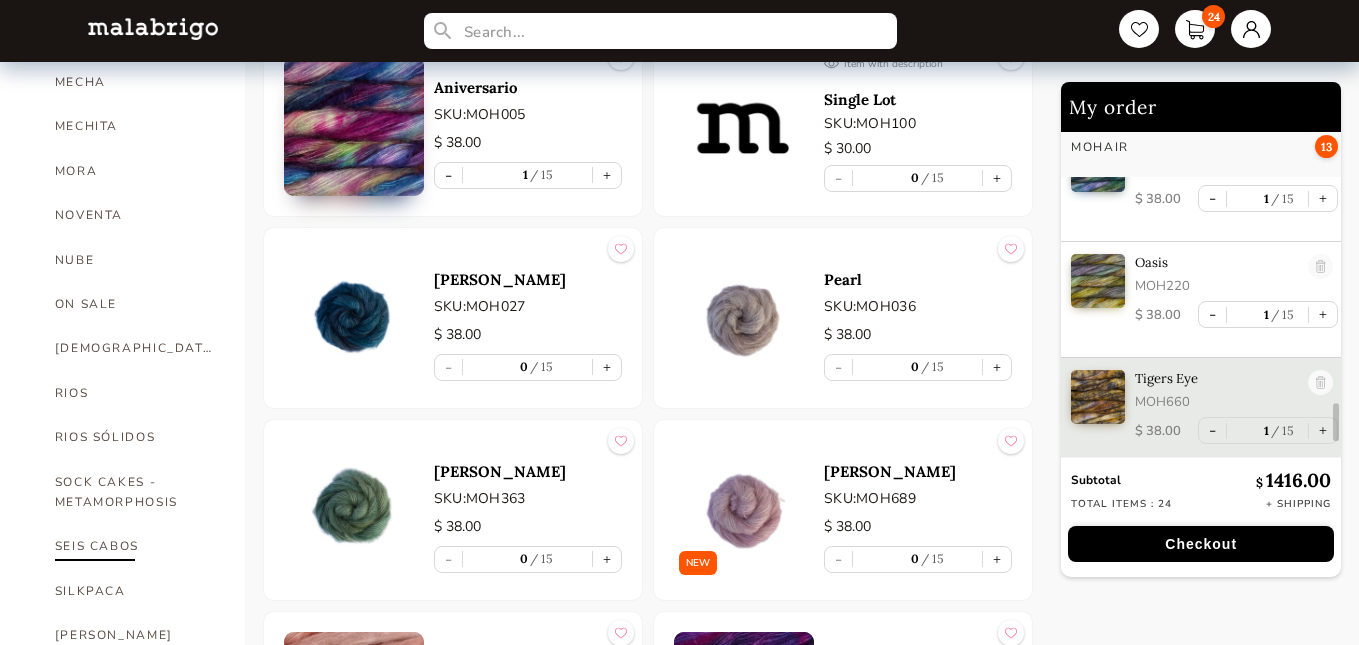 click on "SEIS CABOS" at bounding box center (135, 546) 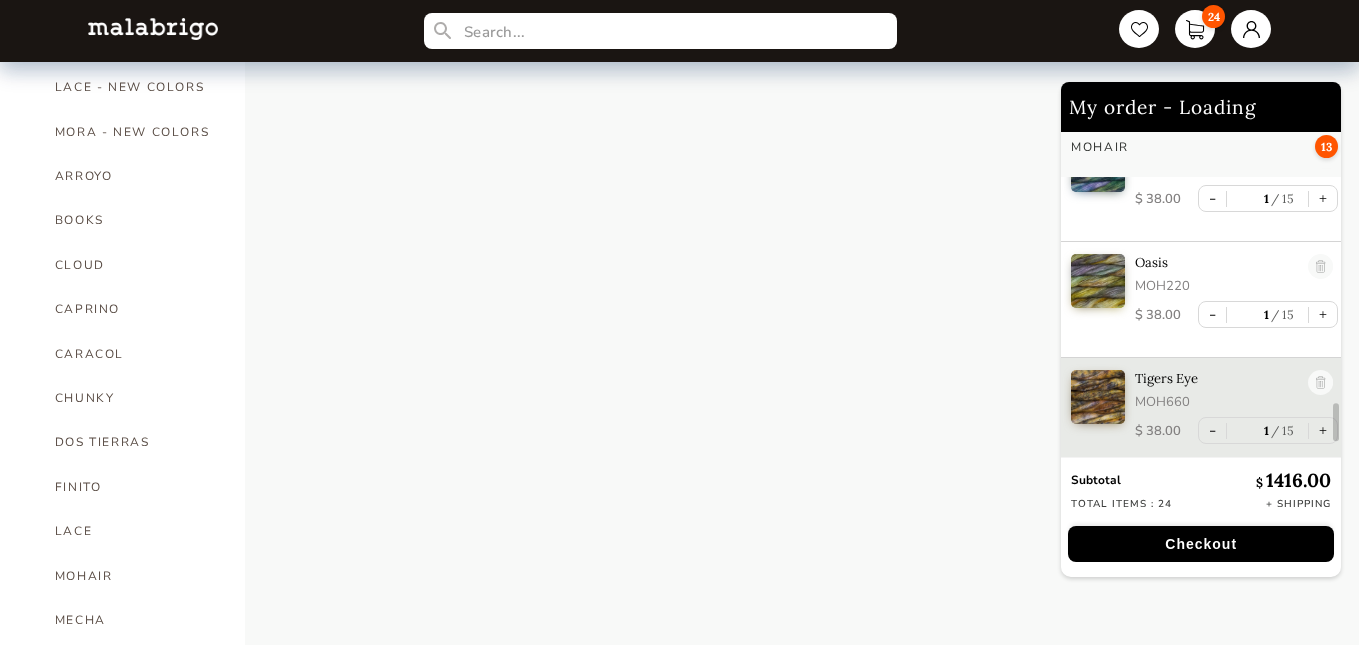 scroll, scrollTop: 428, scrollLeft: 0, axis: vertical 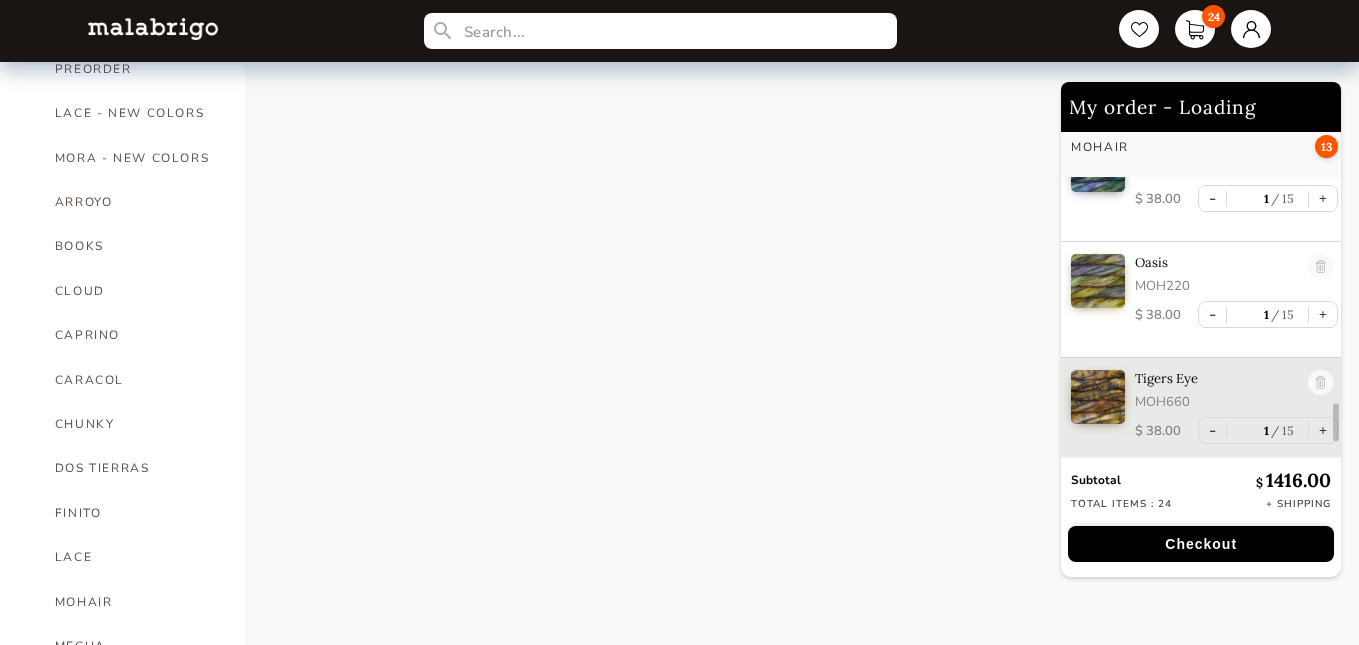 select on "INDEX" 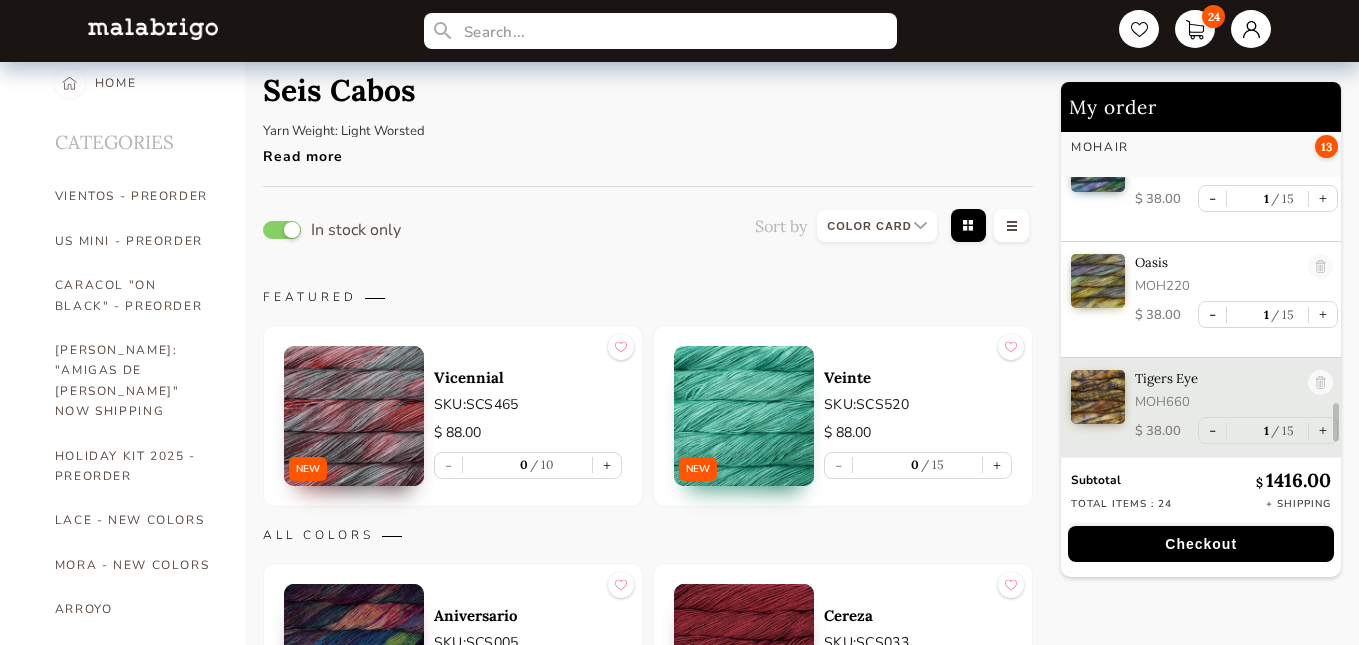 scroll, scrollTop: 46, scrollLeft: 0, axis: vertical 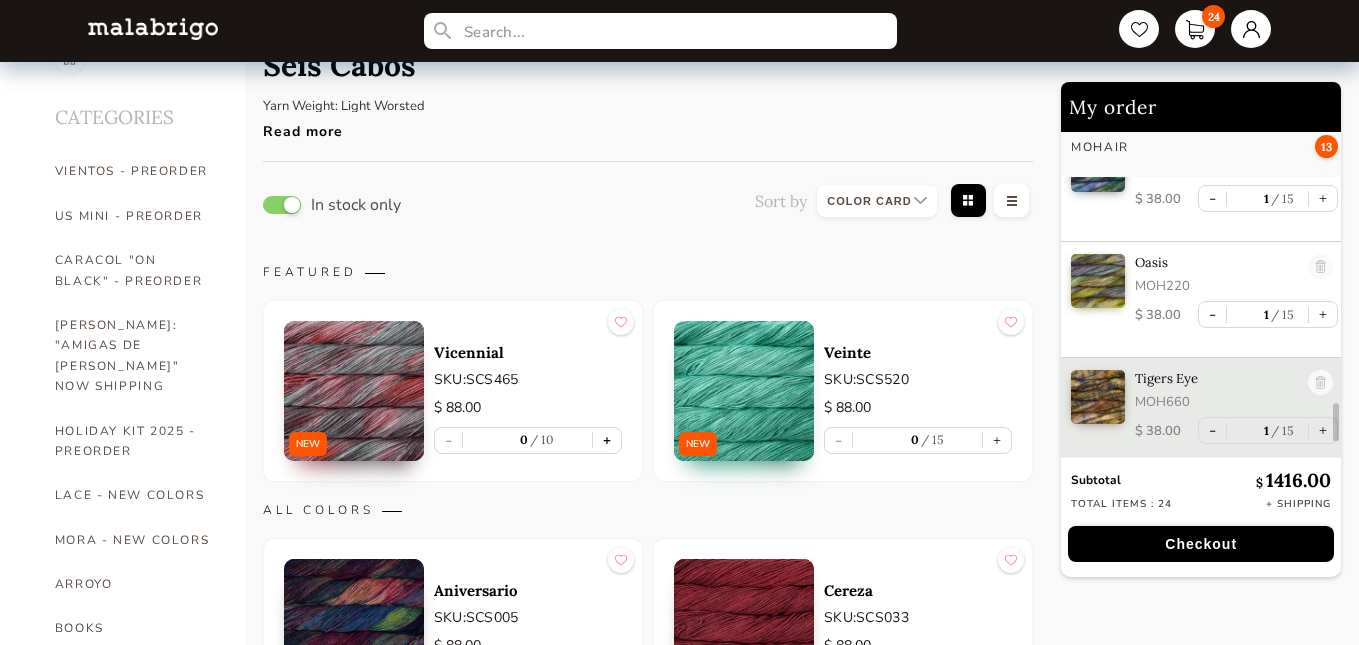 click on "+" at bounding box center [607, 440] 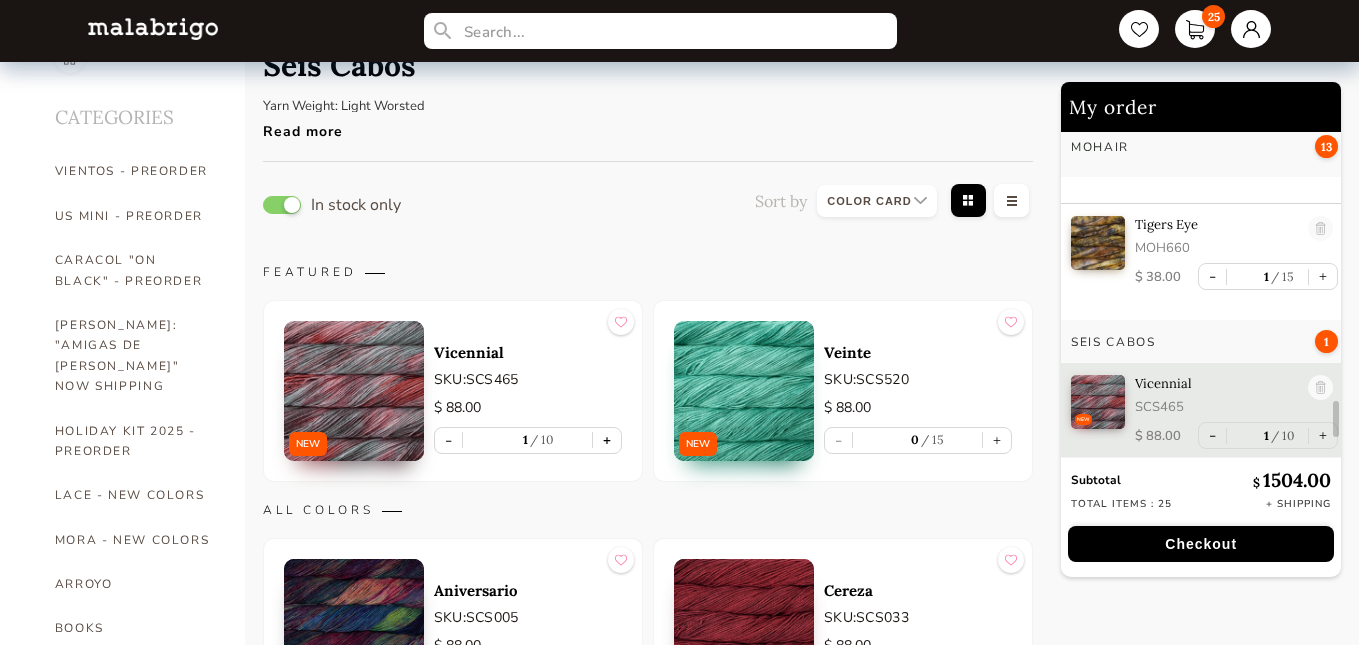 scroll, scrollTop: 2616, scrollLeft: 0, axis: vertical 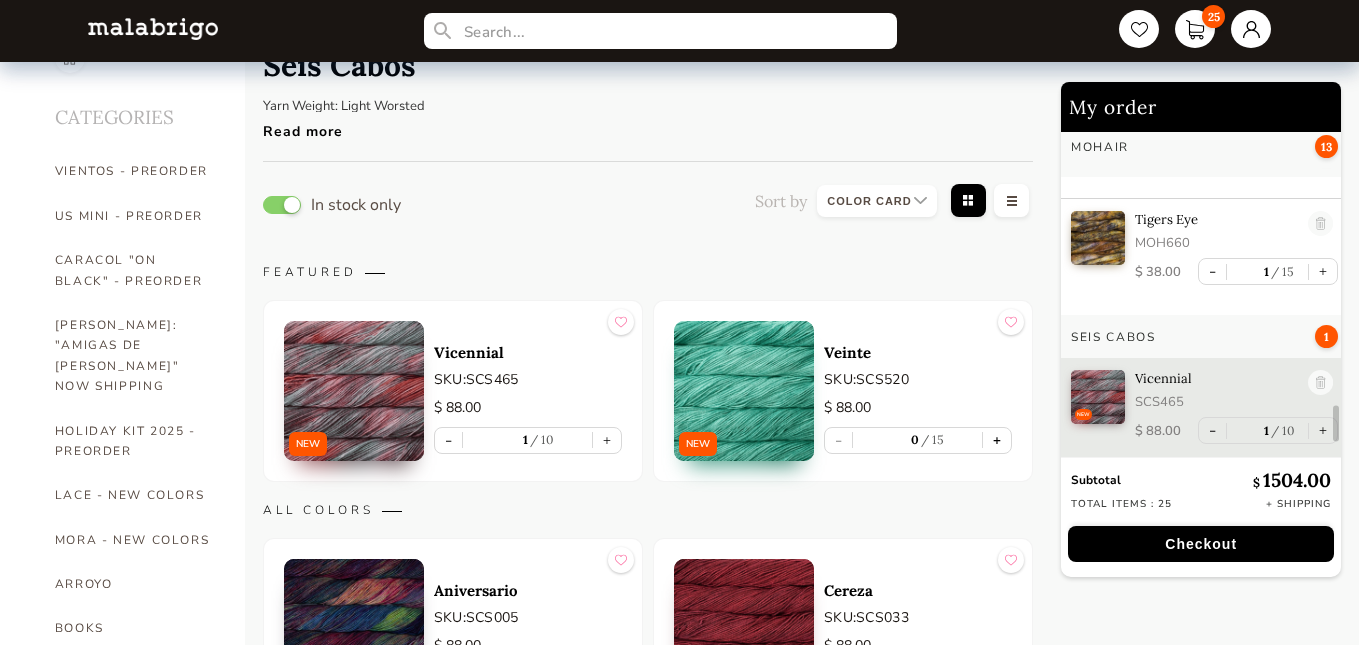 click on "+" at bounding box center [997, 440] 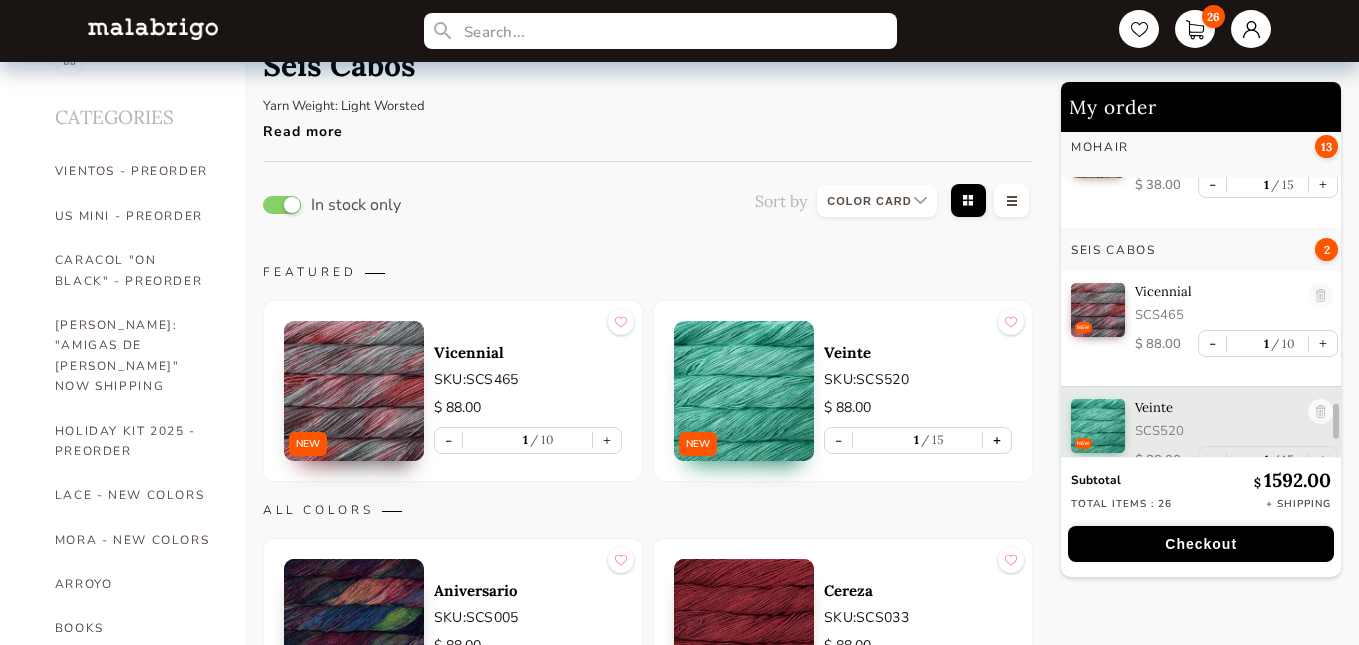 scroll, scrollTop: 2732, scrollLeft: 0, axis: vertical 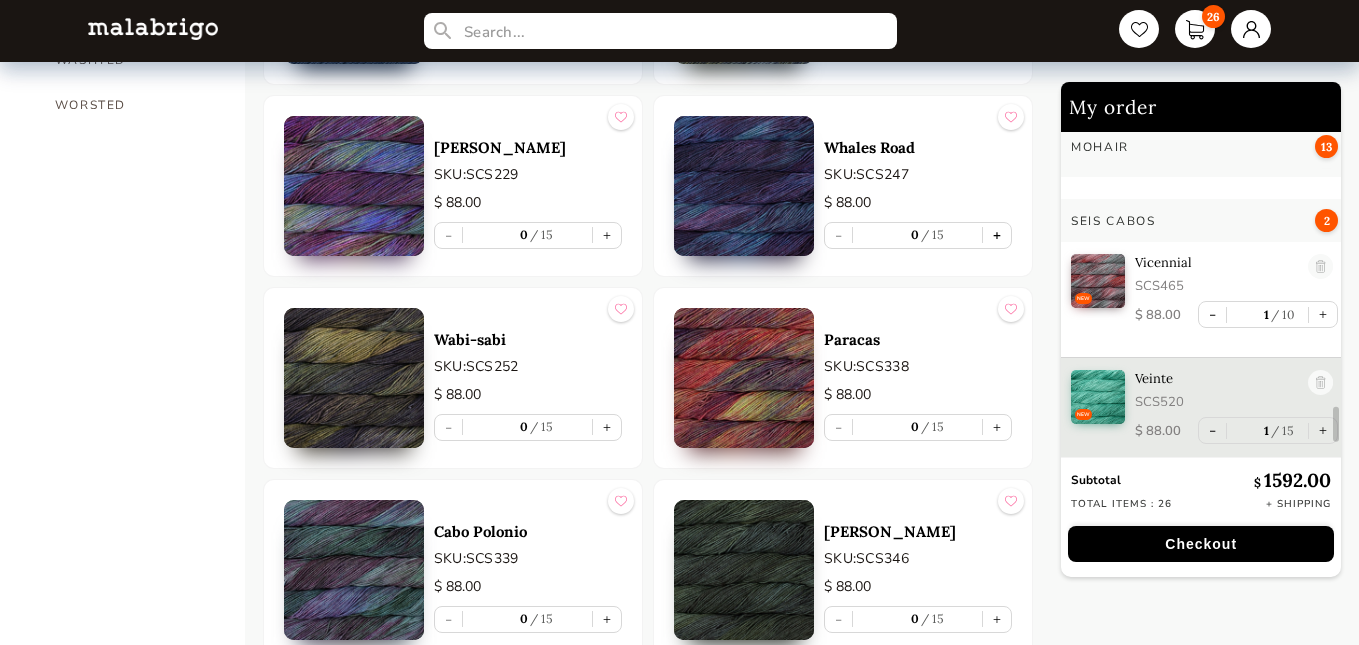 click on "+" at bounding box center [997, 235] 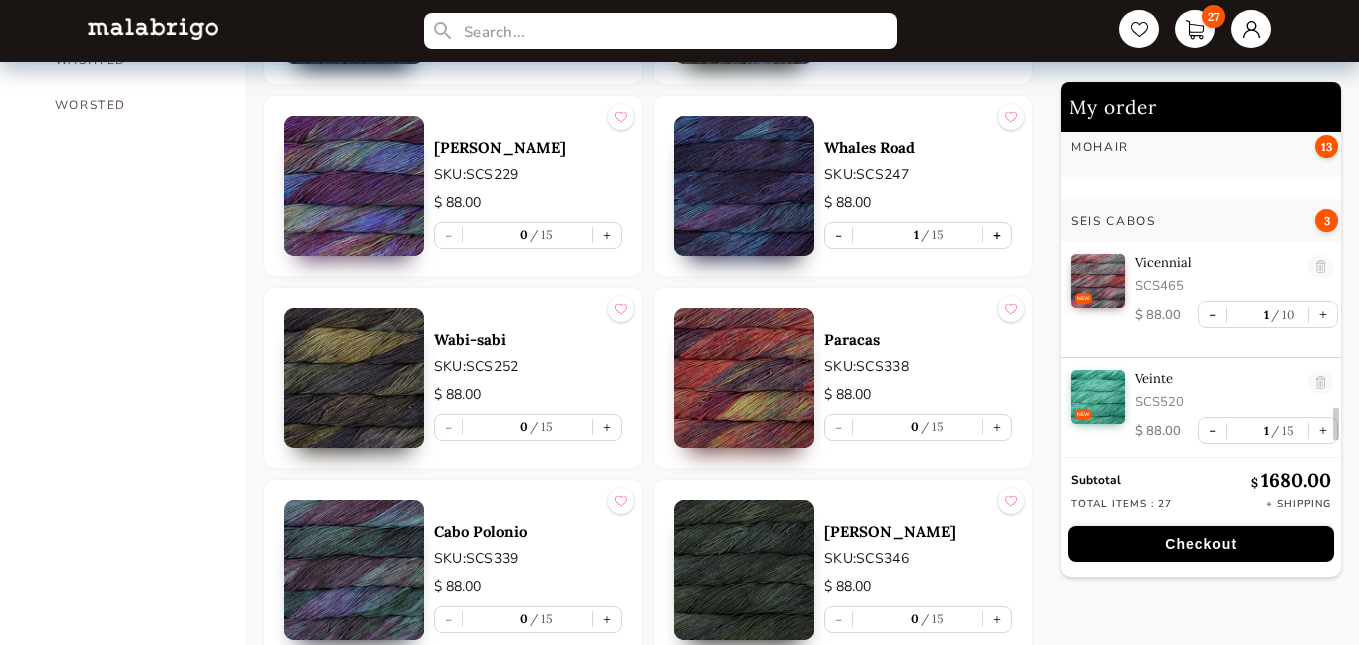 scroll, scrollTop: 2848, scrollLeft: 0, axis: vertical 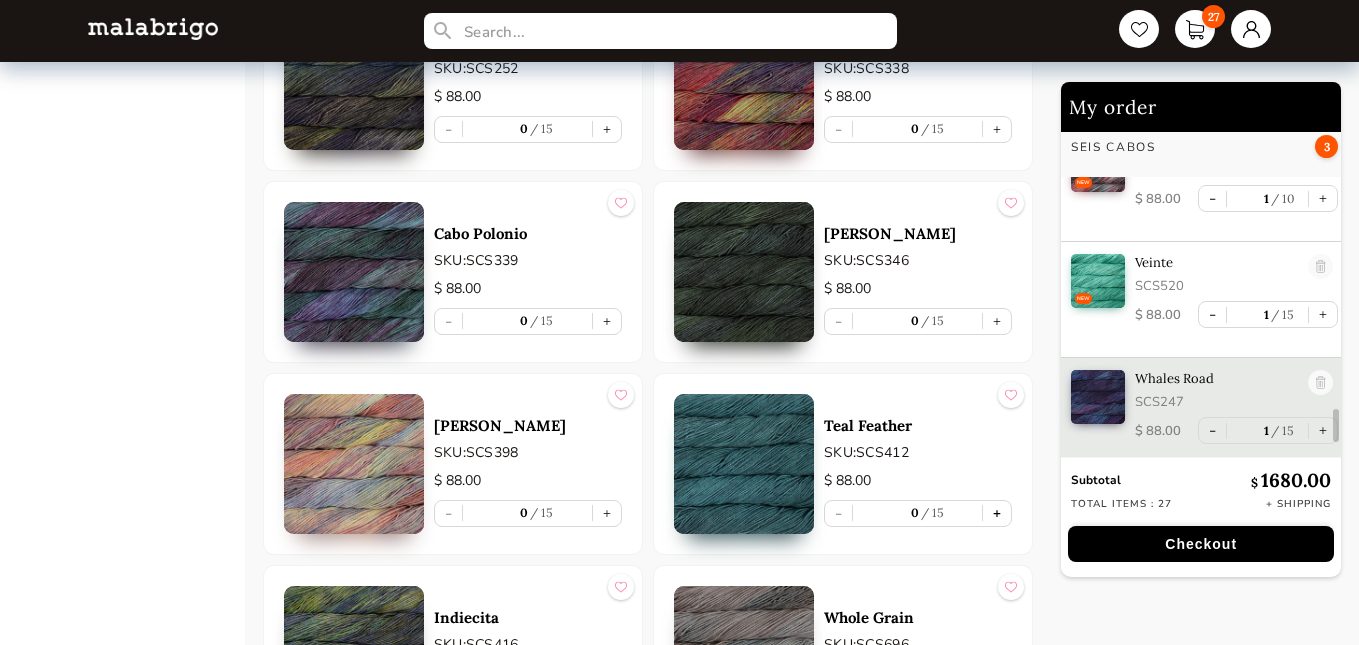 click on "+" at bounding box center [997, 513] 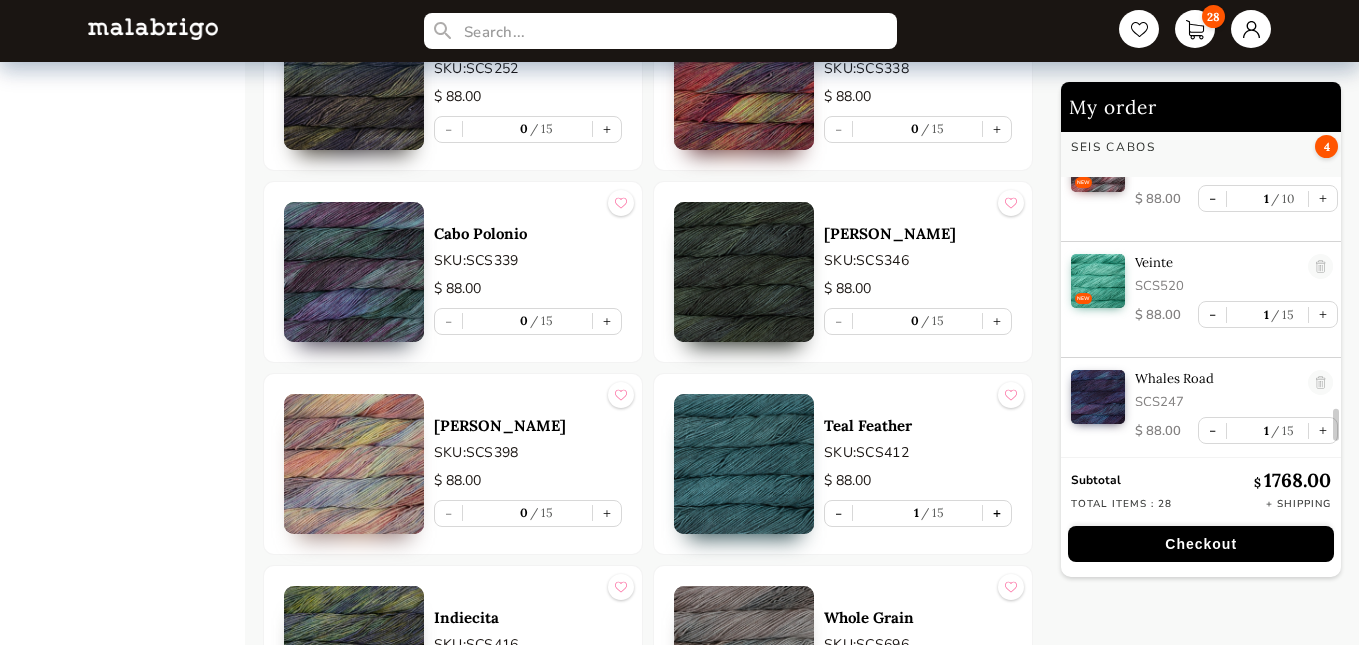 scroll, scrollTop: 2964, scrollLeft: 0, axis: vertical 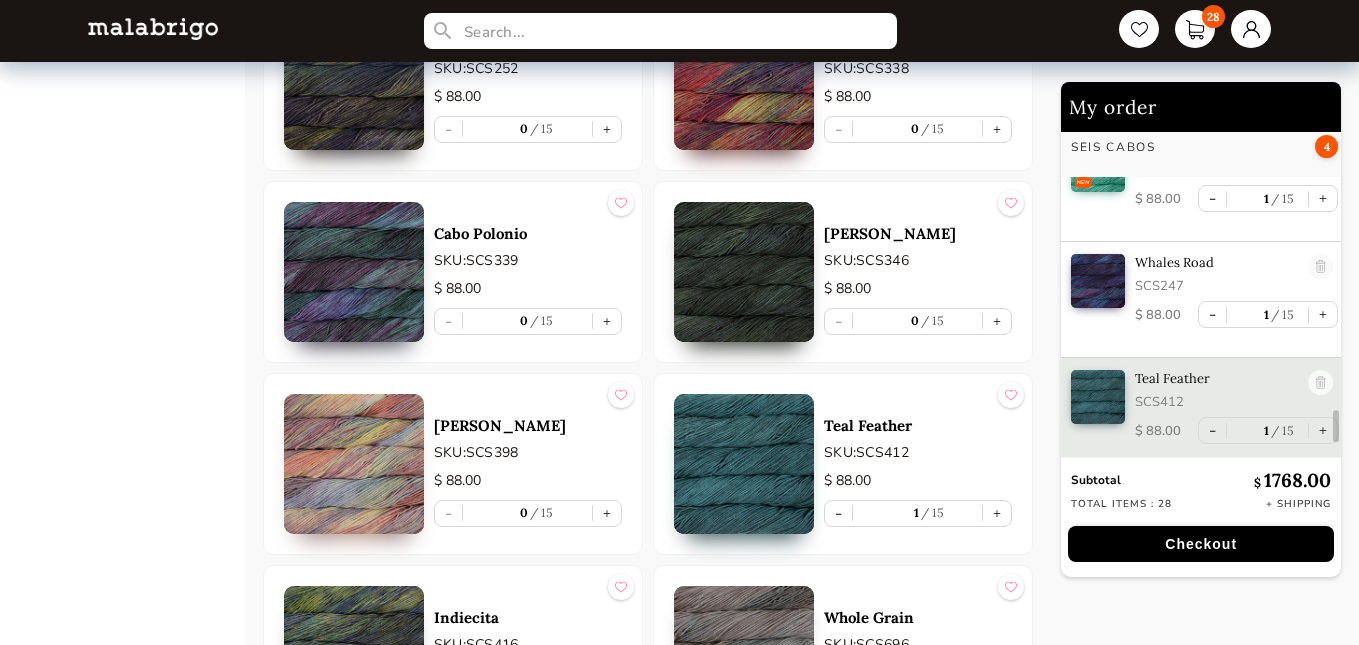click on "28 HOME CATEGORIES VIENTOS - PREORDER US MINI - PREORDER CARACOL "ON BLACK" - PREORDER [PERSON_NAME]: "AMIGAS DE [PERSON_NAME]"  NOW SHIPPING HOLIDAY KIT 2025 - PREORDER LACE - NEW COLORS [PERSON_NAME] - NEW COLORS [PERSON_NAME] BOOKS CLOUD [PERSON_NAME] CARACOL CHUNKY DOS TIERRAS FINITO LACE MOHAIR MECHA [PERSON_NAME] NOVENTA NUBE ON SALE RASTA [PERSON_NAME] SÓLIDOS SOCK CAKES - METAMORPHOSIS SEIS CABOS SILKPACA SILKY MERINO SOCK SUSURRO TOTES ULTIMATE SOCK VERANO WASHTED WORSTED Seis Cabos Yarn Weight: Light Worsted Yardage: 220 yards / 200 meters Skein weight: 100 grams Content: 100% Super Fine Merino Wool Read more In stock only Sort by Grid view Table view FEATURED NEW Vicennial SKU:  SCS465 $   88.00 - 1 10 + NEW Veinte SKU:  SCS520 $   88.00 - 1 15 + ALL COLORS Aniversario SKU:  SCS005 $   88.00 - 0 15 + Cereza SKU:  SCS033 $   88.00 - 0 15 + [PERSON_NAME] SKU:  SCS035 $   88.00 - 0 15 + Pearl SKU:  SCS036 $   88.00 - 0 15 + Paris Night SKU:  SCS052 $   88.00 - 0 15 + English Rose SKU:  SCS057 $   88.00 - 0 15 + Natural SKU:  SCS063 $   88.00" at bounding box center (679, -476) 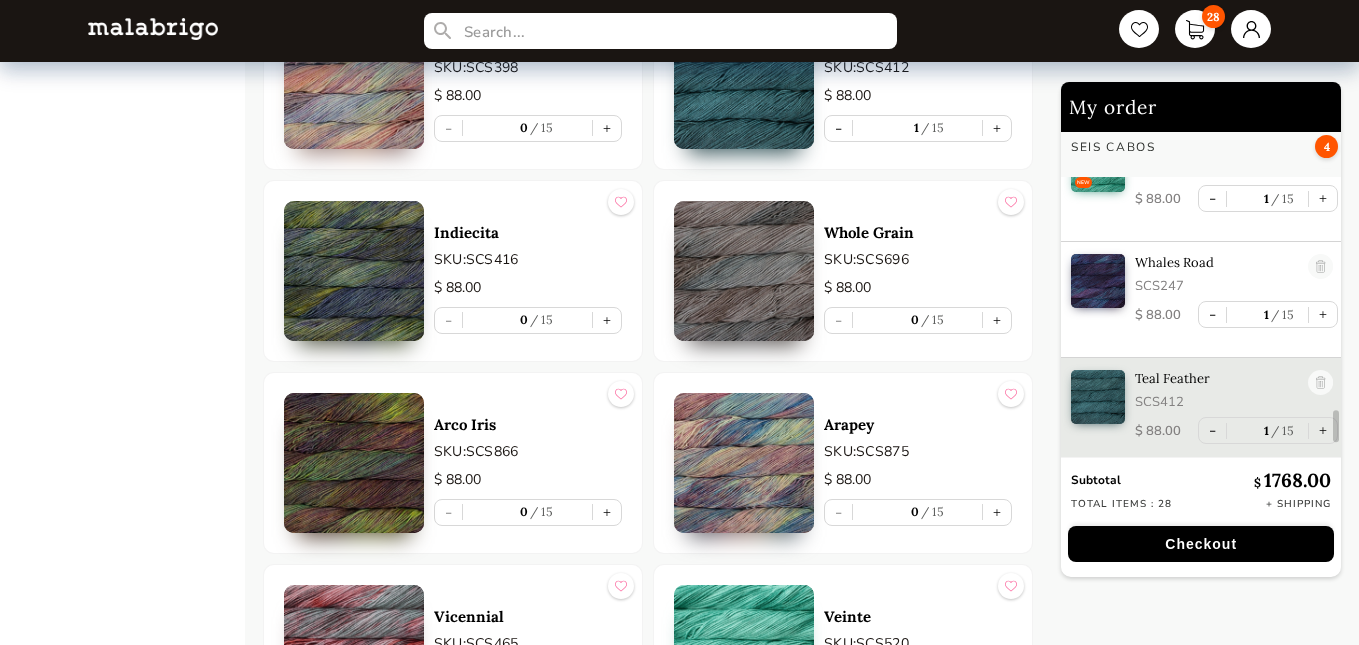 scroll, scrollTop: 2629, scrollLeft: 0, axis: vertical 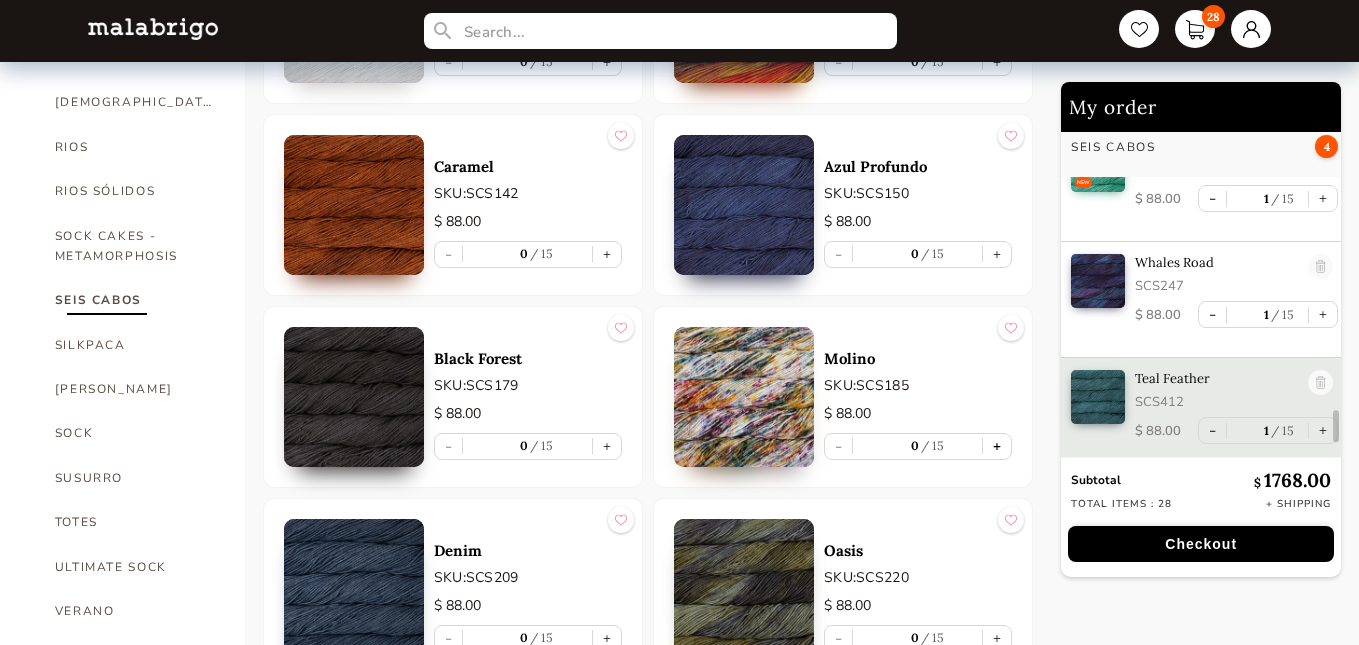 click on "+" at bounding box center [997, 446] 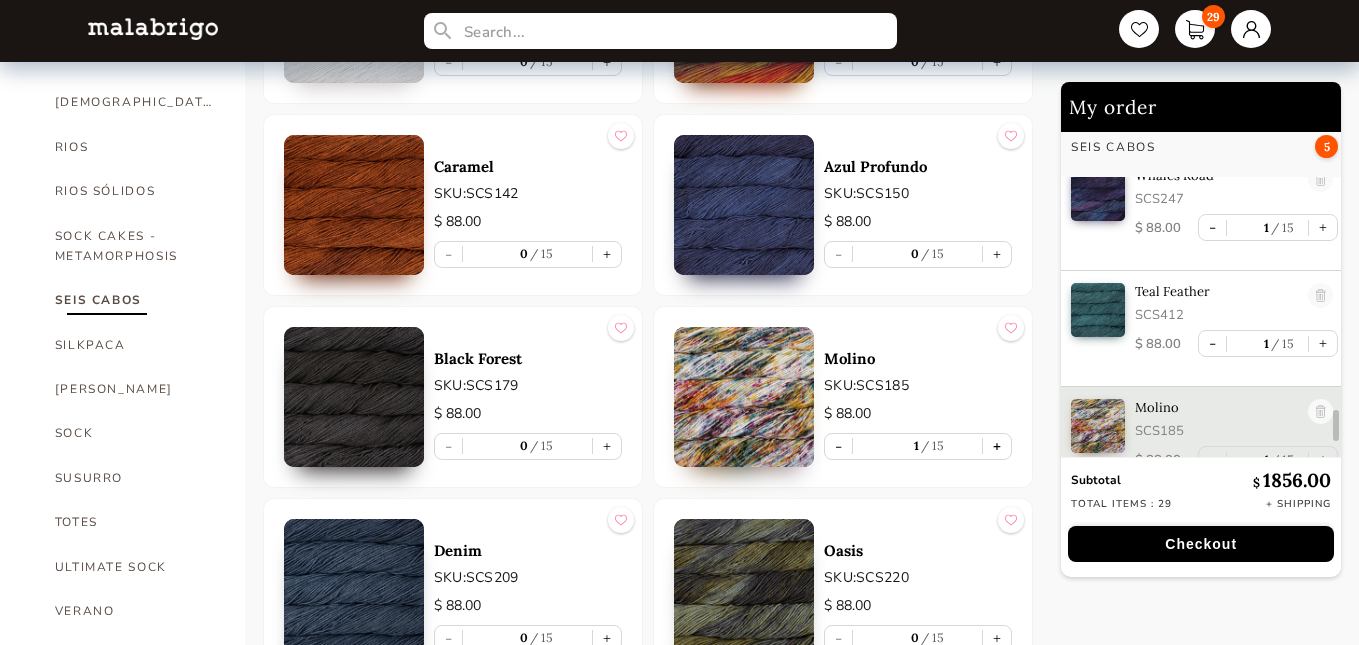 scroll, scrollTop: 3080, scrollLeft: 0, axis: vertical 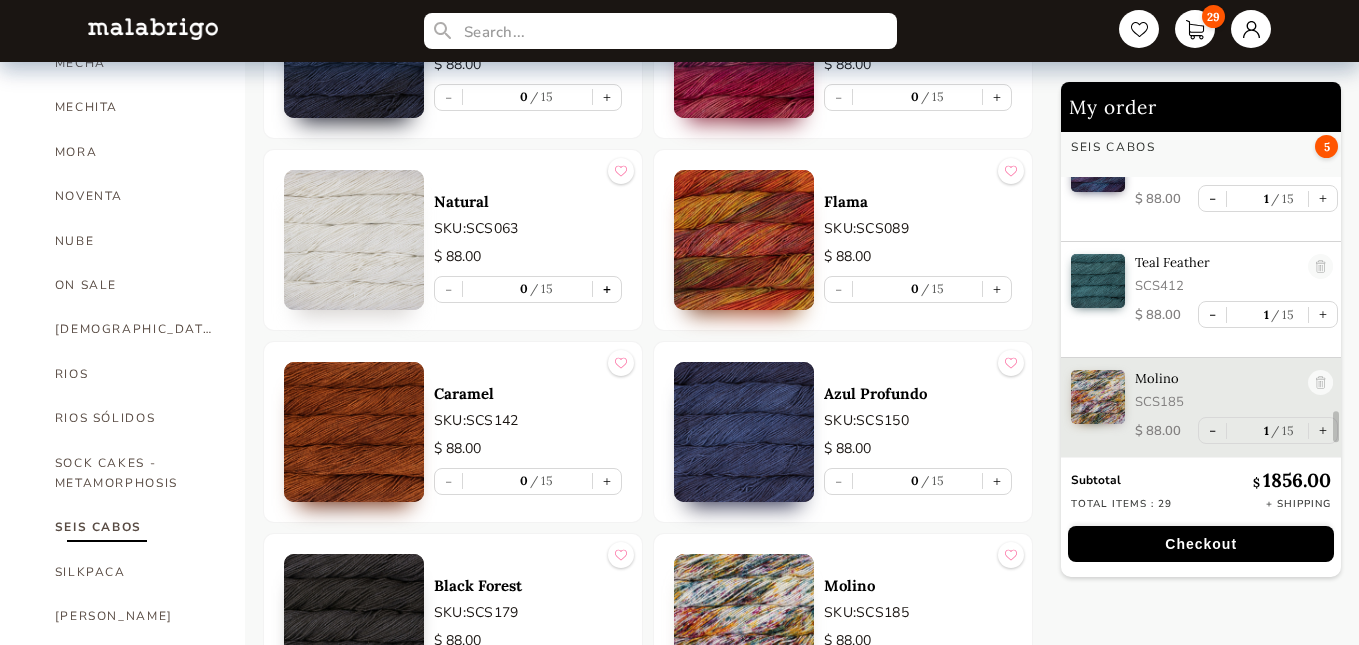 click on "+" at bounding box center [607, 289] 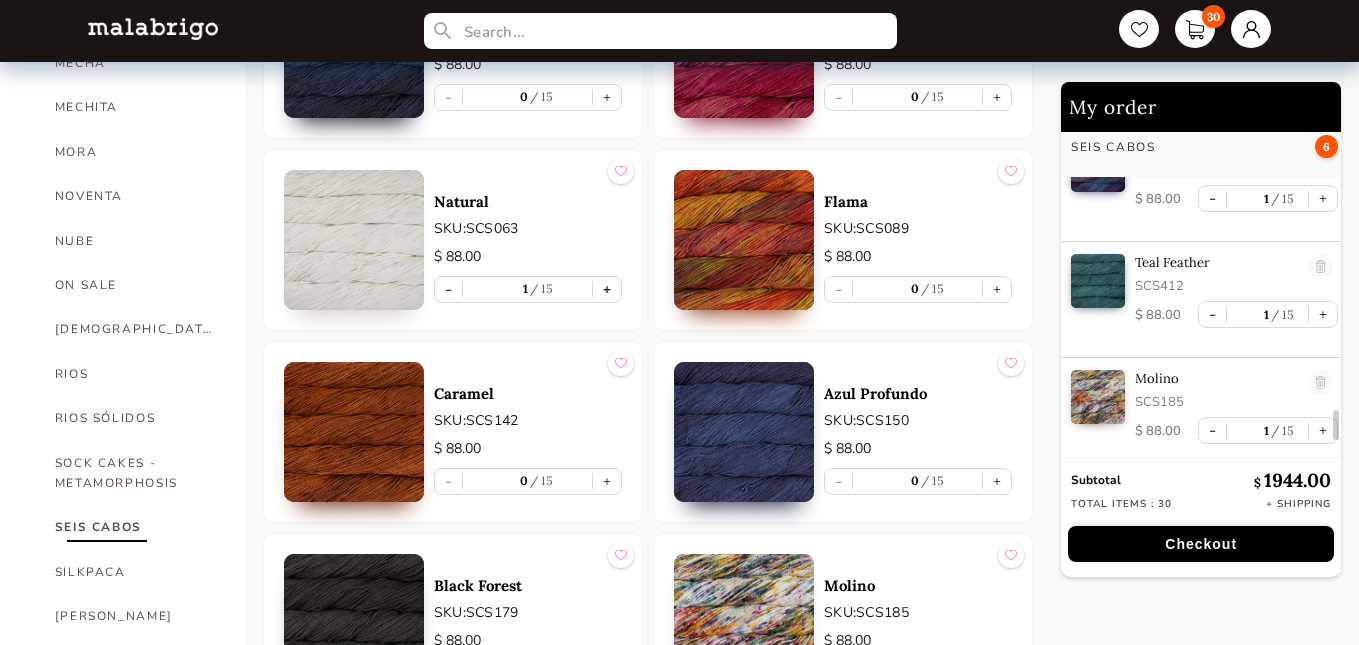 scroll, scrollTop: 3196, scrollLeft: 0, axis: vertical 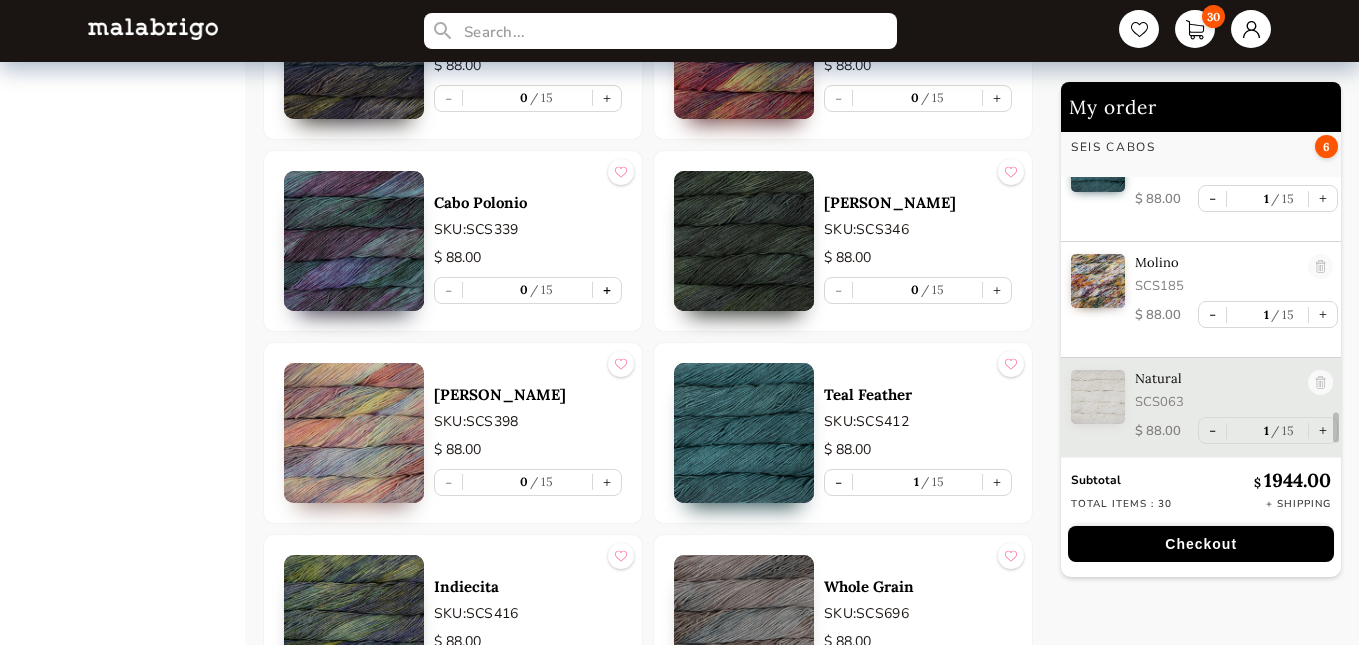 click on "+" at bounding box center [607, 290] 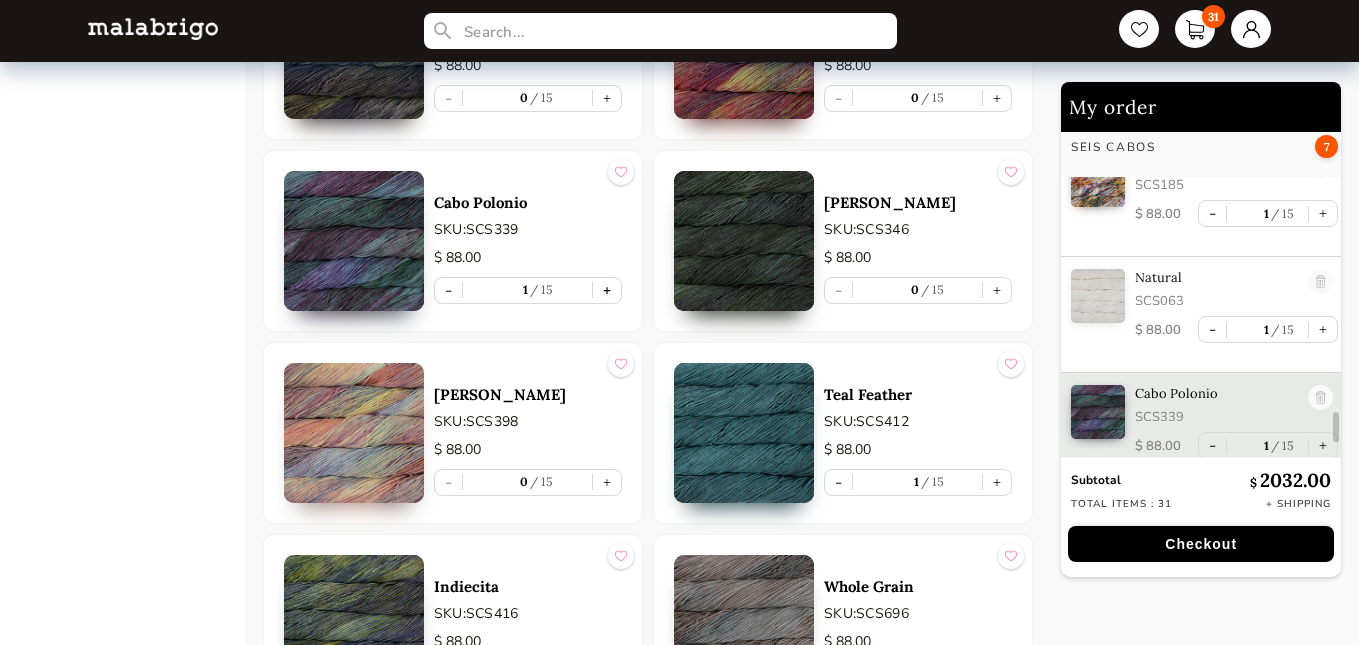 scroll, scrollTop: 3312, scrollLeft: 0, axis: vertical 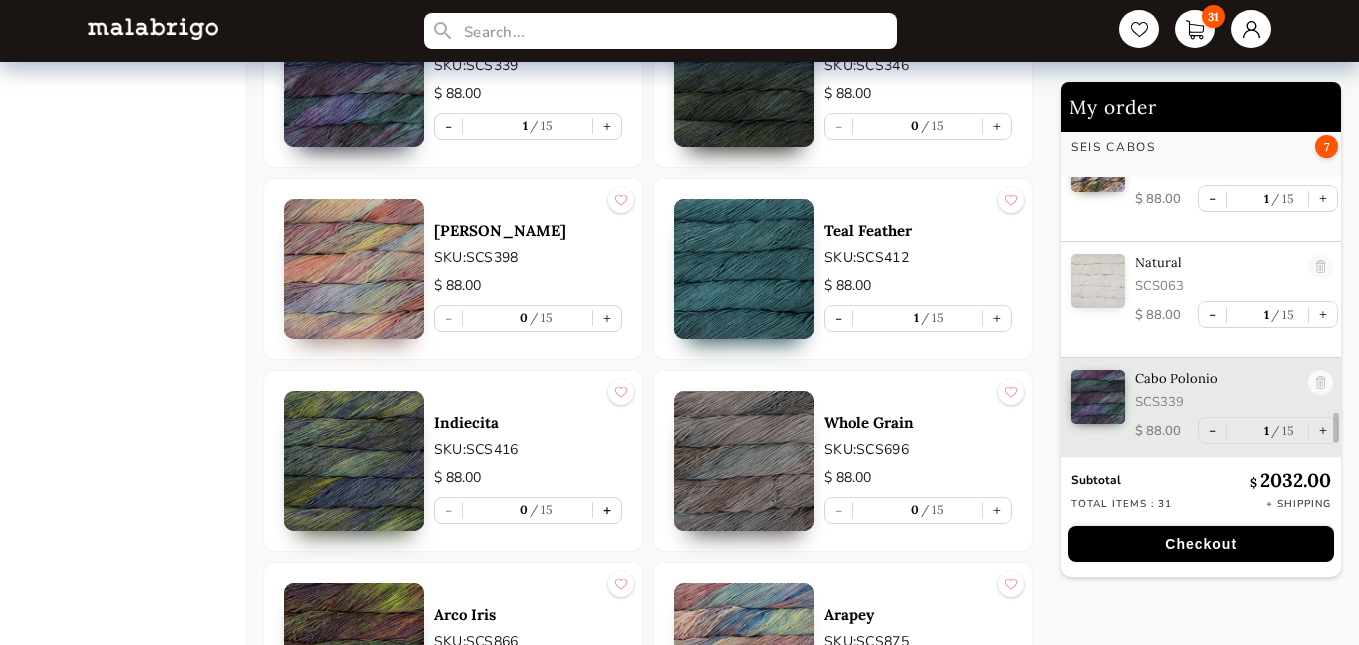 click on "+" at bounding box center (607, 510) 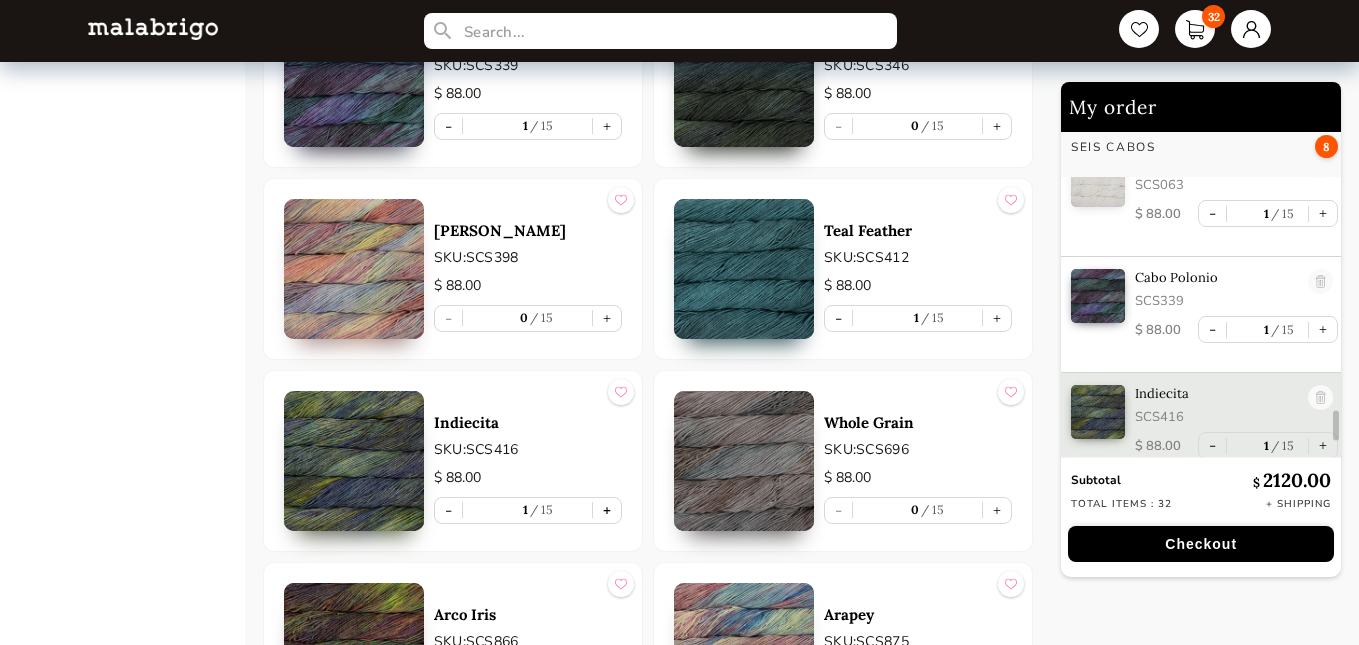 scroll, scrollTop: 3428, scrollLeft: 0, axis: vertical 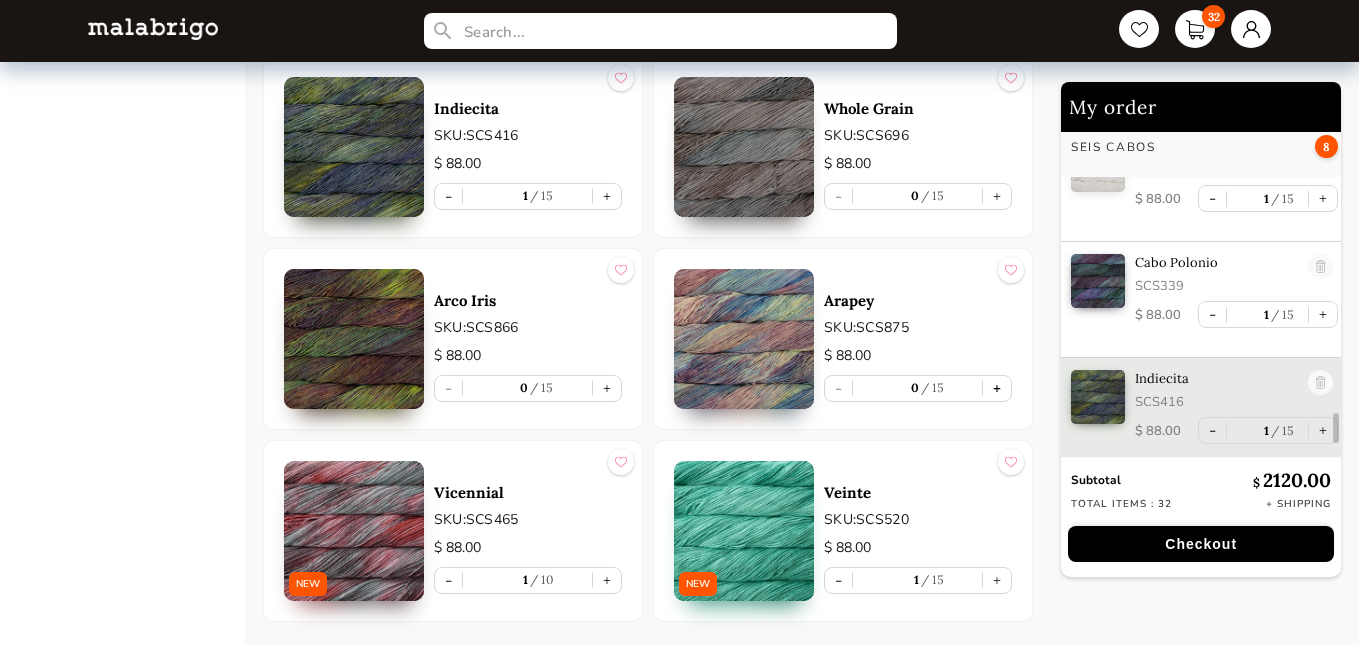 click on "+" at bounding box center [997, 388] 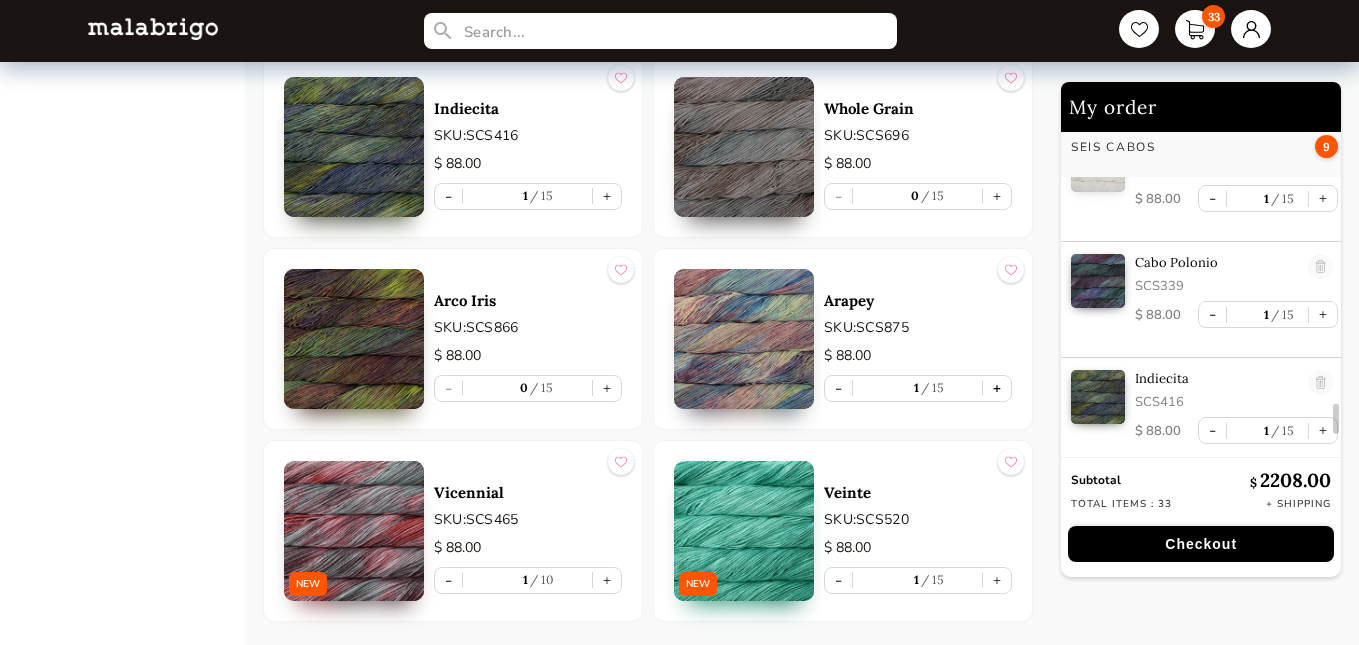 scroll, scrollTop: 3544, scrollLeft: 0, axis: vertical 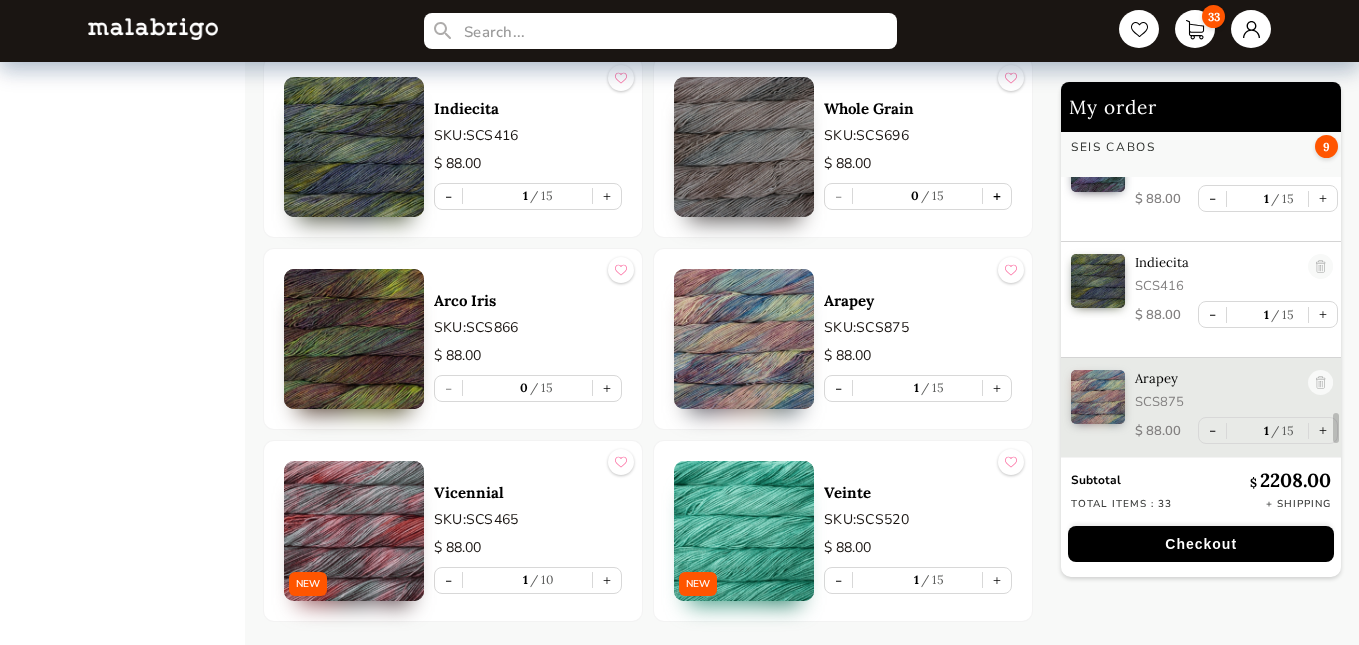 click on "+" at bounding box center [997, 196] 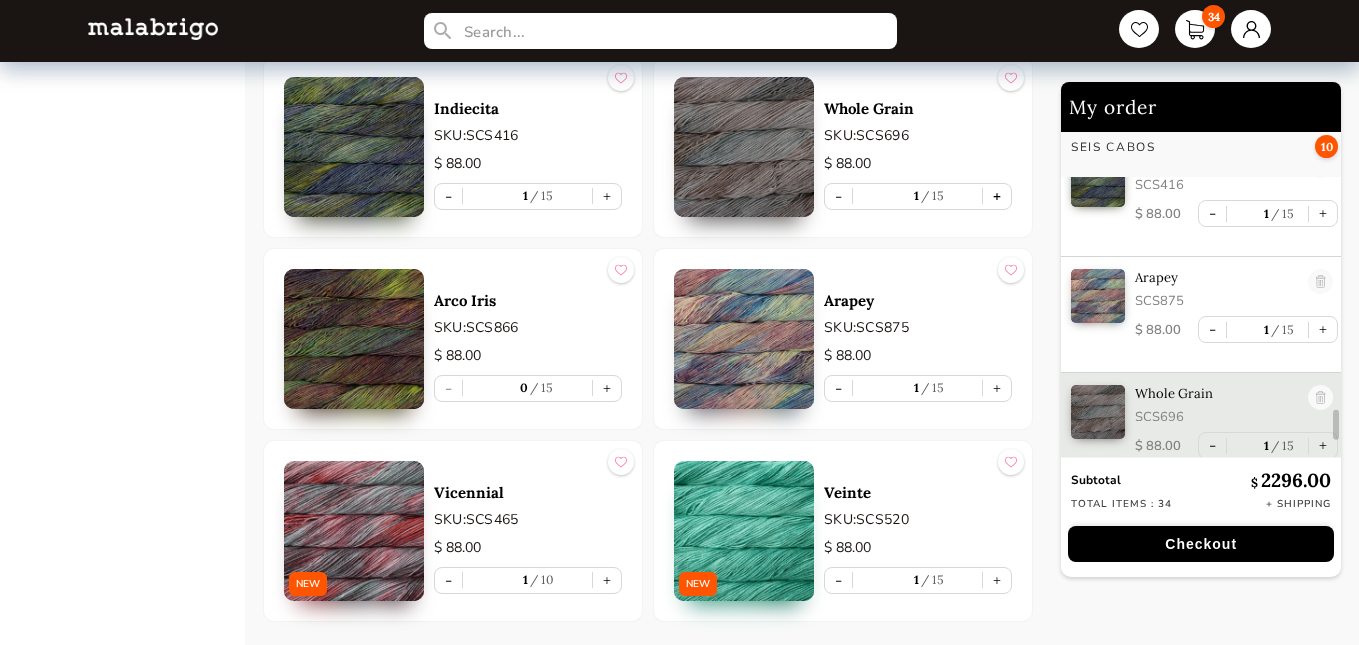 scroll, scrollTop: 3660, scrollLeft: 0, axis: vertical 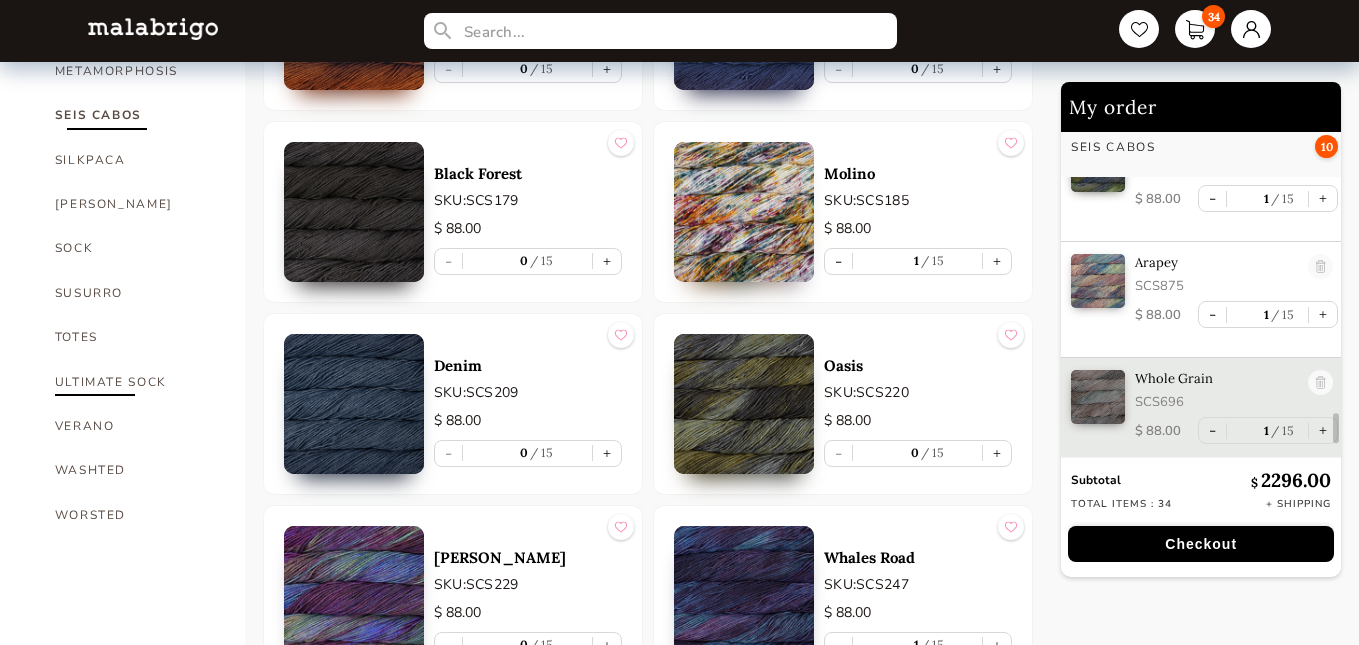 click on "ULTIMATE SOCK" at bounding box center [135, 382] 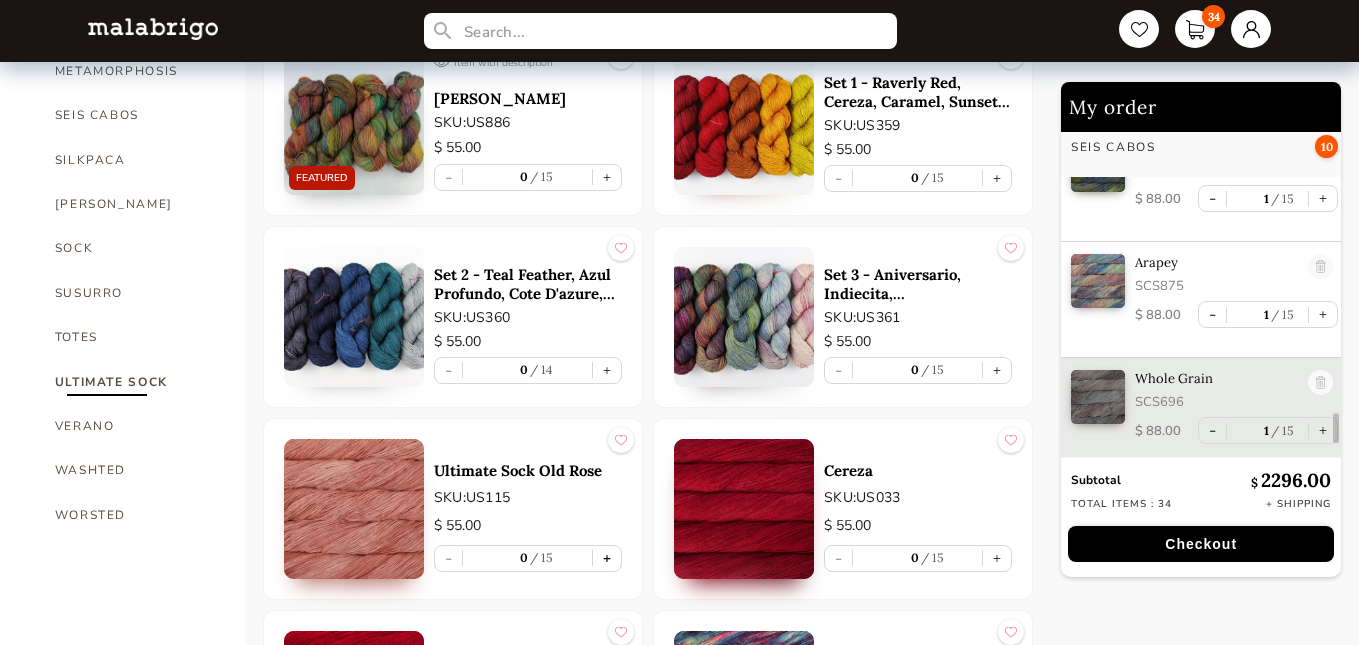 click on "+" at bounding box center (607, 558) 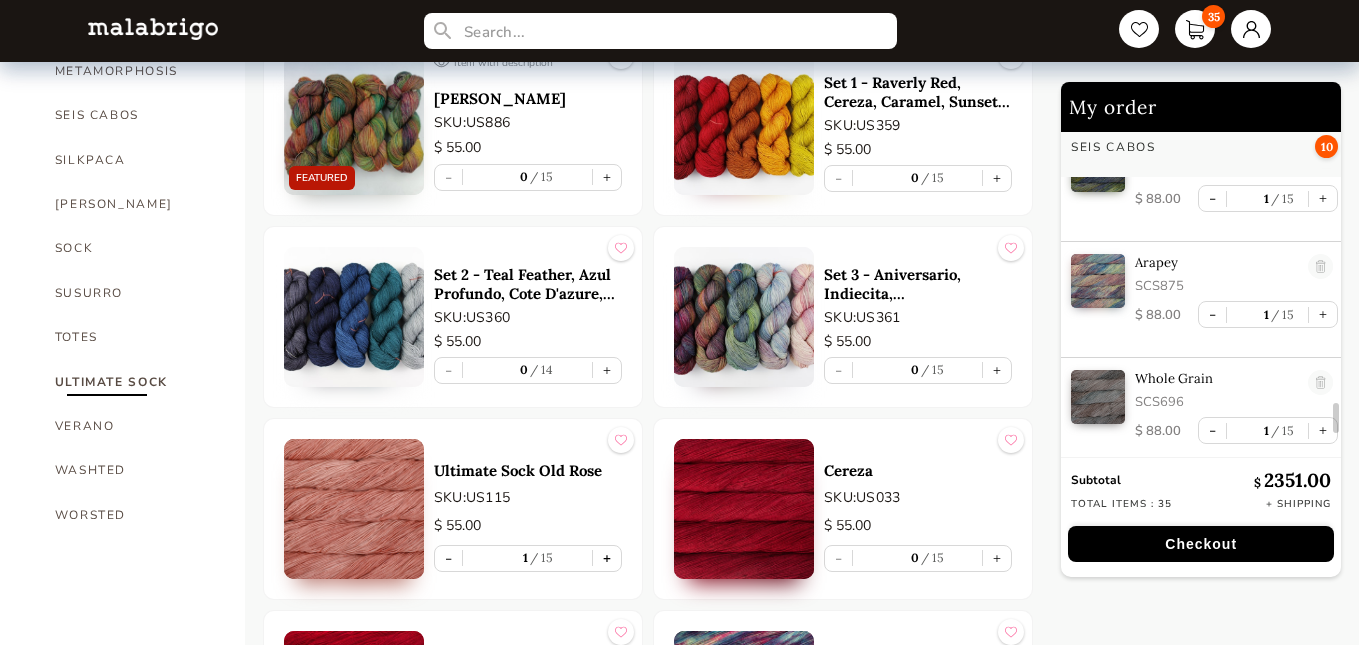 scroll, scrollTop: 3819, scrollLeft: 0, axis: vertical 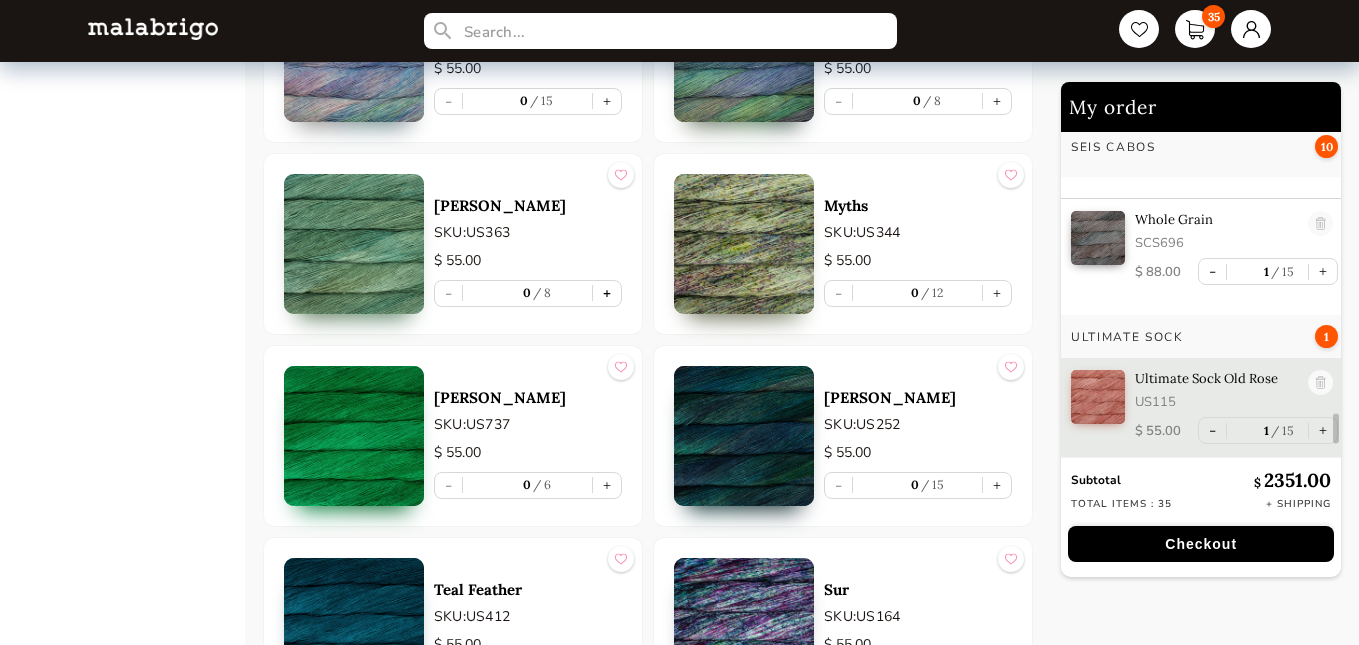 click on "+" at bounding box center [607, 293] 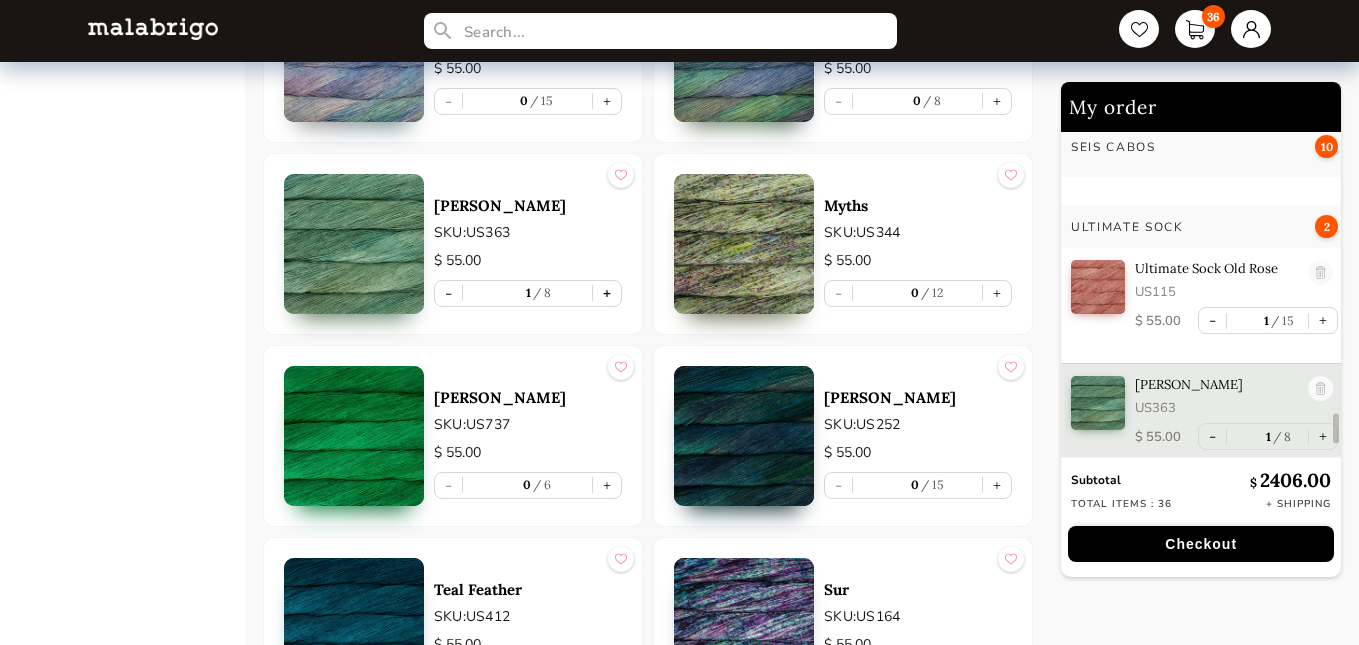 scroll, scrollTop: 3935, scrollLeft: 0, axis: vertical 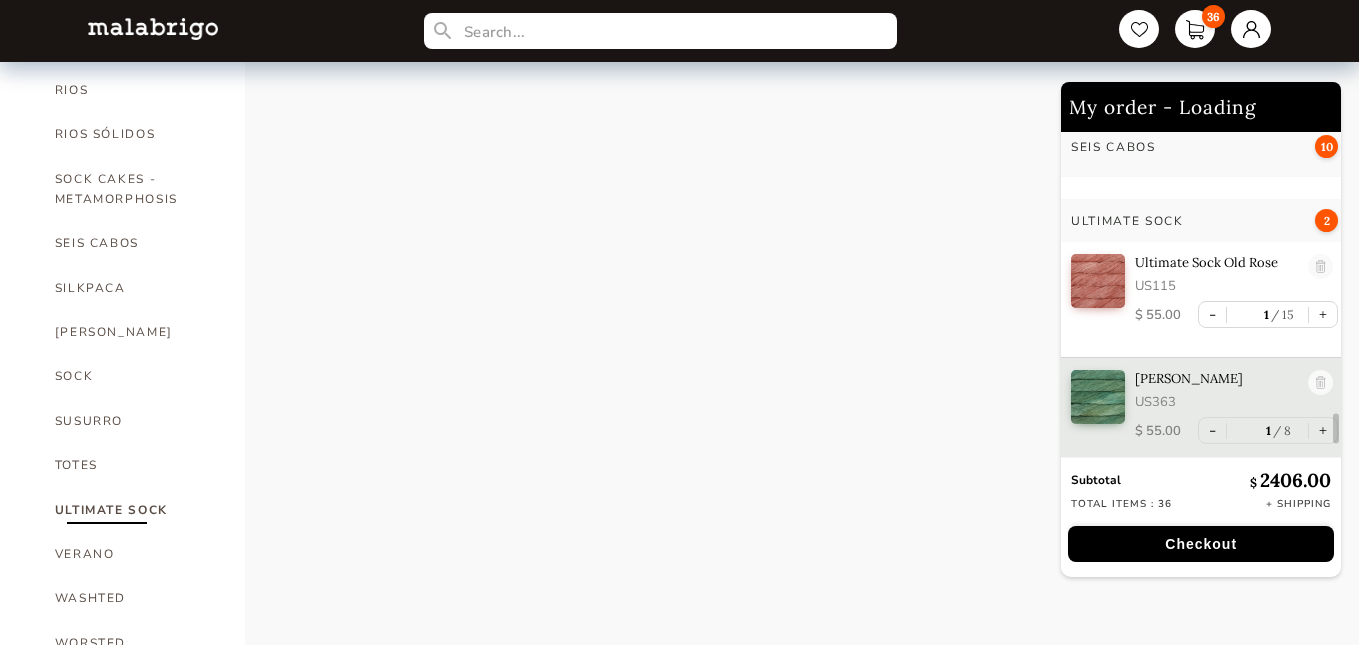 select on "INDEX" 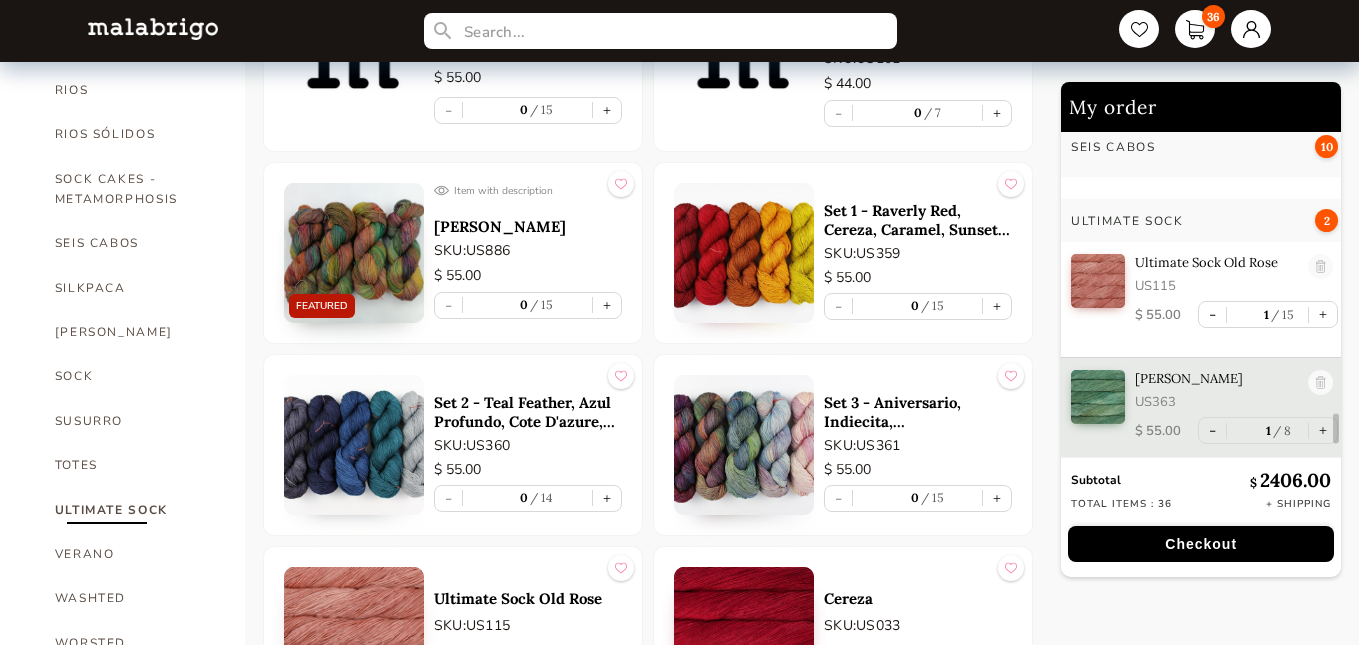 scroll, scrollTop: 3992, scrollLeft: 0, axis: vertical 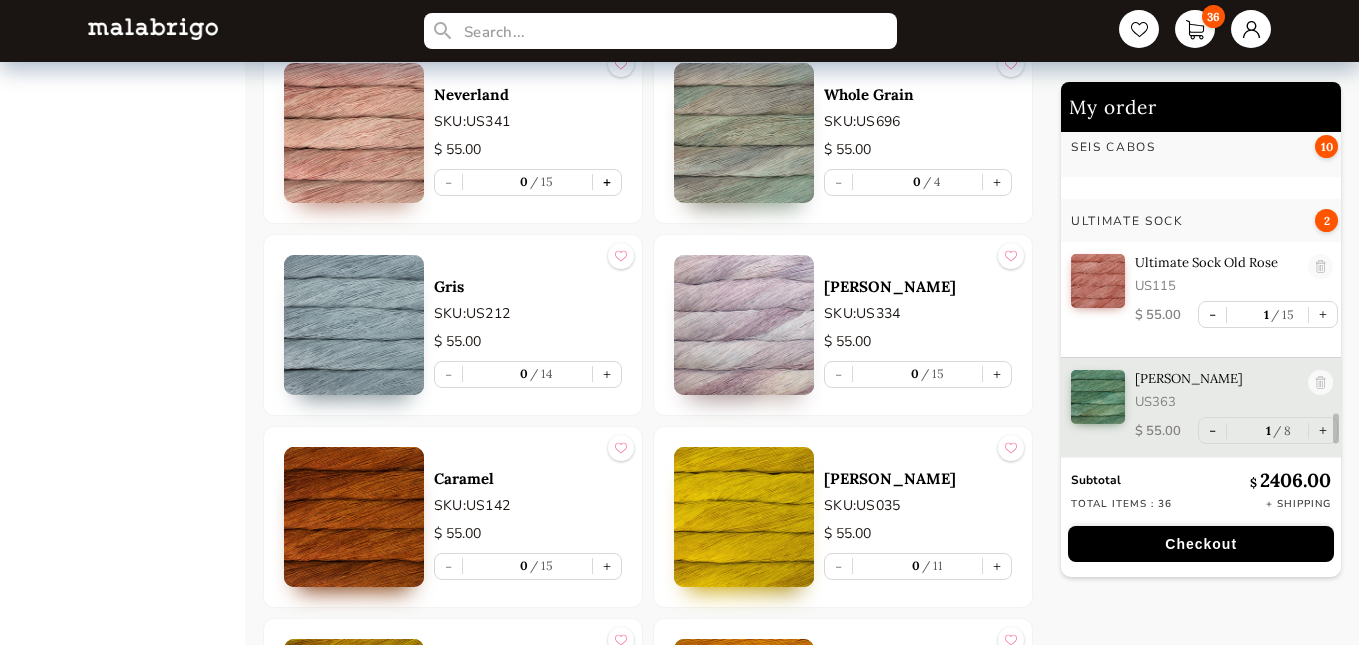 click on "+" at bounding box center [607, 182] 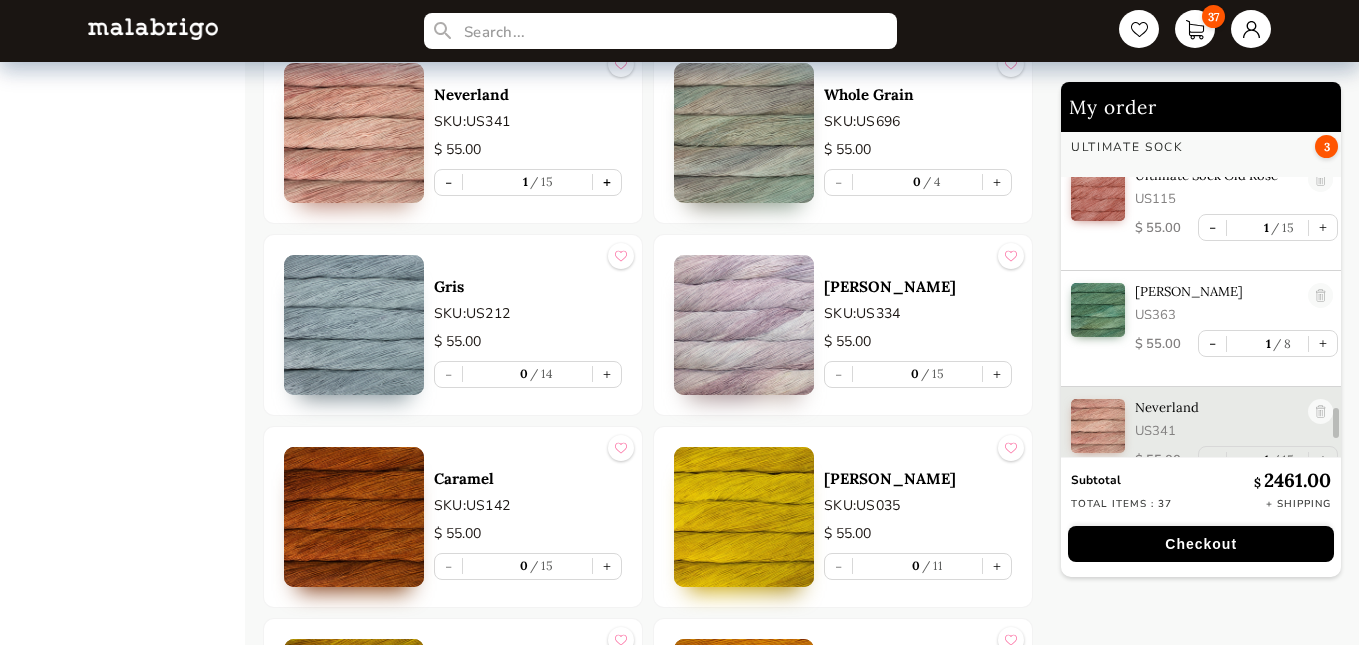 scroll, scrollTop: 4051, scrollLeft: 0, axis: vertical 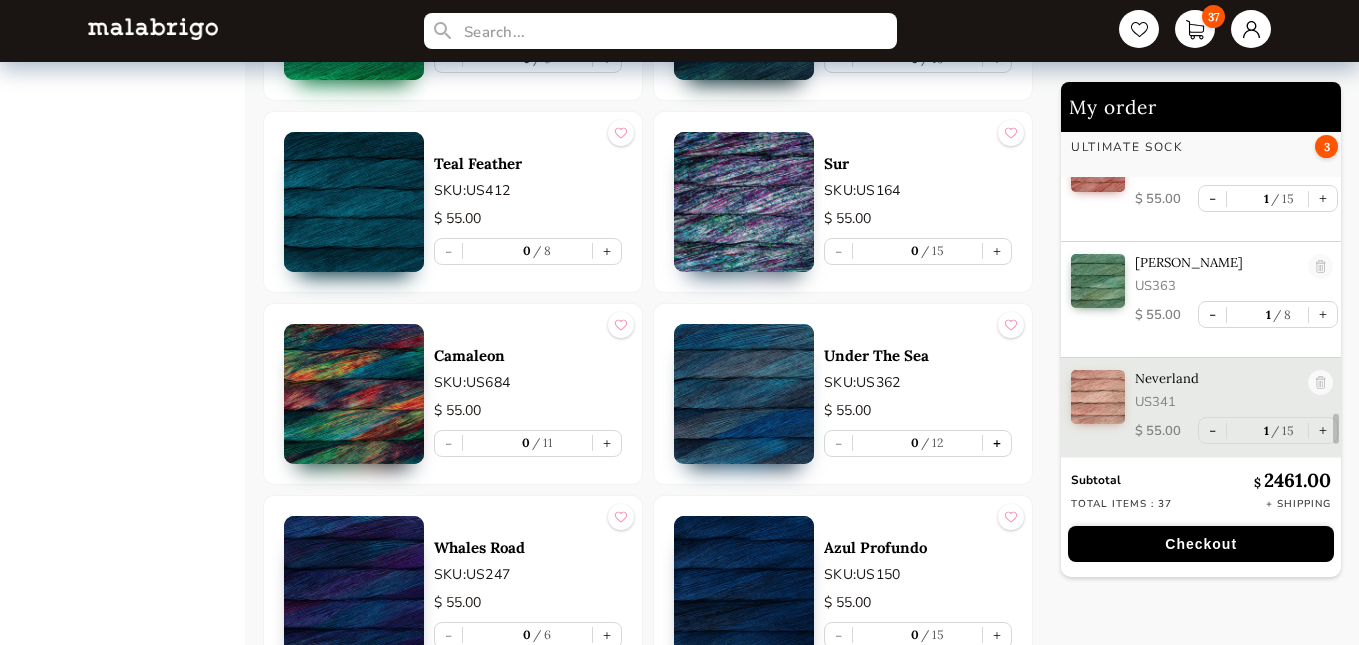 click on "+" at bounding box center [997, 443] 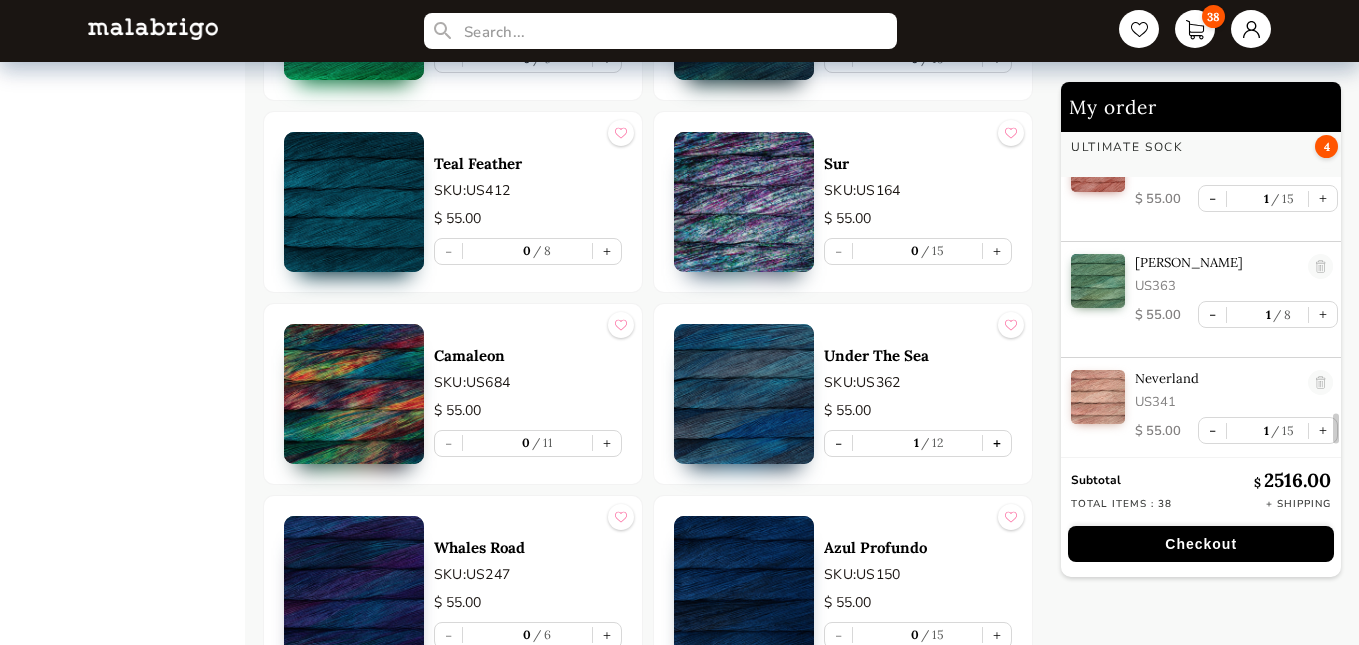 scroll, scrollTop: 4167, scrollLeft: 0, axis: vertical 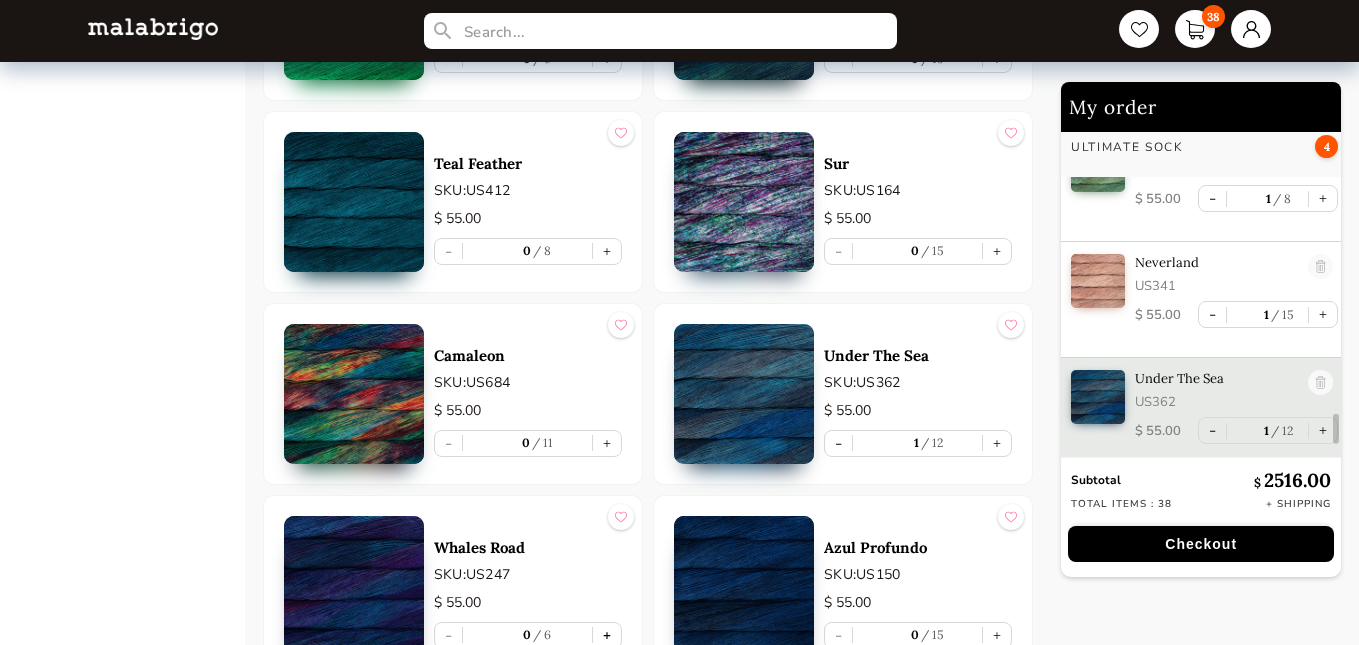 click on "+" at bounding box center [607, 635] 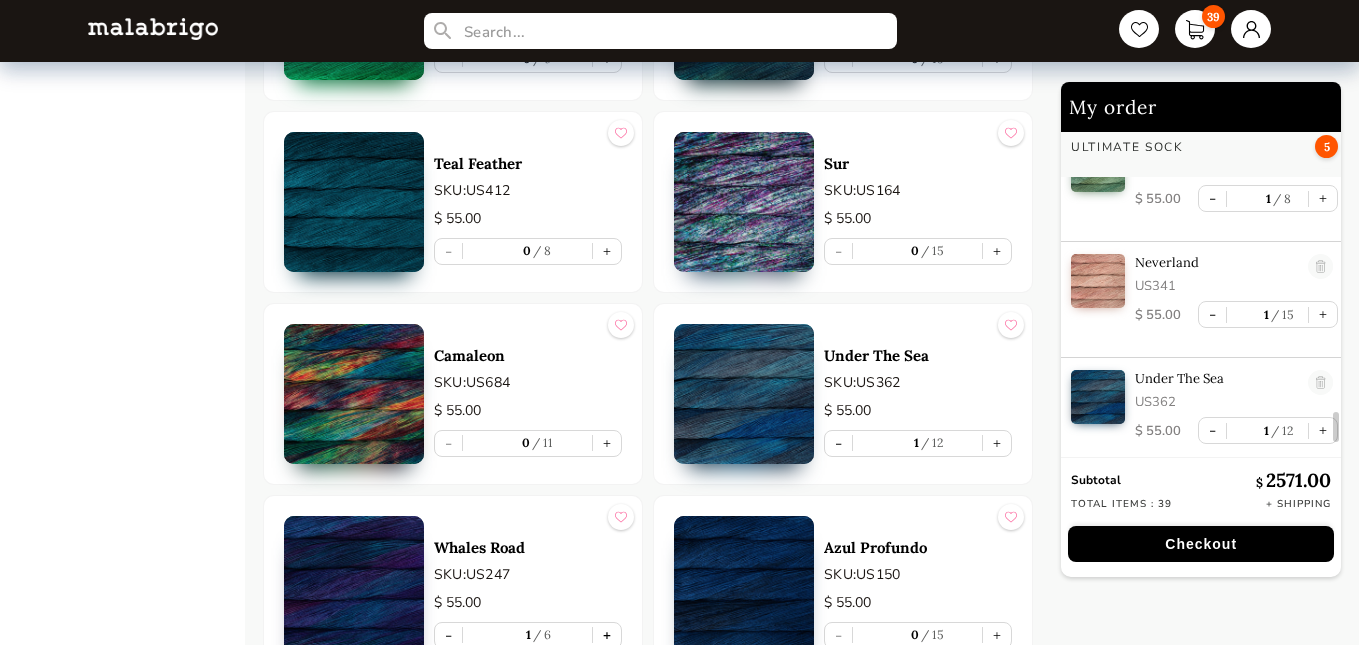 scroll, scrollTop: 4283, scrollLeft: 0, axis: vertical 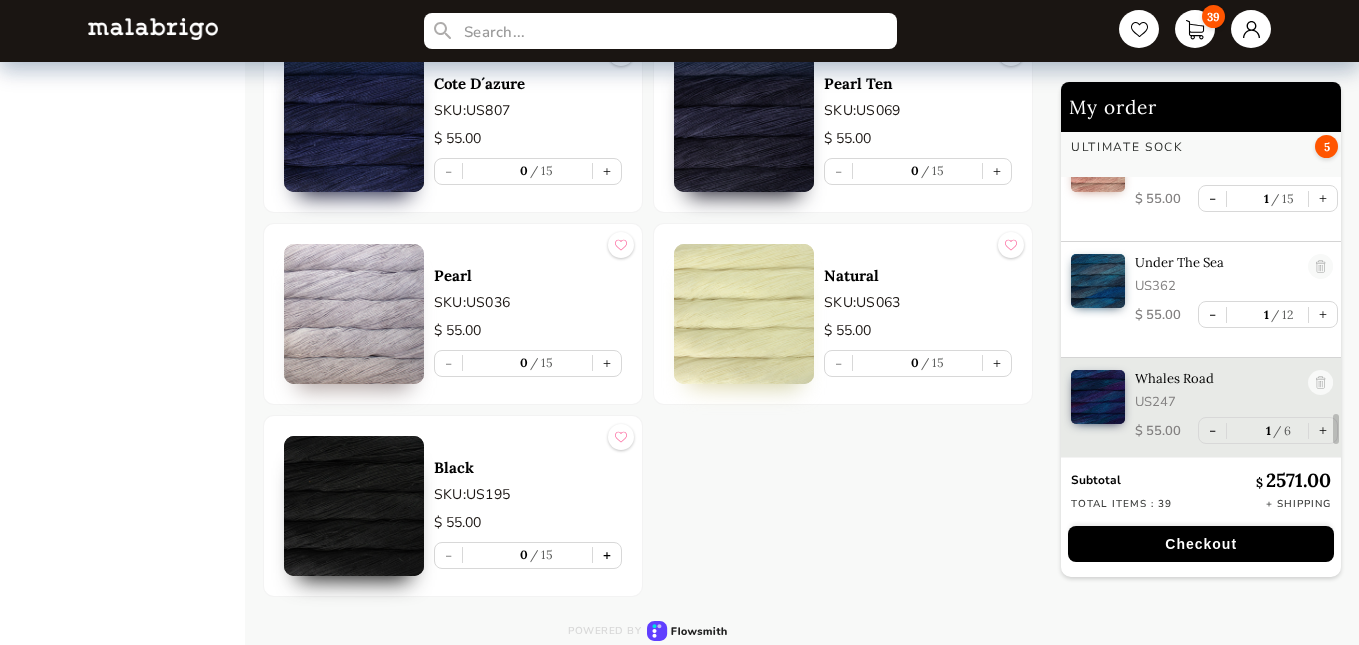 click on "+" at bounding box center [607, 555] 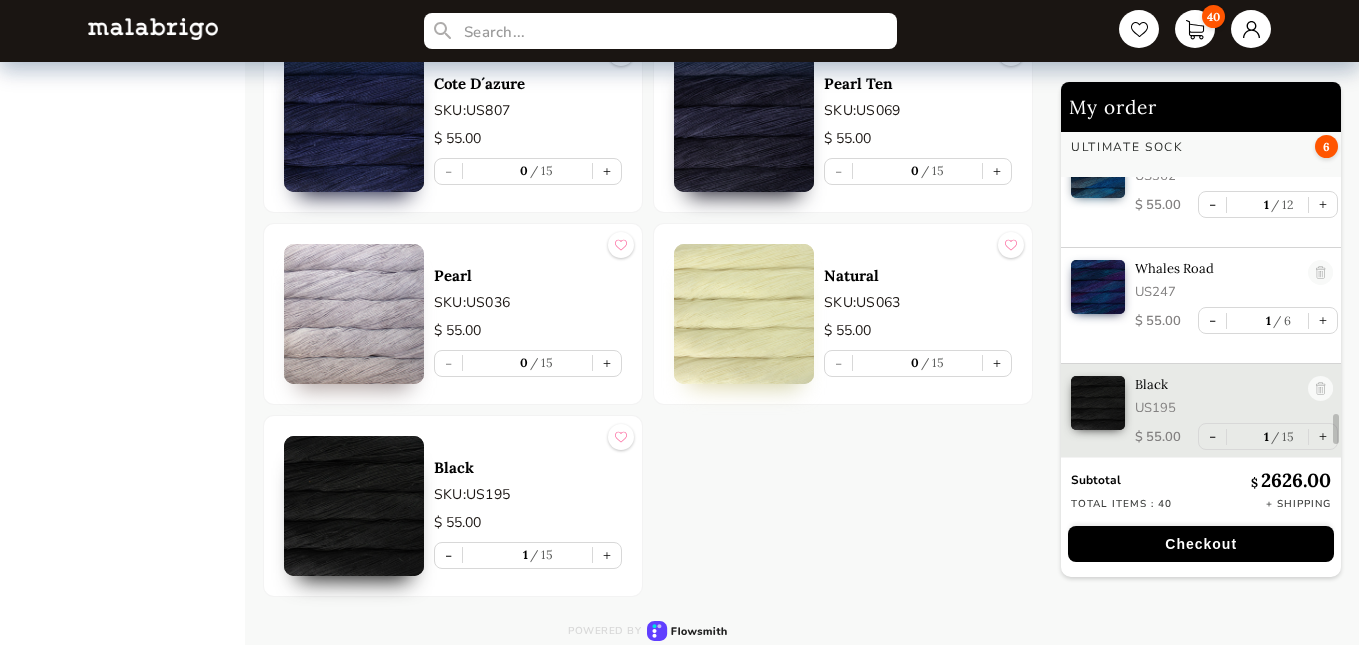 scroll, scrollTop: 4399, scrollLeft: 0, axis: vertical 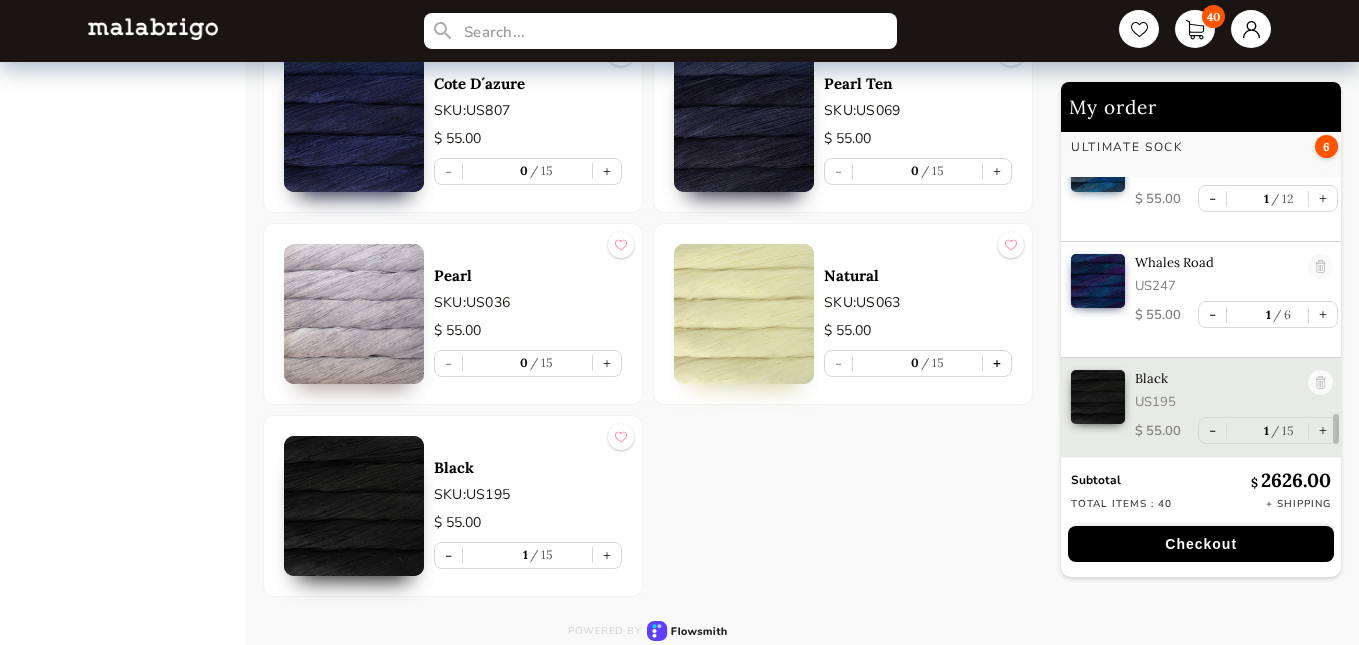 click on "+" at bounding box center (997, 363) 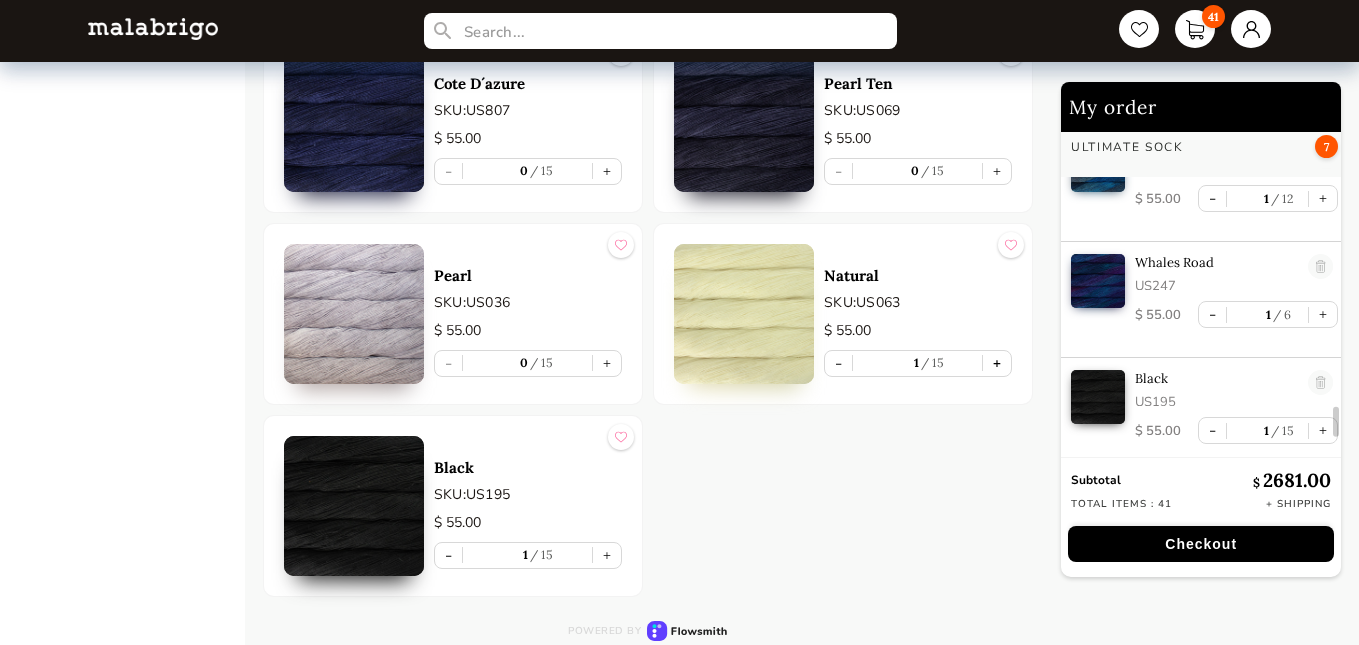 scroll, scrollTop: 4515, scrollLeft: 0, axis: vertical 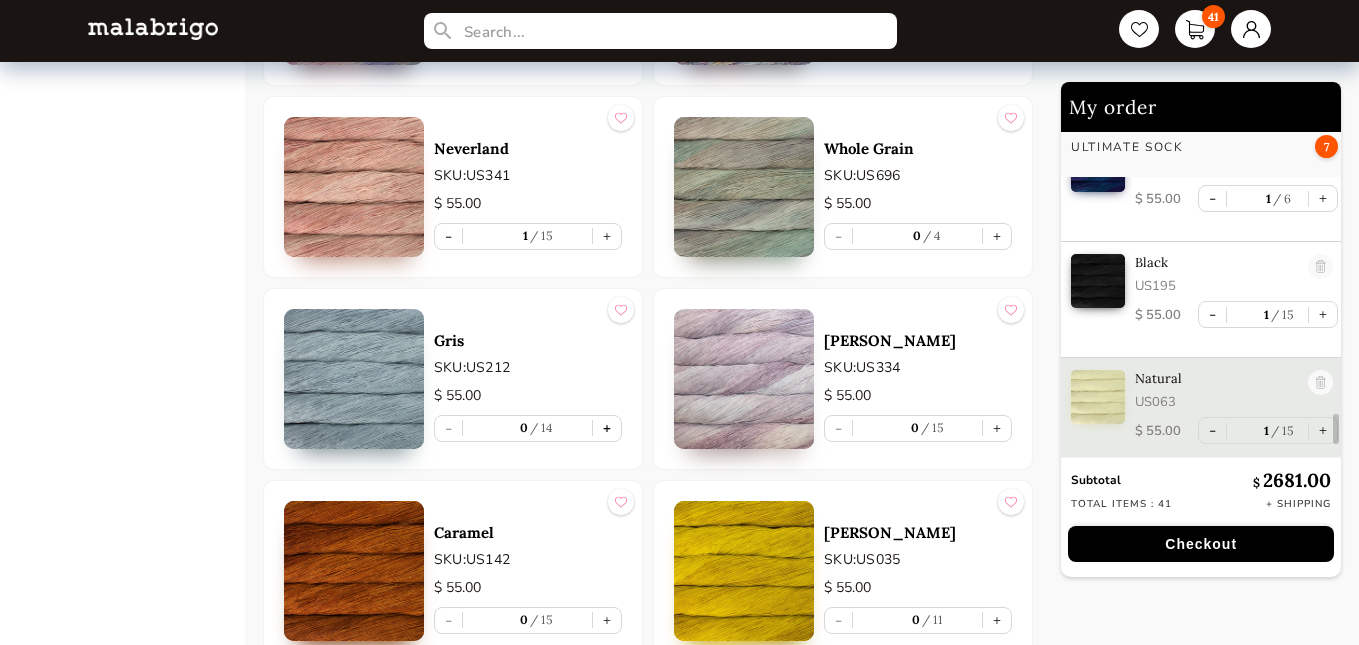 click on "+" at bounding box center (607, 428) 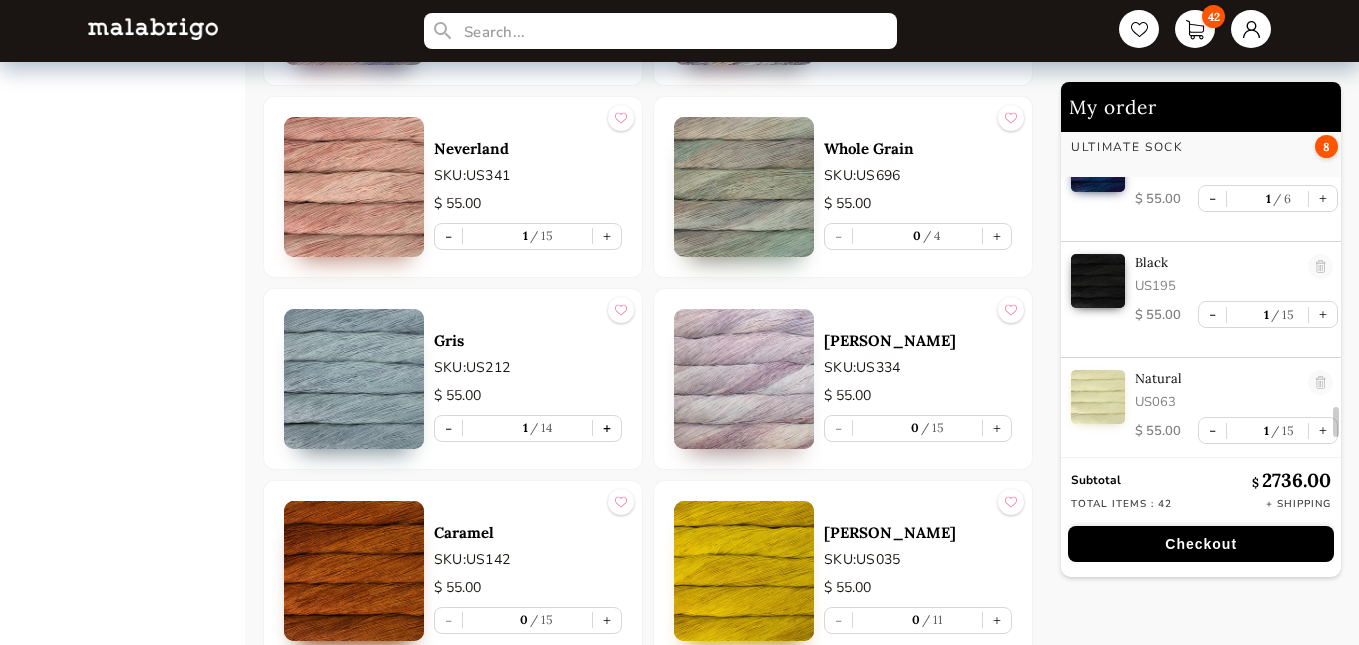 type on "1" 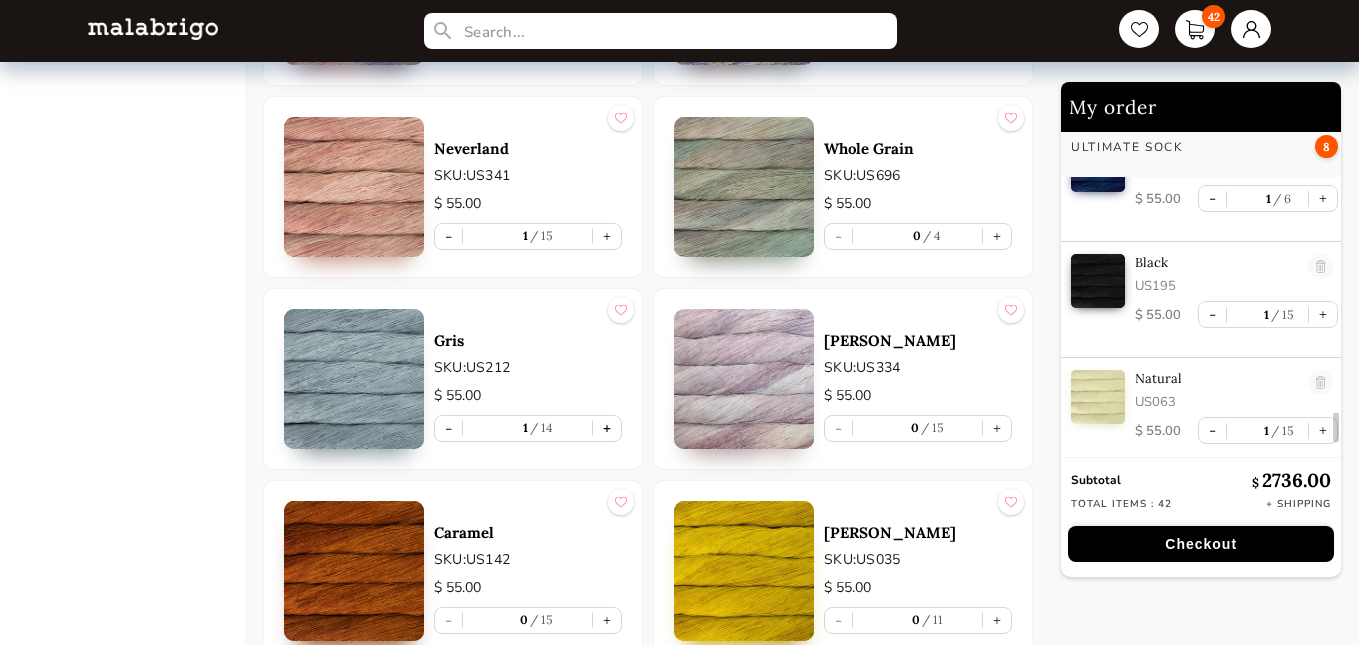 scroll, scrollTop: 4631, scrollLeft: 0, axis: vertical 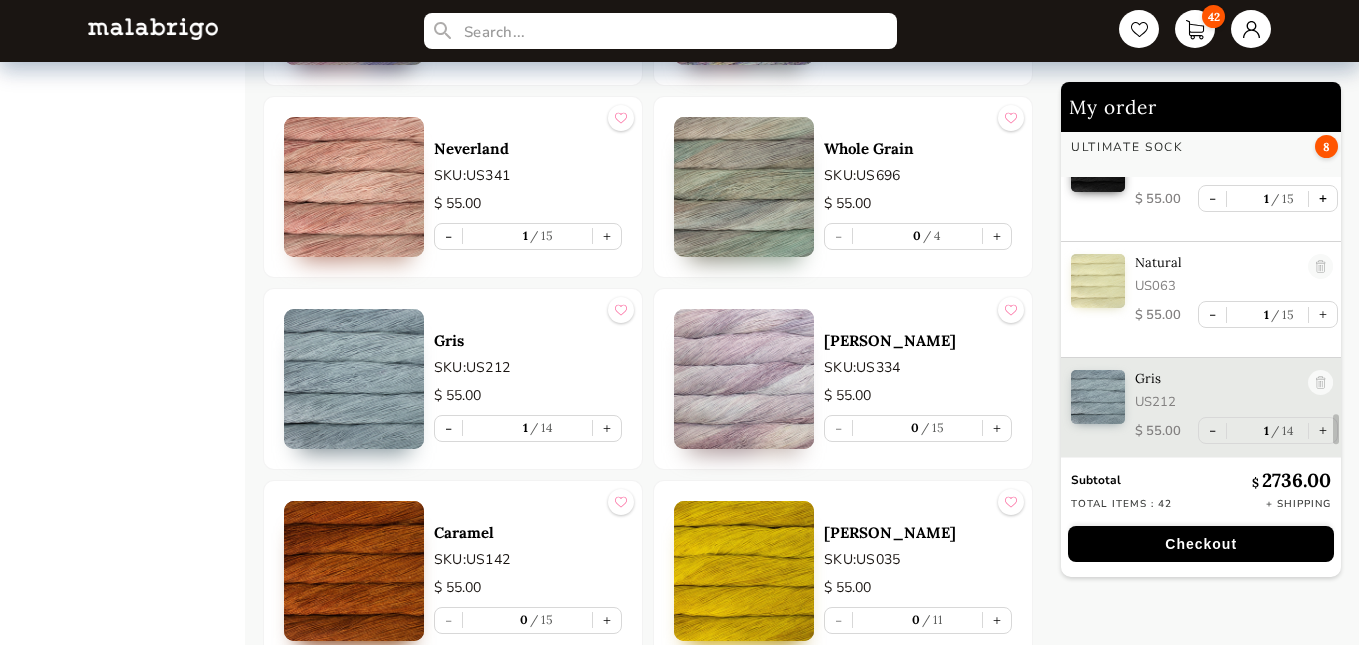 click on "+" at bounding box center [1323, 198] 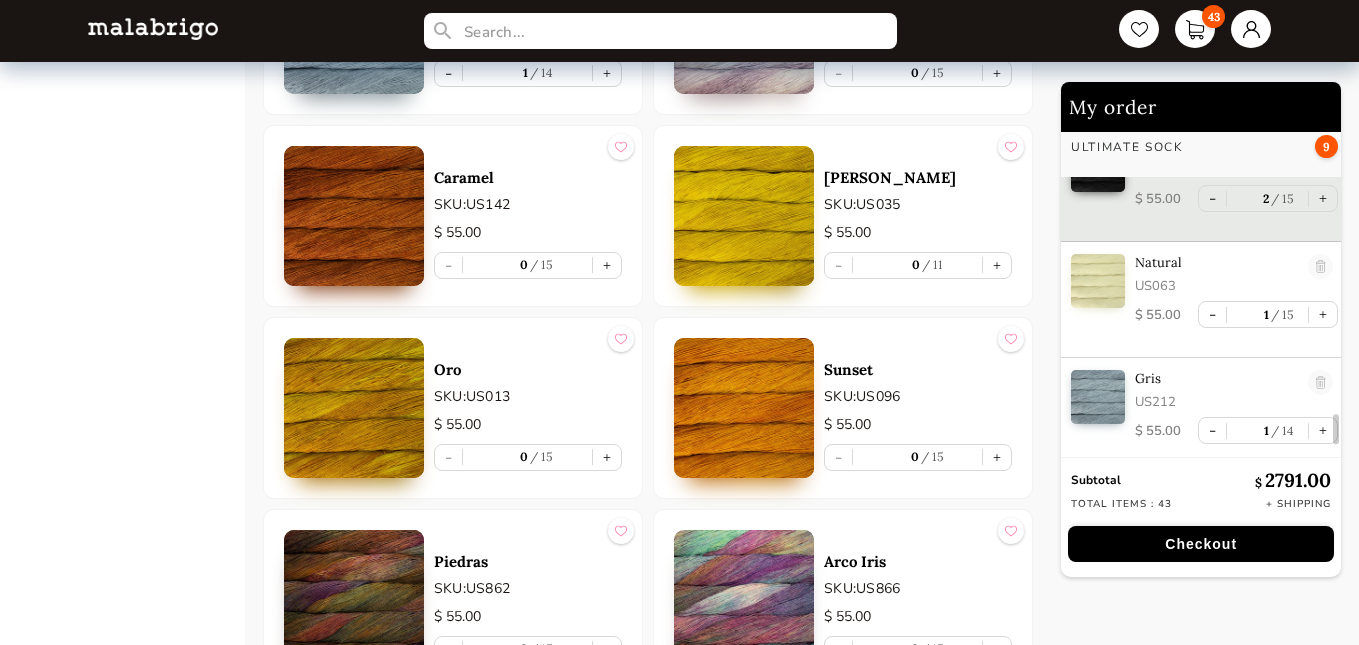 scroll, scrollTop: 3078, scrollLeft: 0, axis: vertical 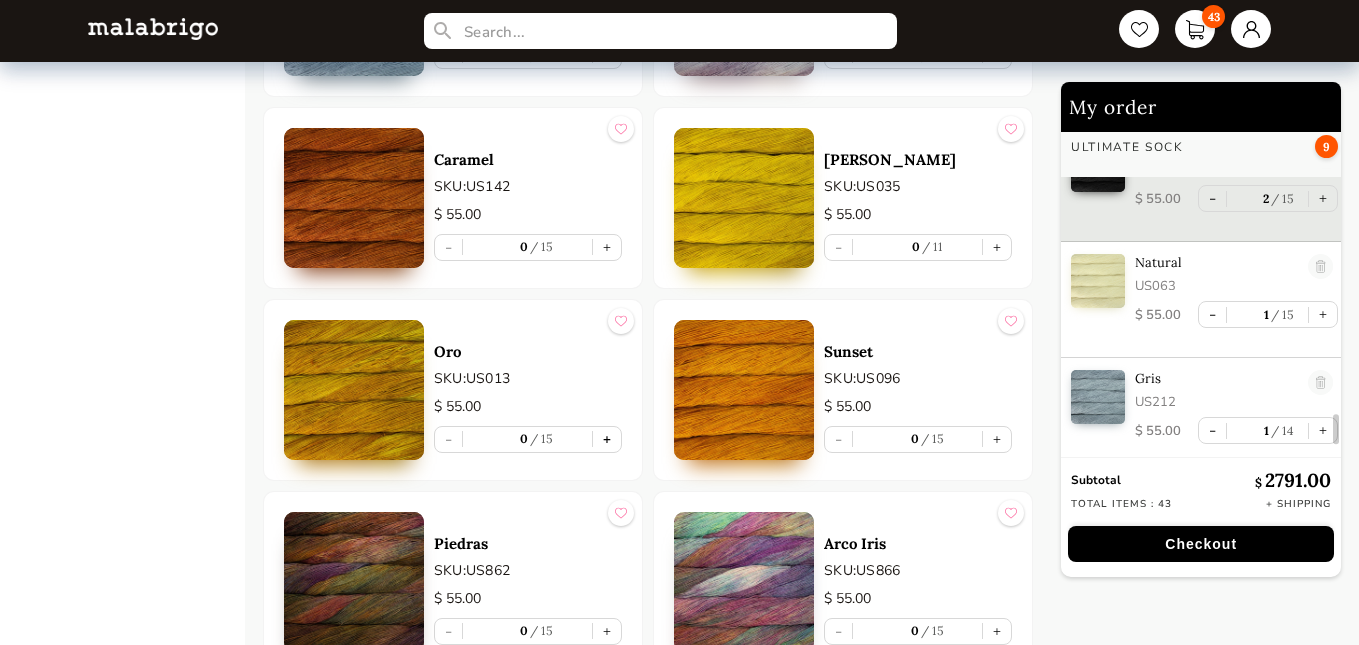 click on "+" at bounding box center (607, 439) 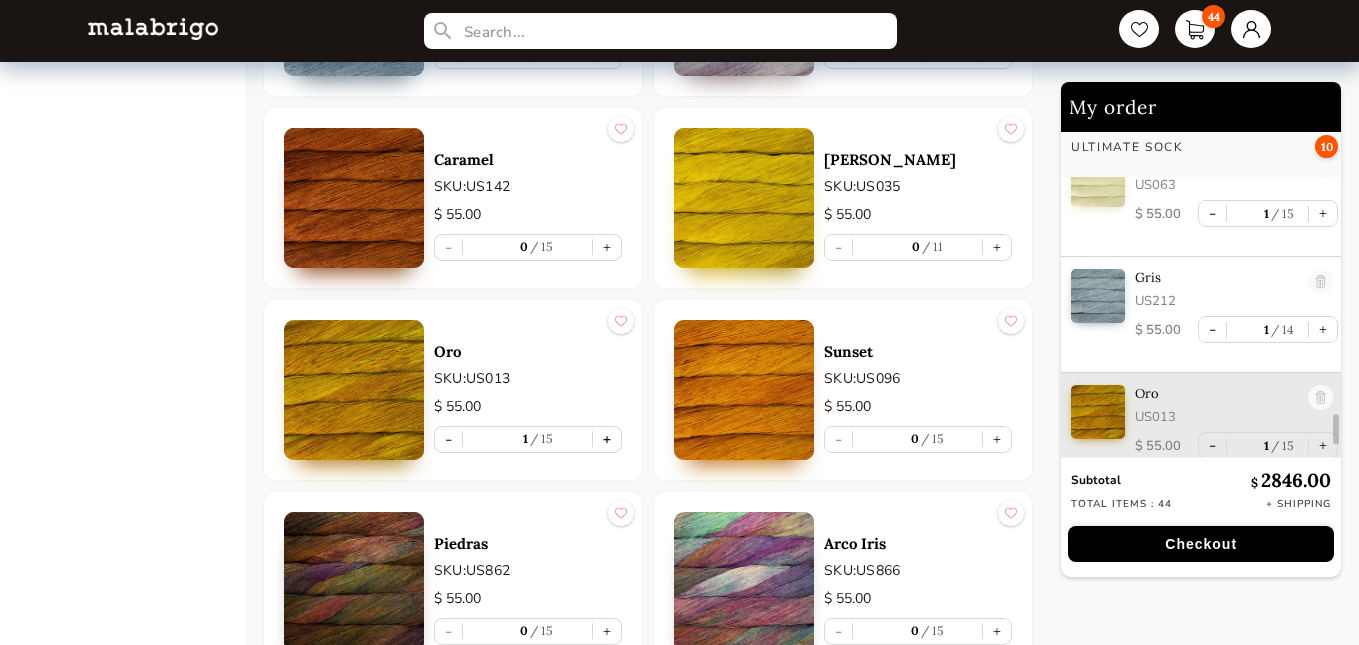 scroll, scrollTop: 4747, scrollLeft: 0, axis: vertical 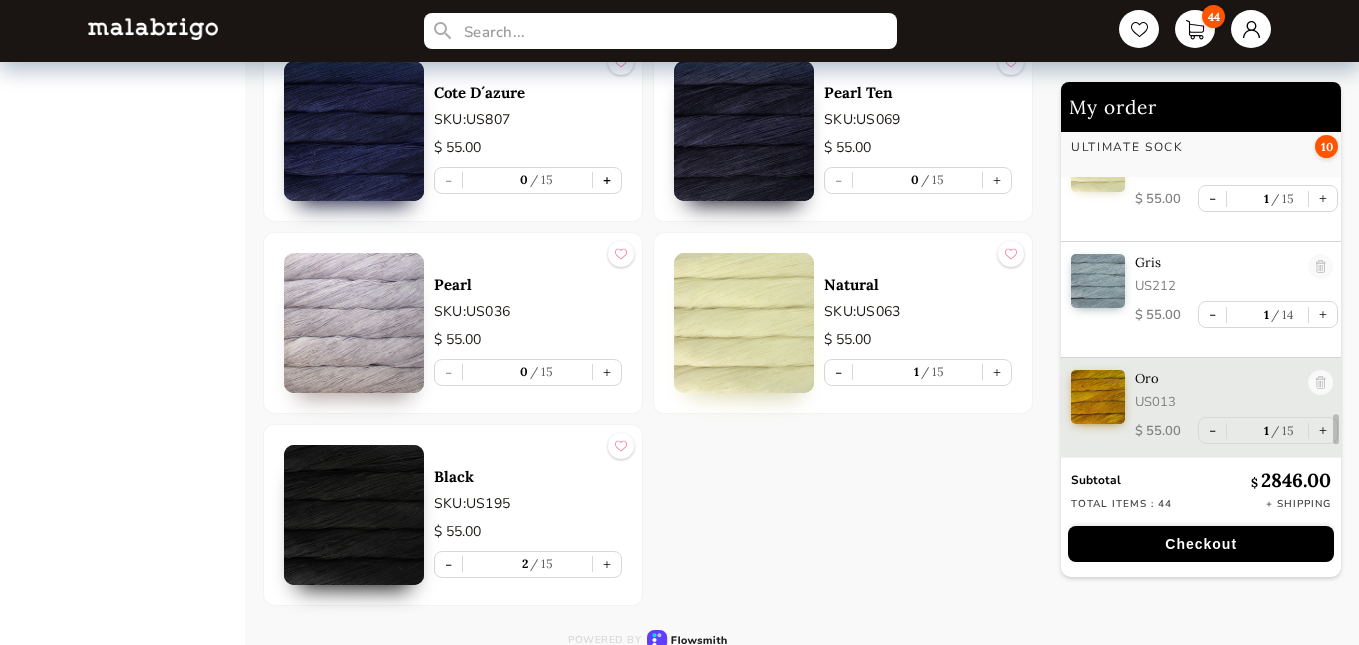 click on "+" at bounding box center [607, 180] 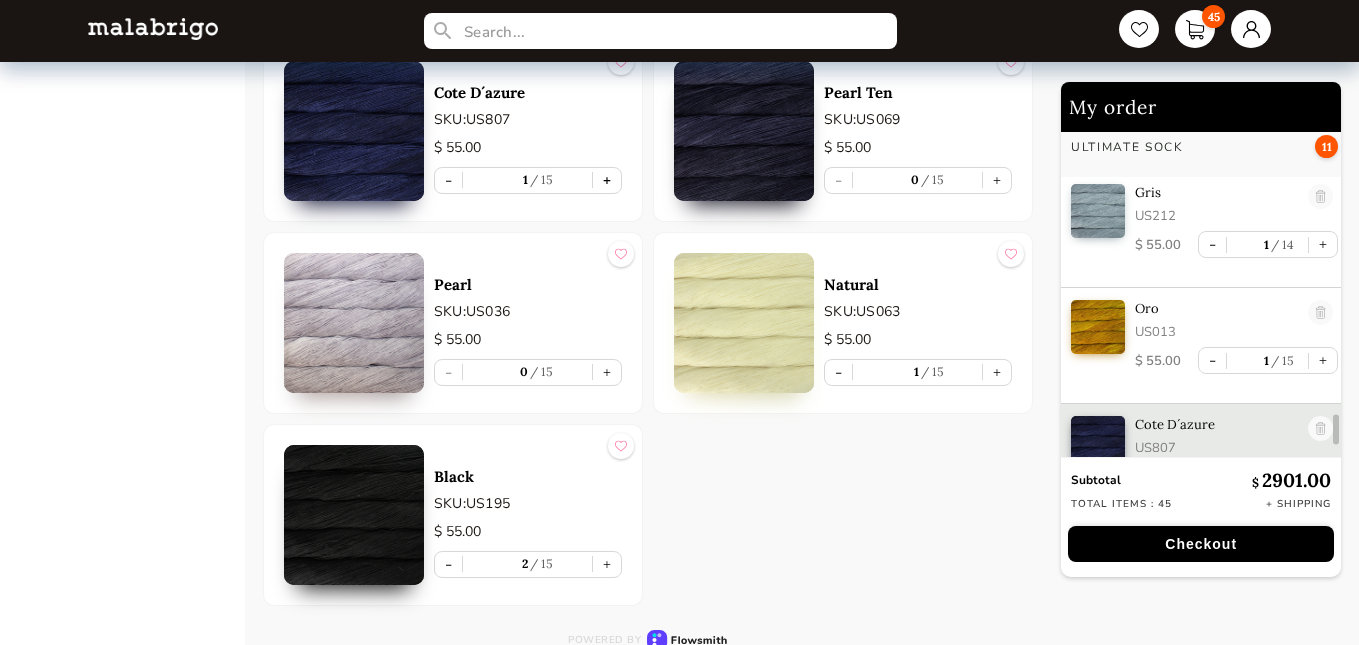 scroll, scrollTop: 4863, scrollLeft: 0, axis: vertical 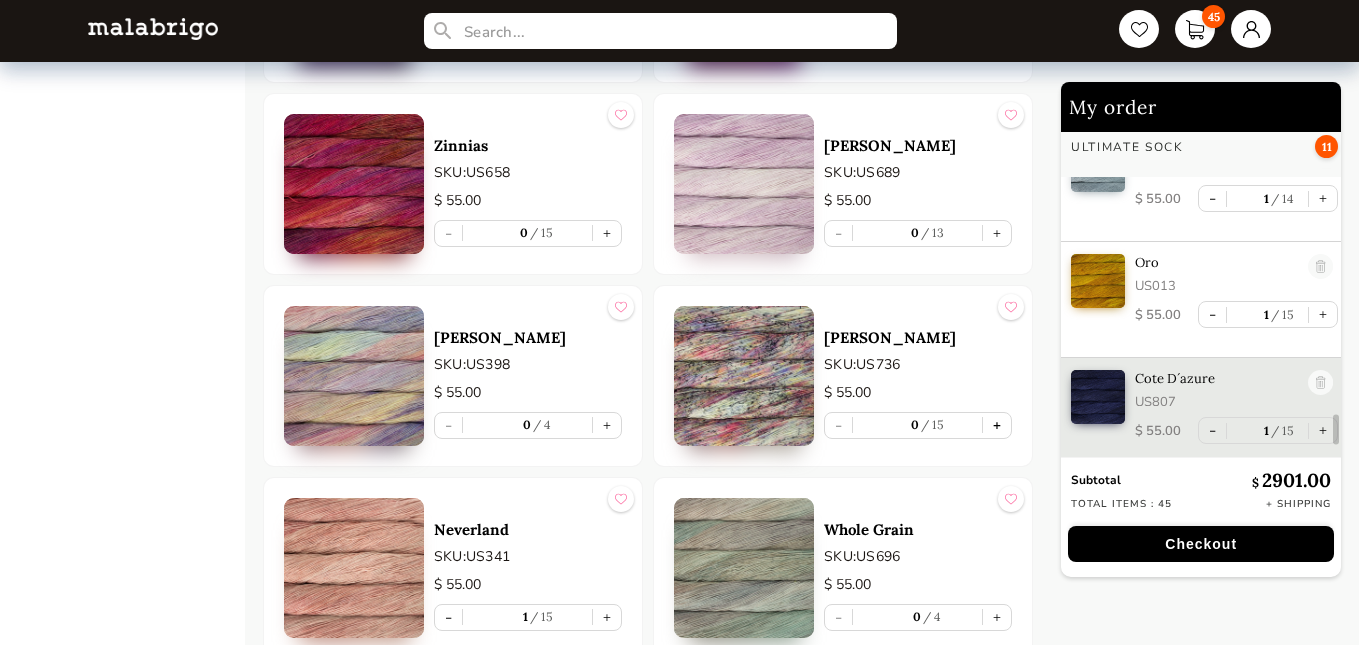 click on "+" at bounding box center (997, 425) 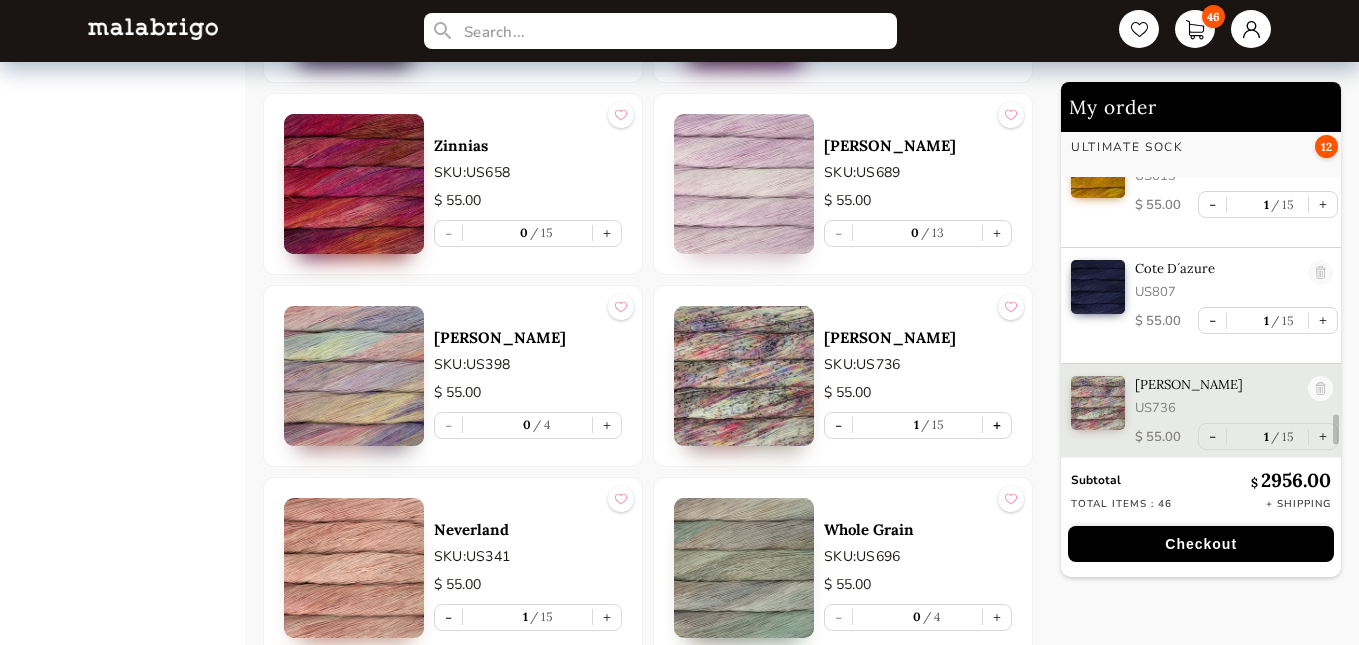 scroll, scrollTop: 4979, scrollLeft: 0, axis: vertical 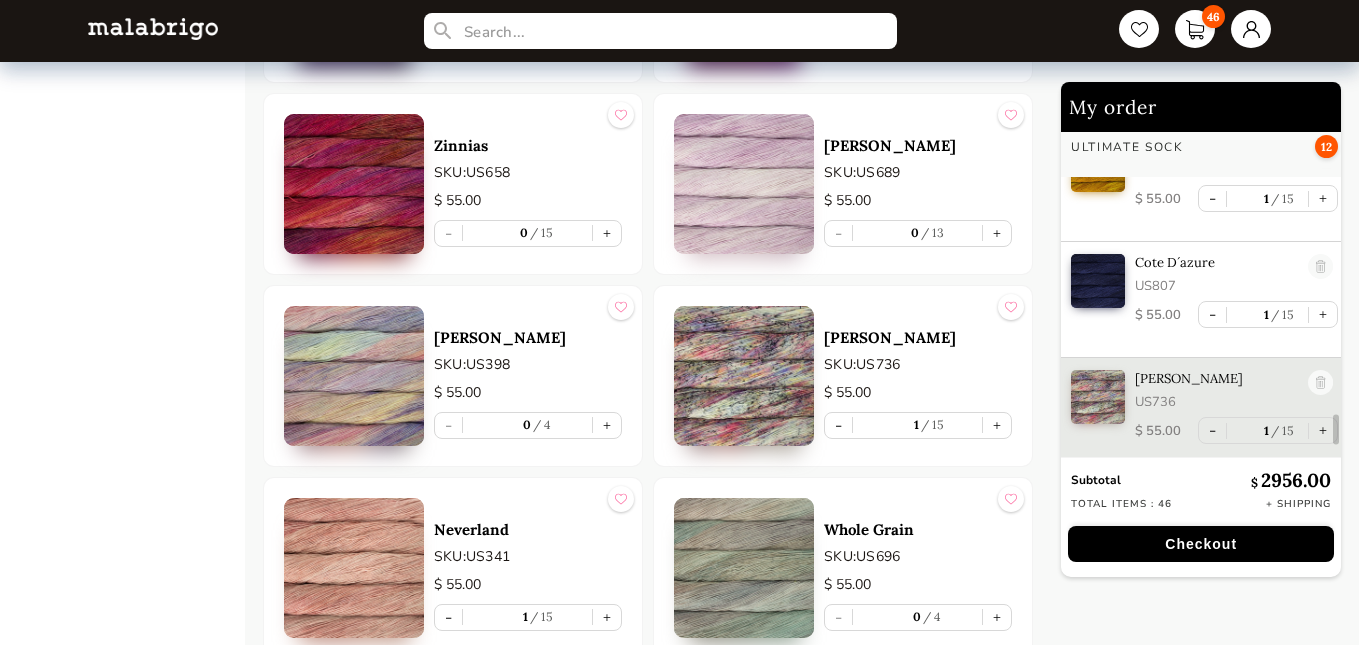 click on "My order US MINI - PREORDER 2 NEW Set (12 Colors) US_MINSET $   65.00 - 2 15 + [PERSON_NAME]: "AMIGAS DE [PERSON_NAME]"  NOW SHIPPING 9 NEW [PERSON_NAME] RIO398 $   88.00 - 1 15 + [GEOGRAPHIC_DATA][PERSON_NAME] - [GEOGRAPHIC_DATA] $   88.00 - 1 15 + [GEOGRAPHIC_DATA][PERSON_NAME] - [GEOGRAPHIC_DATA] $   88.00 - 1 15 + [GEOGRAPHIC_DATA] - New RIO263 $   88.00 - 1 15 + NEW [PERSON_NAME] - New RIO265 $   88.00 - 1 15 + NEW [PERSON_NAME] - New RIO266 $   88.00 - 1 15 + [GEOGRAPHIC_DATA] - [GEOGRAPHIC_DATA] $   88.00 - 1 15 + [GEOGRAPHIC_DATA] - [GEOGRAPHIC_DATA] RIO267 $   88.00 - 1 15 + [GEOGRAPHIC_DATA] - [GEOGRAPHIC_DATA] RIO269 $   88.00 - 1 15 + MOHAIR 13 Heirloom Vegetables MOH746 $   38.00 - 1 15 + Under The Sea MOH362 $   38.00 - 1 15 + Natural MOH063 $   38.00 - 1 15 + Aniversario MOH005 $   38.00 - 1 15 + Talisman MOH249 $   38.00 - 1 15 + Mohair Old Rose MOH115 $   38.00 - 1 15 + Arco Iris MOH866 $   38.00 - 1 15 + [PERSON_NAME] MOH886 $   38.00 - 1 15 + Camaleon MOH684 $   38.00 - 1 15 + Whales Road MOH247 $   38.00 - 1 15 + Indiecita MOH416 $   38.00 - 1 15 + Oasis MOH220 $   38.00 - 1 15 + Tigers Eye MOH660 $   38.00 - 1 15 + Seis Cabos 10 $" at bounding box center [1205, 566] 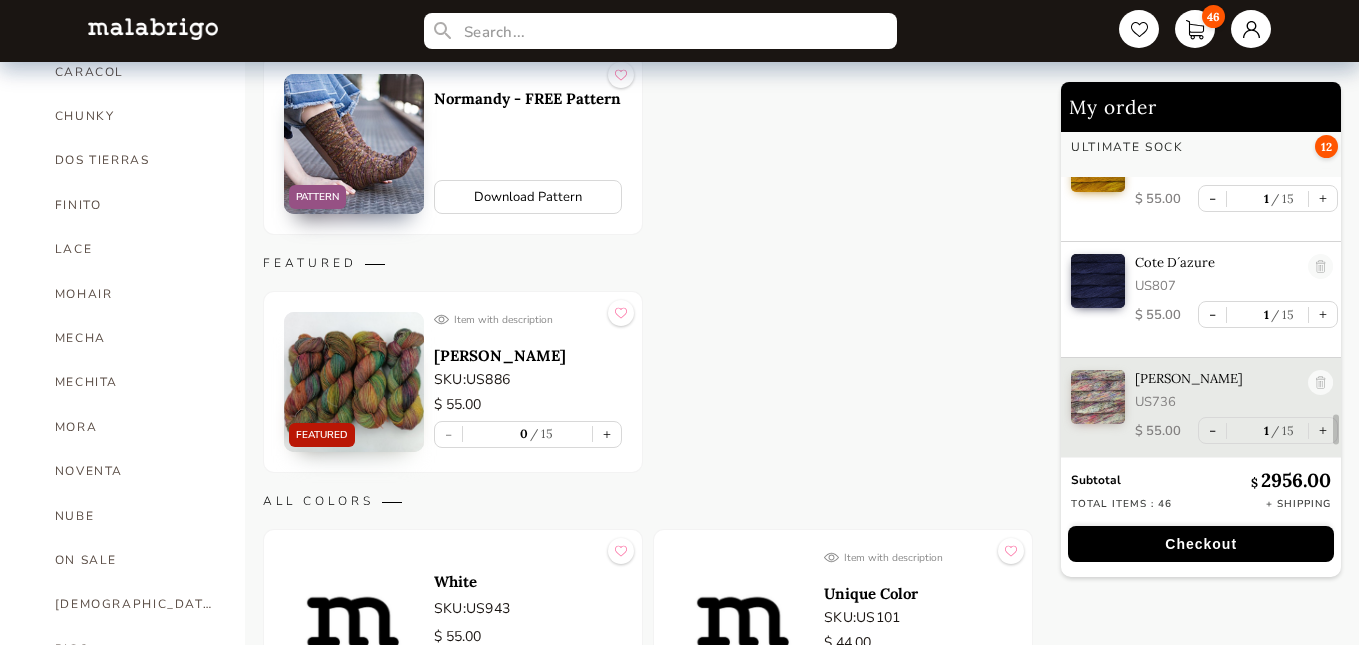 scroll, scrollTop: 746, scrollLeft: 0, axis: vertical 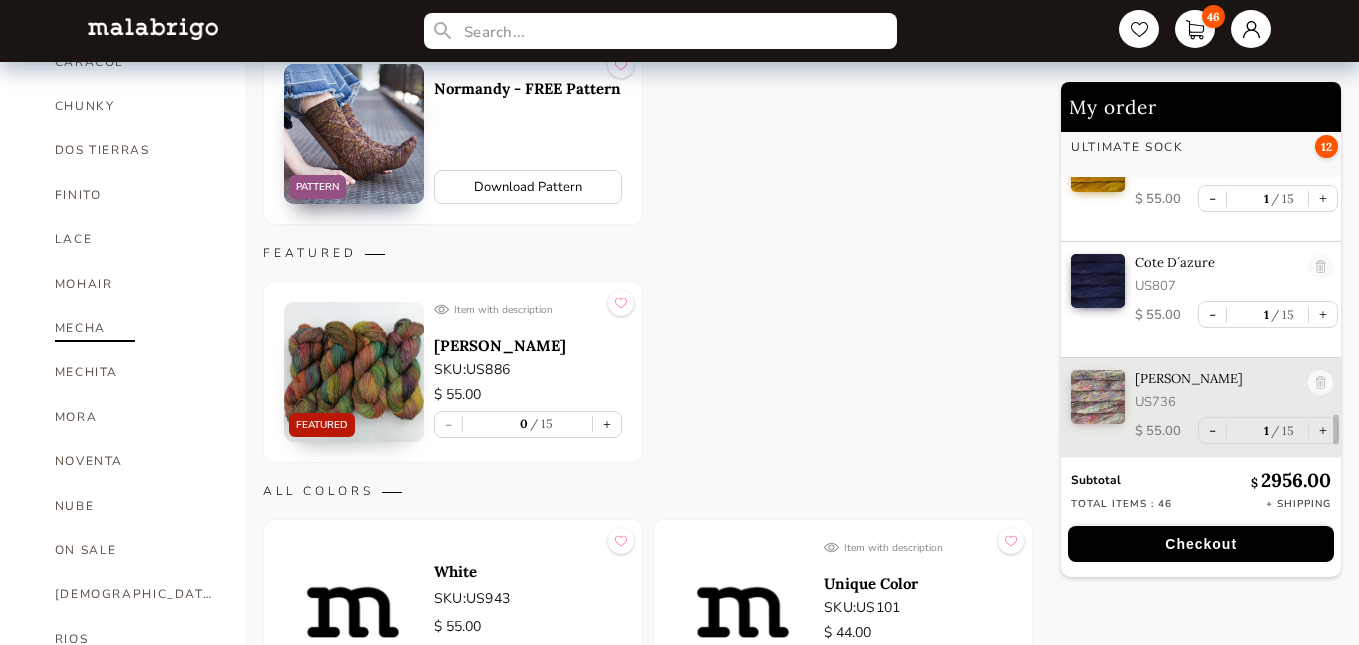 click on "MECHA" at bounding box center [135, 328] 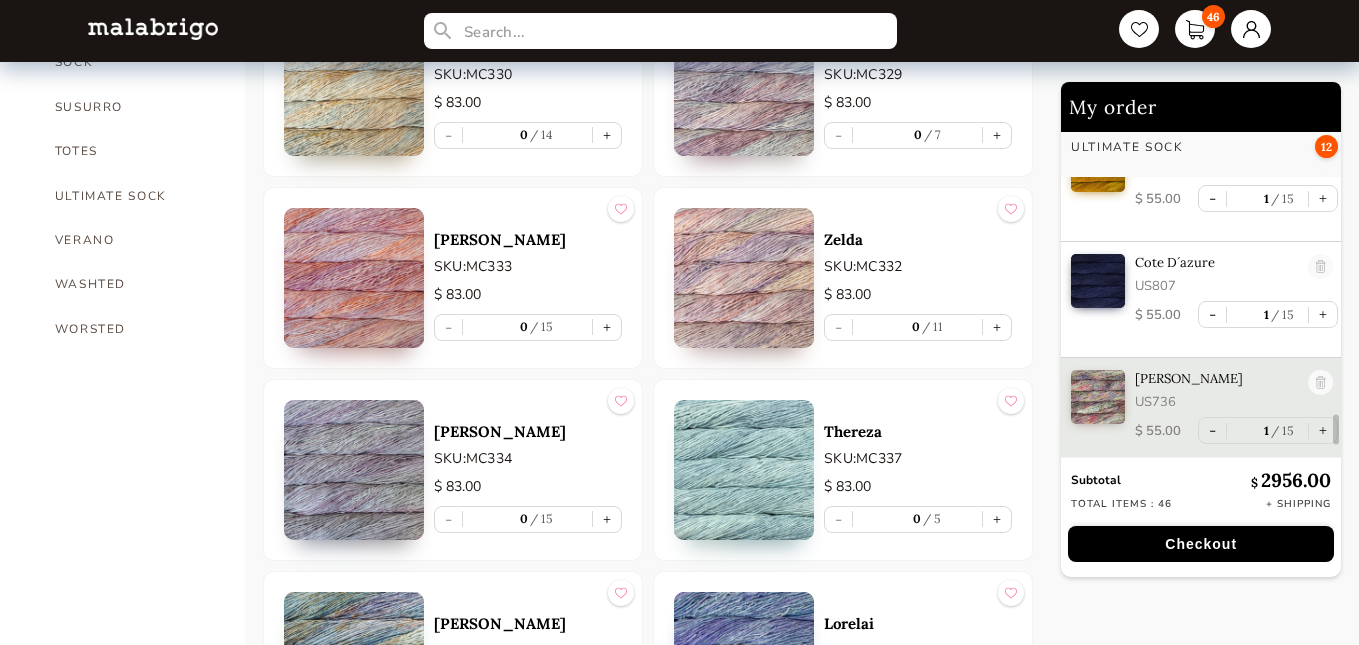 scroll, scrollTop: 1726, scrollLeft: 0, axis: vertical 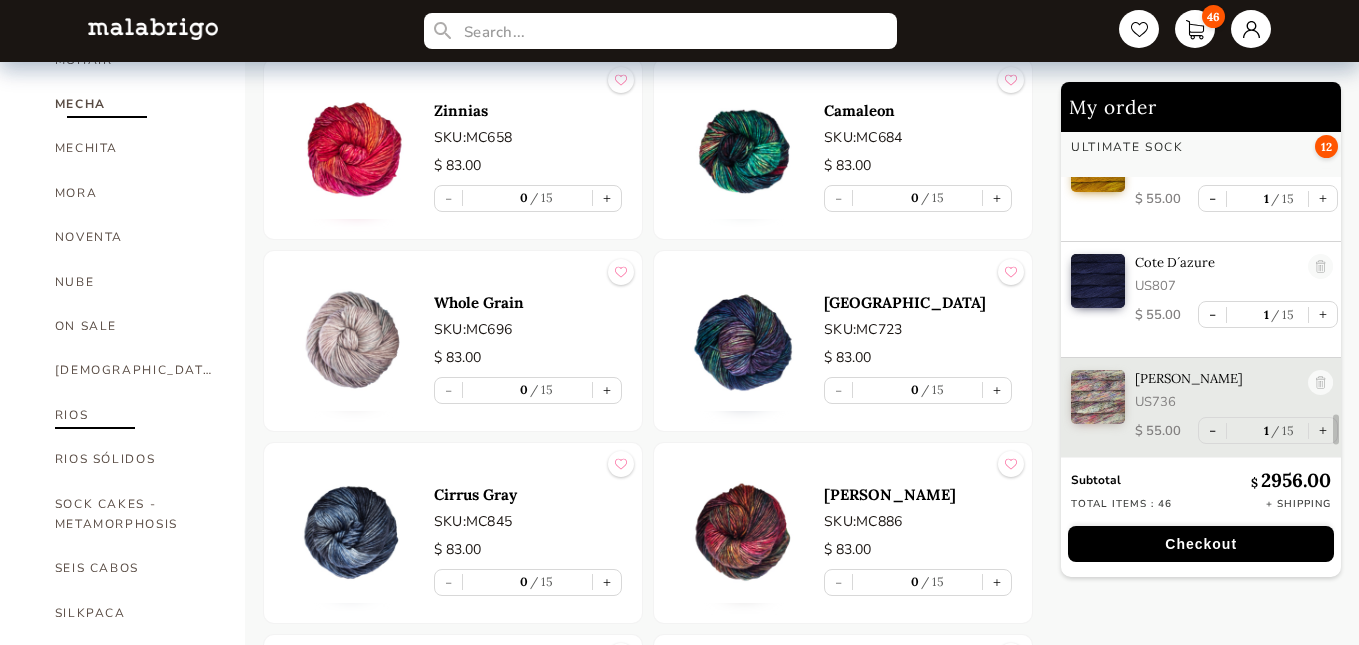 click on "RIOS" at bounding box center (135, 415) 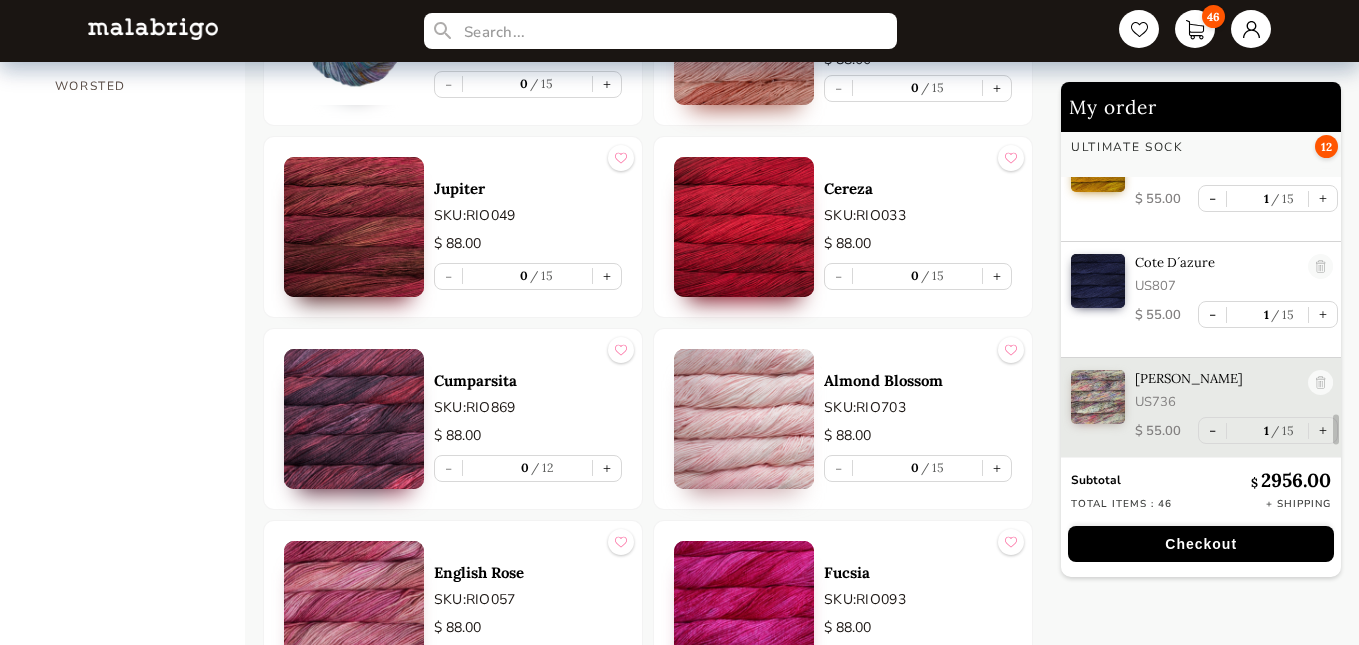 scroll, scrollTop: 2331, scrollLeft: 0, axis: vertical 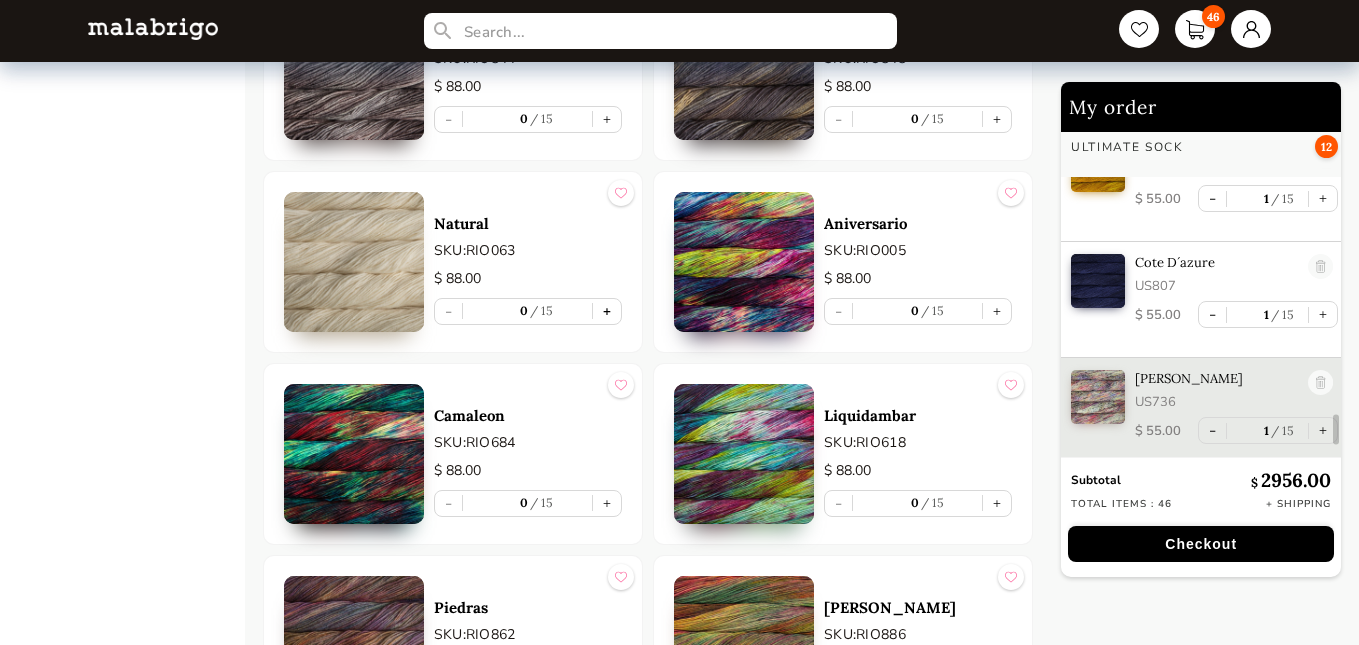 click on "+" at bounding box center [607, 311] 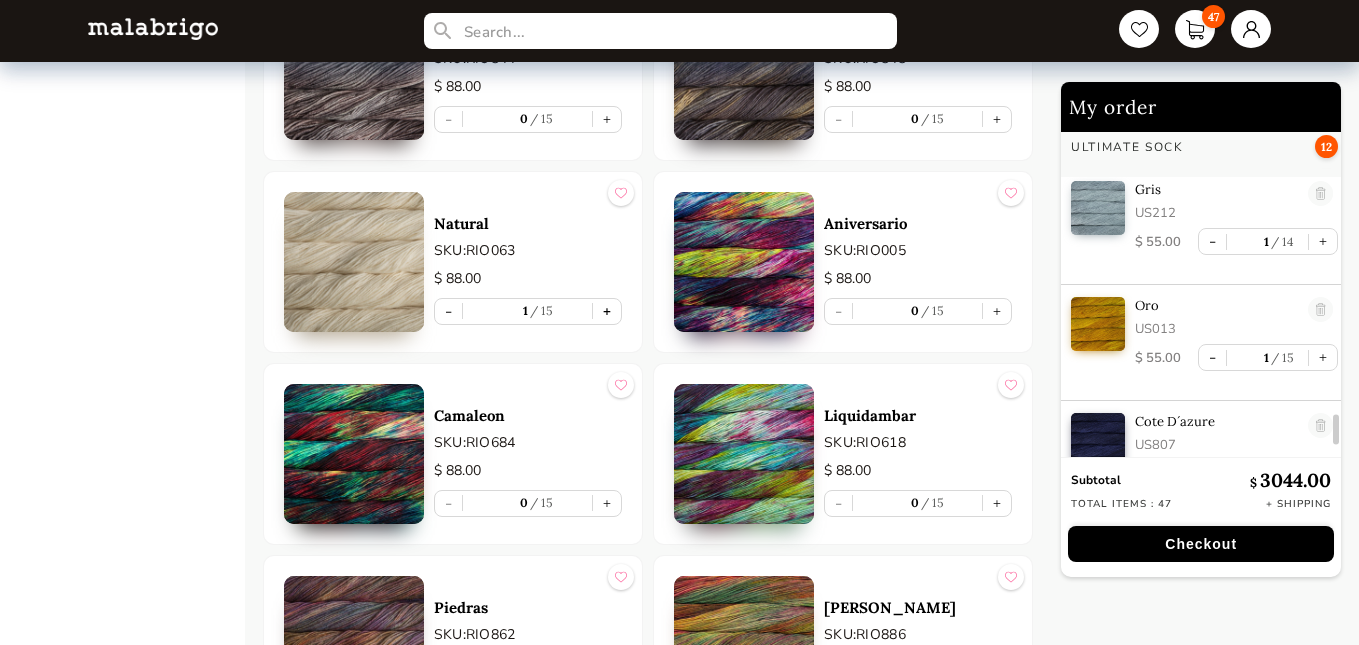 type on "1" 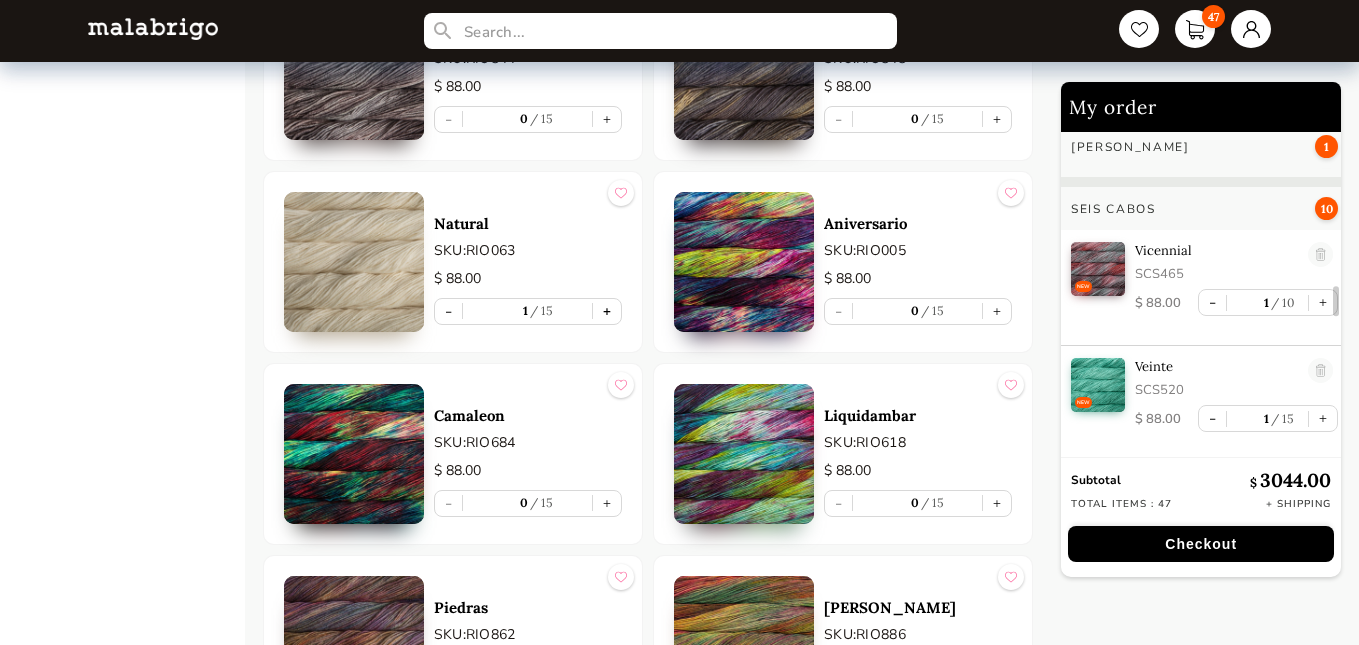 scroll, scrollTop: 2616, scrollLeft: 0, axis: vertical 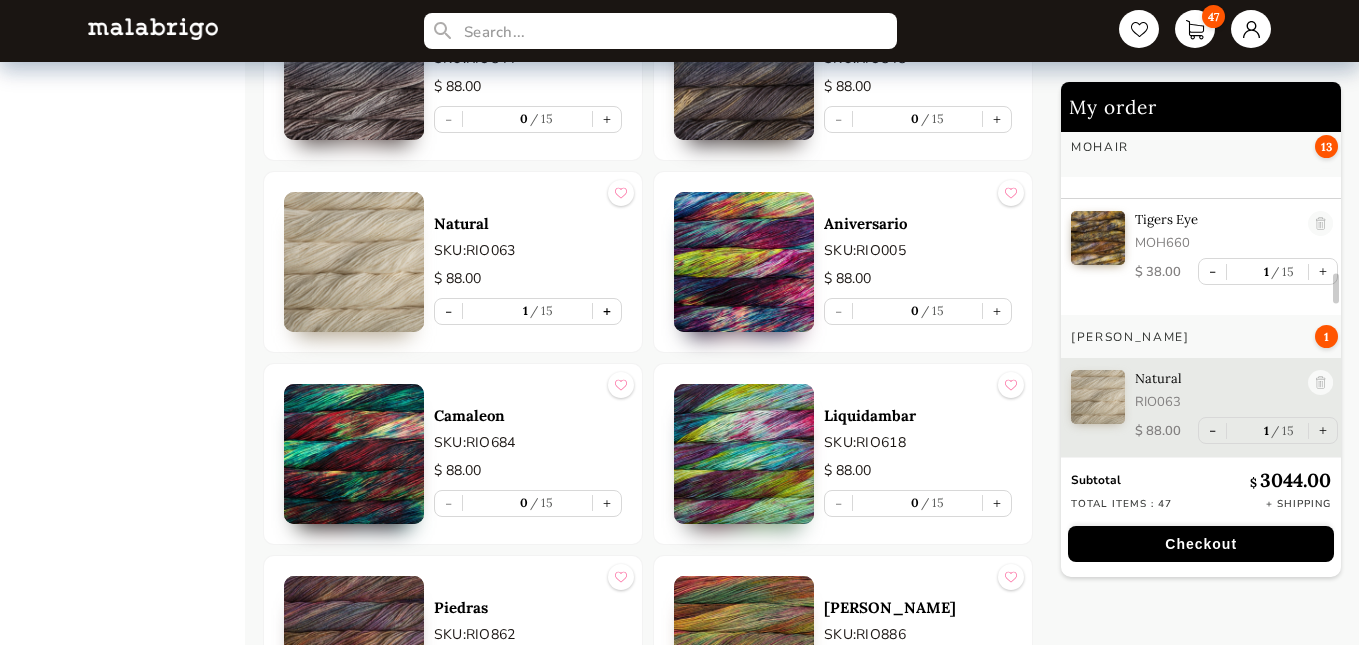 click on "+" at bounding box center (607, 311) 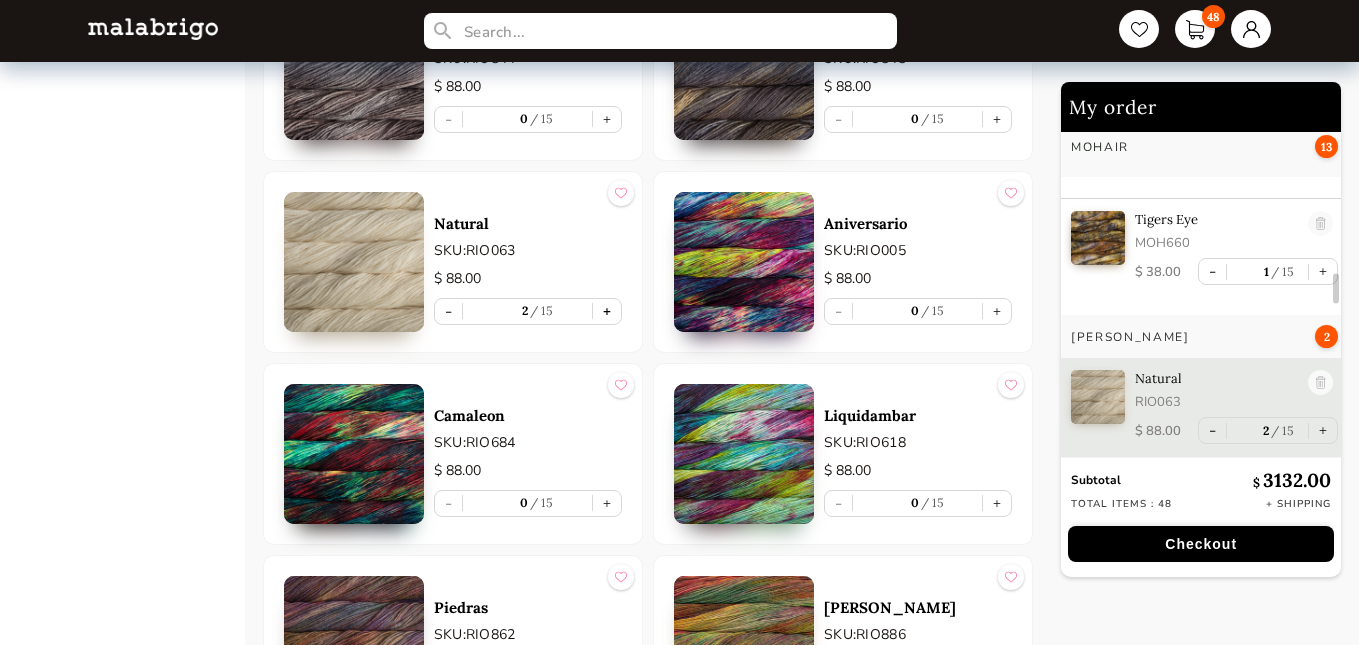 scroll, scrollTop: 2633, scrollLeft: 0, axis: vertical 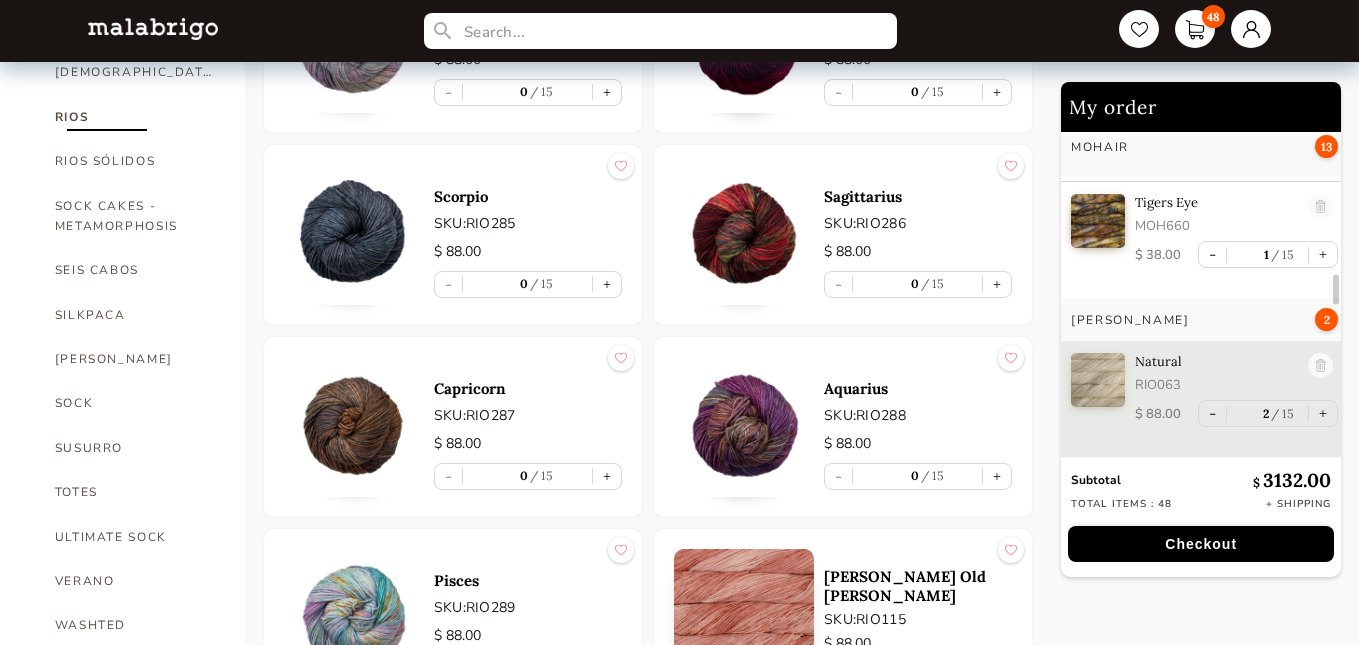 click on "Checkout" at bounding box center (1201, 544) 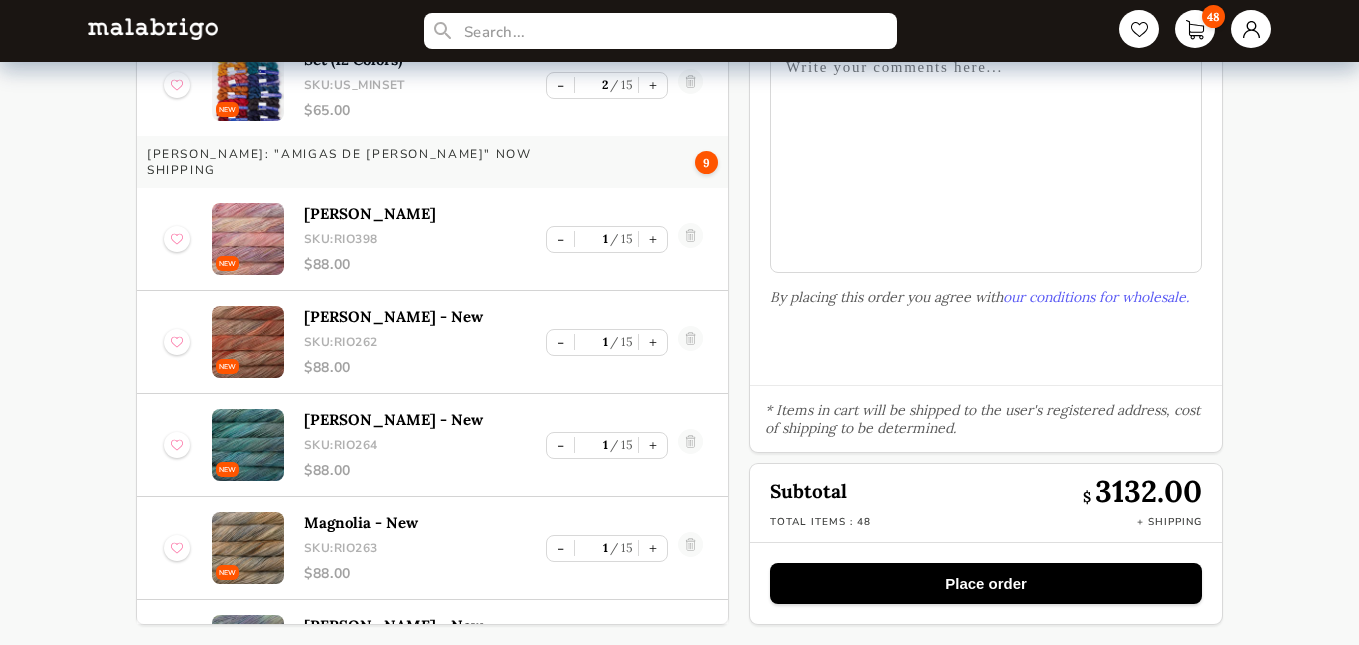 scroll, scrollTop: 175, scrollLeft: 0, axis: vertical 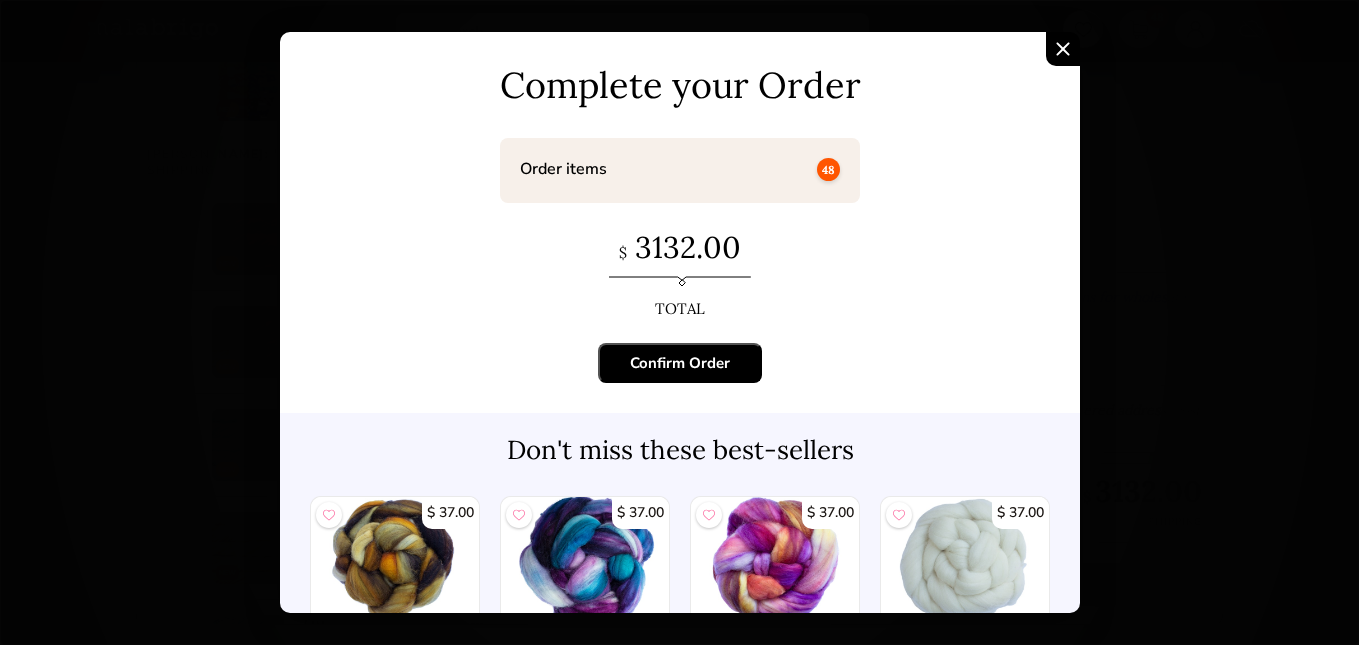 click on "Confirm Order" at bounding box center (680, 363) 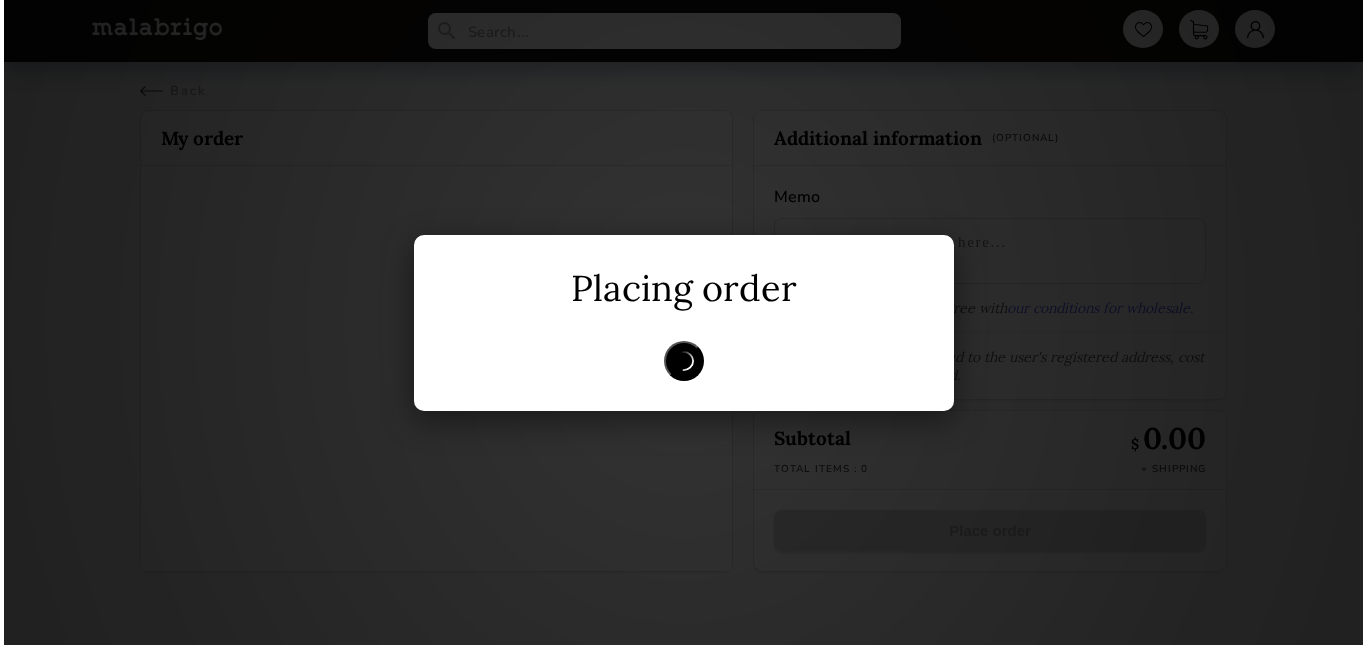 scroll, scrollTop: 0, scrollLeft: 0, axis: both 